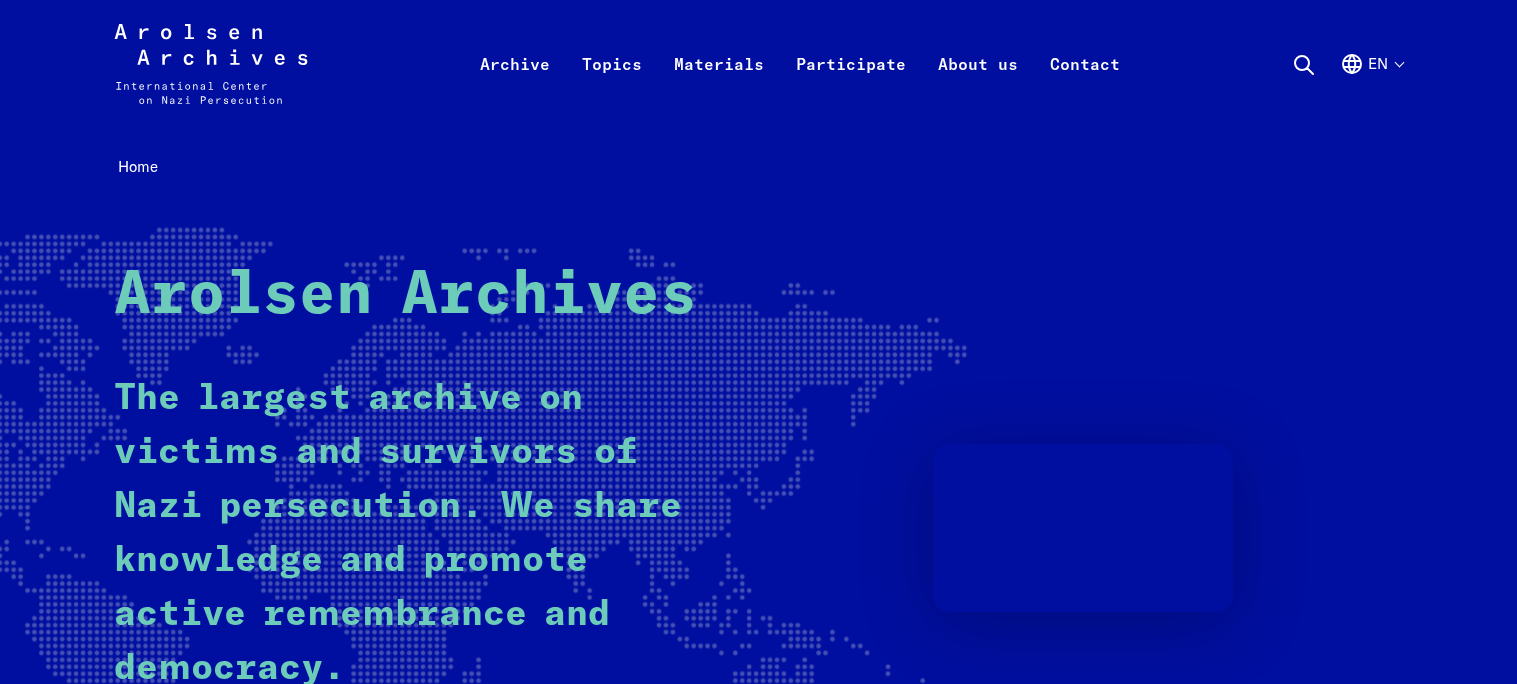 scroll, scrollTop: 0, scrollLeft: 0, axis: both 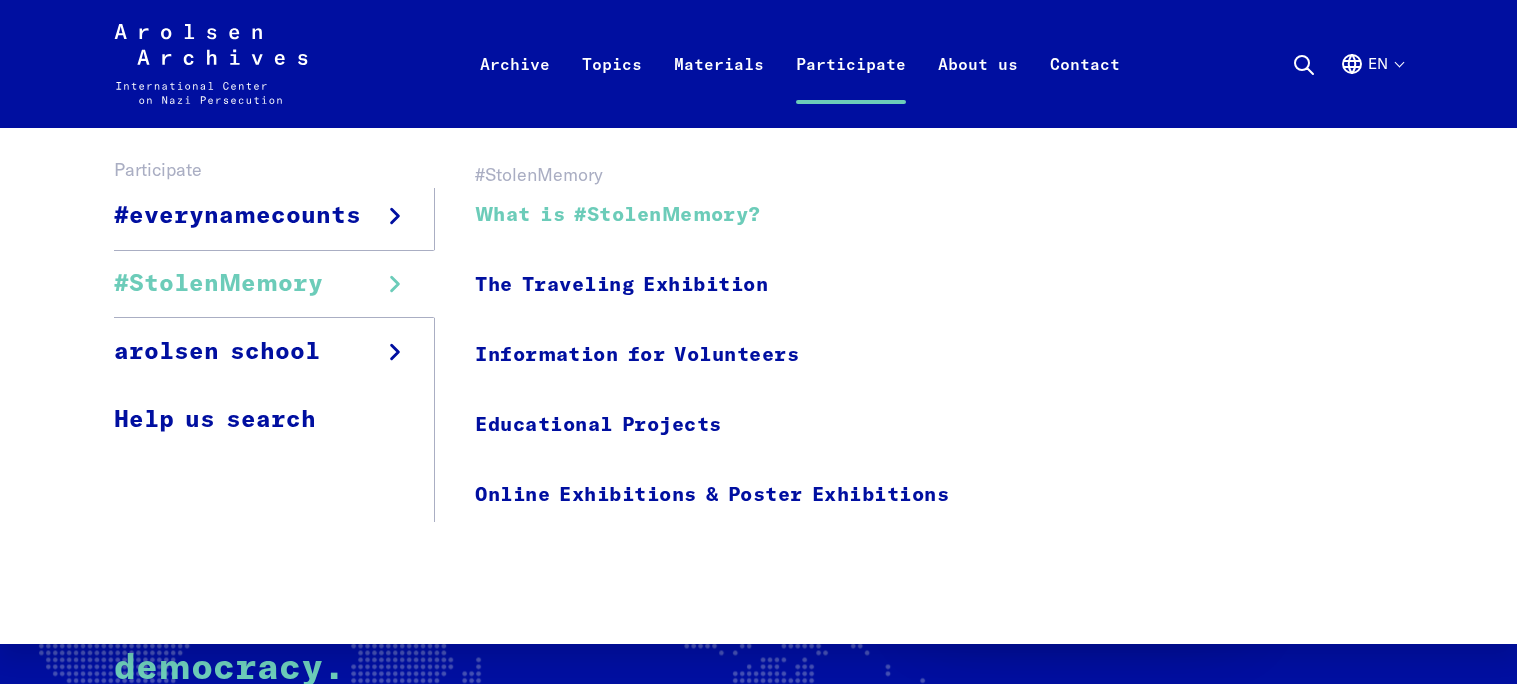 click on "What is #StolenMemory?" at bounding box center [712, 214] 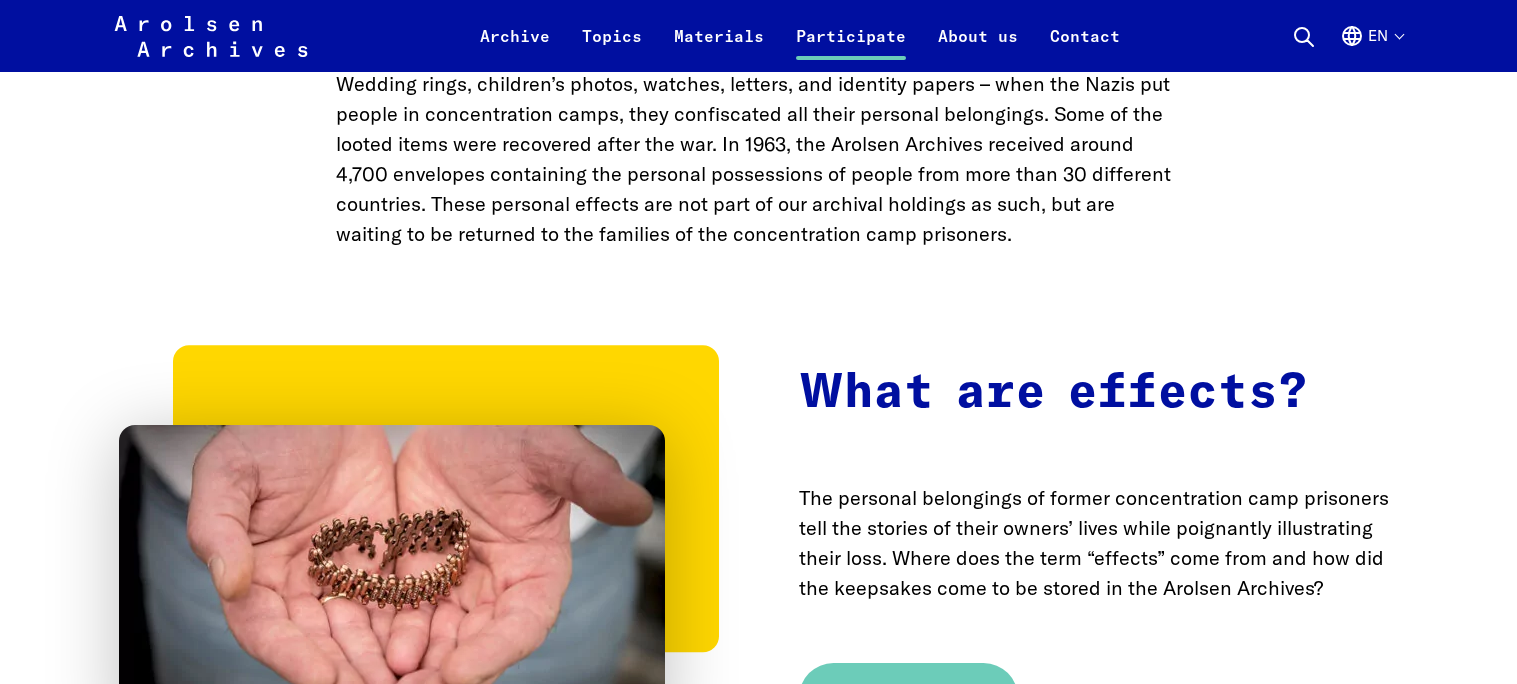 scroll, scrollTop: 917, scrollLeft: 0, axis: vertical 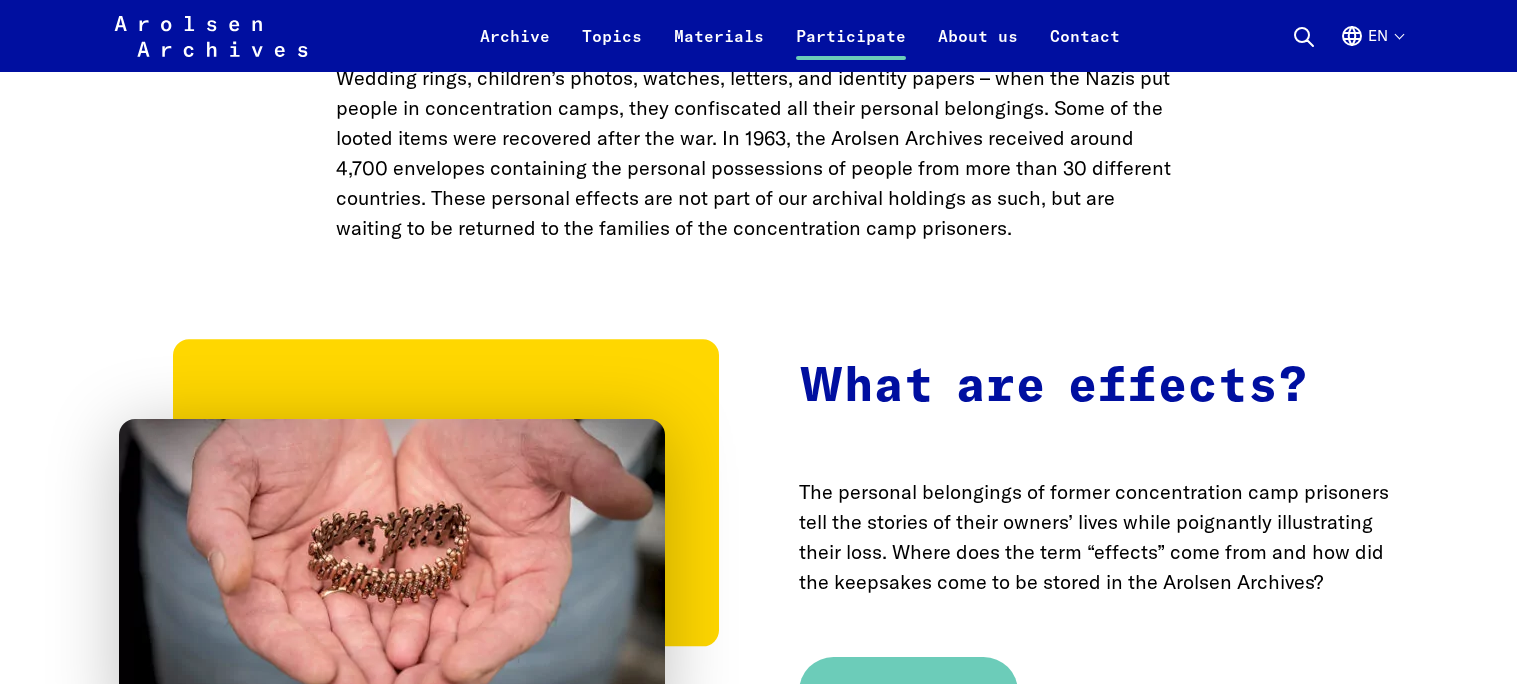 click on "Wedding rings, children’s photos, watches, letters, and identity papers – when the Nazis put people in concentration camps, they confiscated all their personal belongings. Some of the looted items were recovered after the war. In 1963, the Arolsen Archives received around 4,700 envelopes containing the personal possessions of people from more than 30 different countries. These personal effects are not part of our archival holdings as such, but are waiting to be returned to the families of the concentration camp prisoners." at bounding box center [759, 153] 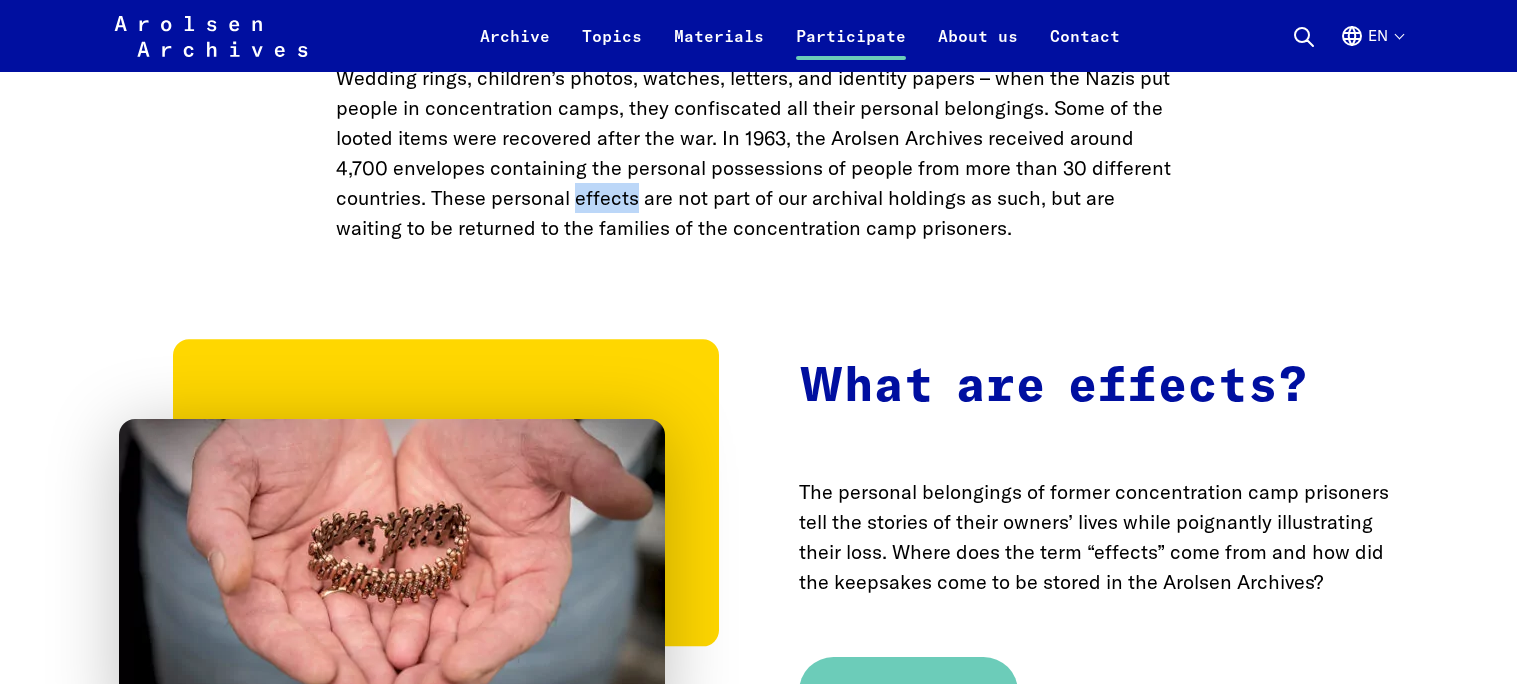 click on "Wedding rings, children’s photos, watches, letters, and identity papers – when the Nazis put people in concentration camps, they confiscated all their personal belongings. Some of the looted items were recovered after the war. In 1963, the Arolsen Archives received around 4,700 envelopes containing the personal possessions of people from more than 30 different countries. These personal effects are not part of our archival holdings as such, but are waiting to be returned to the families of the concentration camp prisoners." at bounding box center [759, 153] 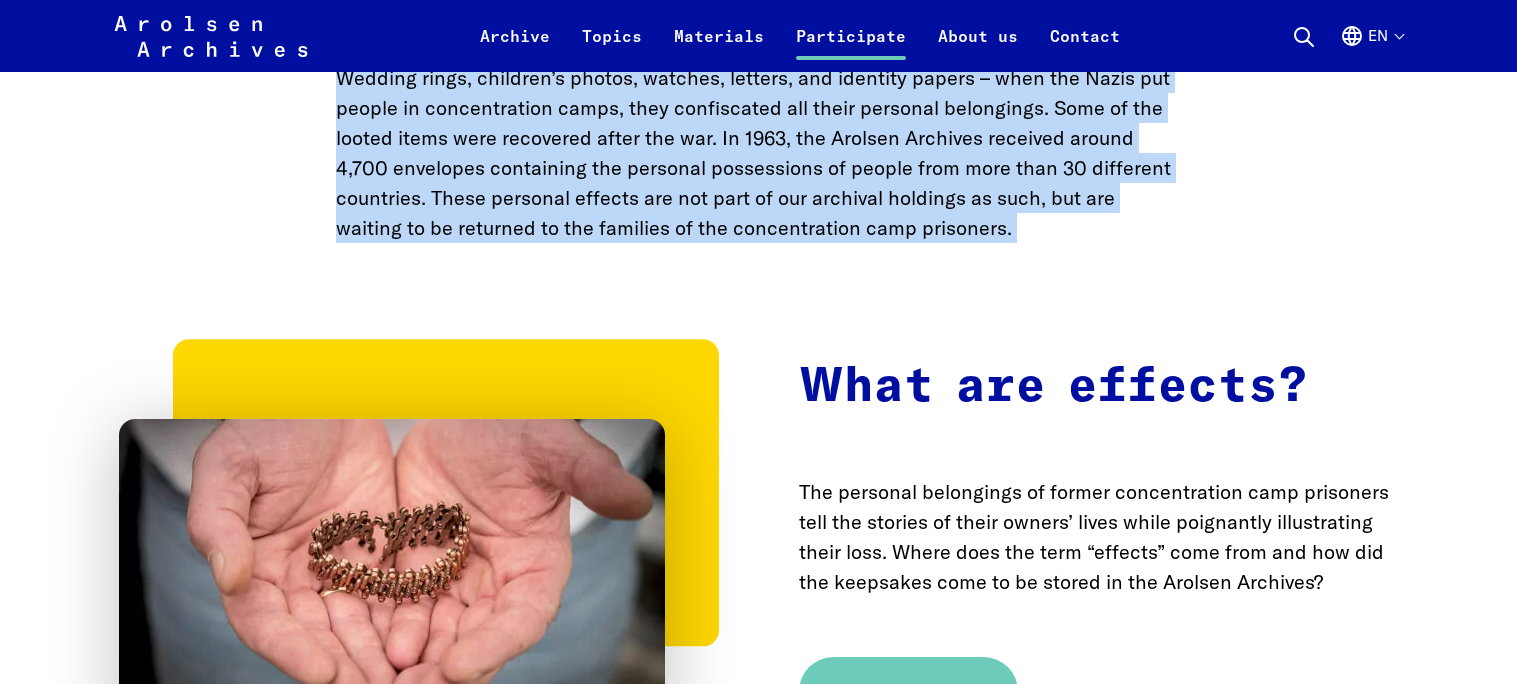 click on "Wedding rings, children’s photos, watches, letters, and identity papers – when the Nazis put people in concentration camps, they confiscated all their personal belongings. Some of the looted items were recovered after the war. In 1963, the Arolsen Archives received around 4,700 envelopes containing the personal possessions of people from more than 30 different countries. These personal effects are not part of our archival holdings as such, but are waiting to be returned to the families of the concentration camp prisoners." at bounding box center (759, 153) 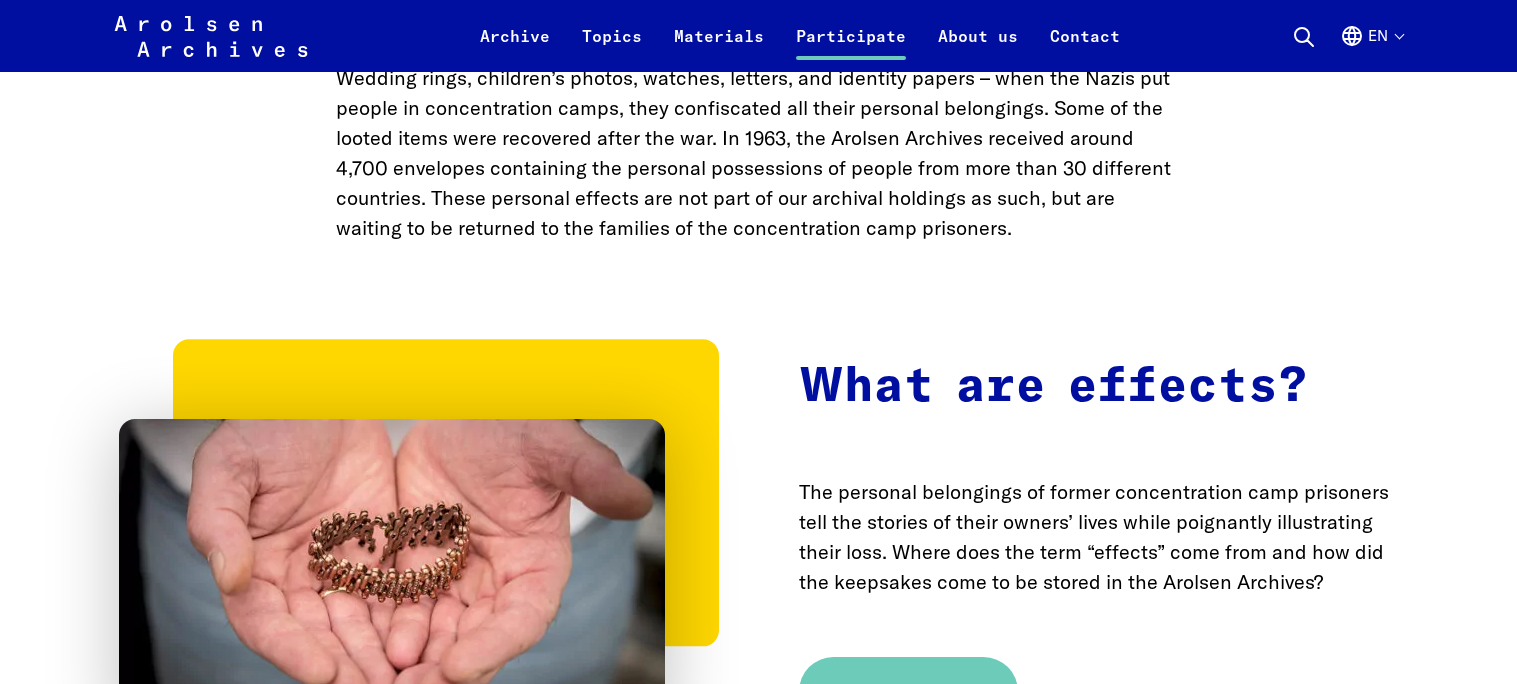 click on "Wedding rings, children’s photos, watches, letters, and identity papers – when the Nazis put people in concentration camps, they confiscated all their personal belongings. Some of the looted items were recovered after the war. In 1963, the Arolsen Archives received around 4,700 envelopes containing the personal possessions of people from more than 30 different countries. These personal effects are not part of our archival holdings as such, but are waiting to be returned to the families of the concentration camp prisoners." at bounding box center (759, 153) 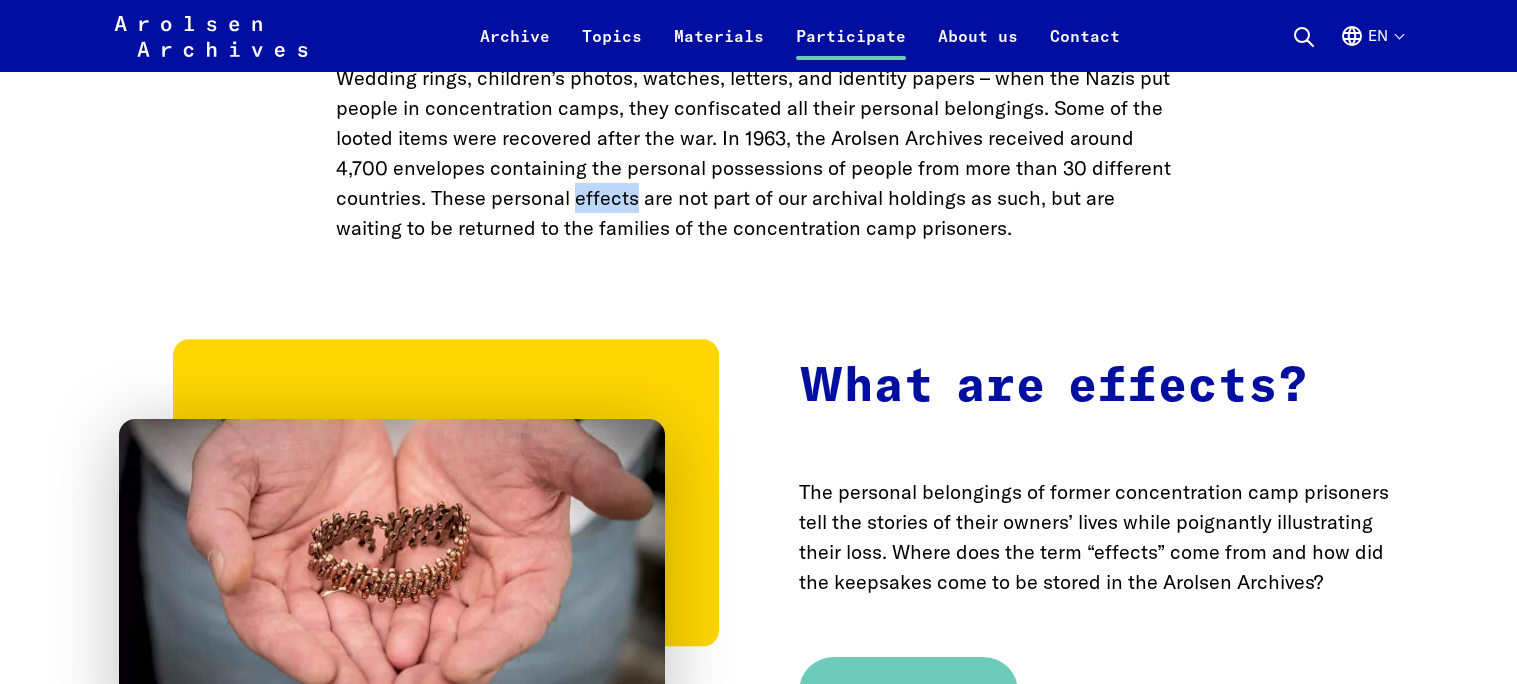 click on "Wedding rings, children’s photos, watches, letters, and identity papers – when the Nazis put people in concentration camps, they confiscated all their personal belongings. Some of the looted items were recovered after the war. In 1963, the Arolsen Archives received around 4,700 envelopes containing the personal possessions of people from more than 30 different countries. These personal effects are not part of our archival holdings as such, but are waiting to be returned to the families of the concentration camp prisoners." at bounding box center [759, 153] 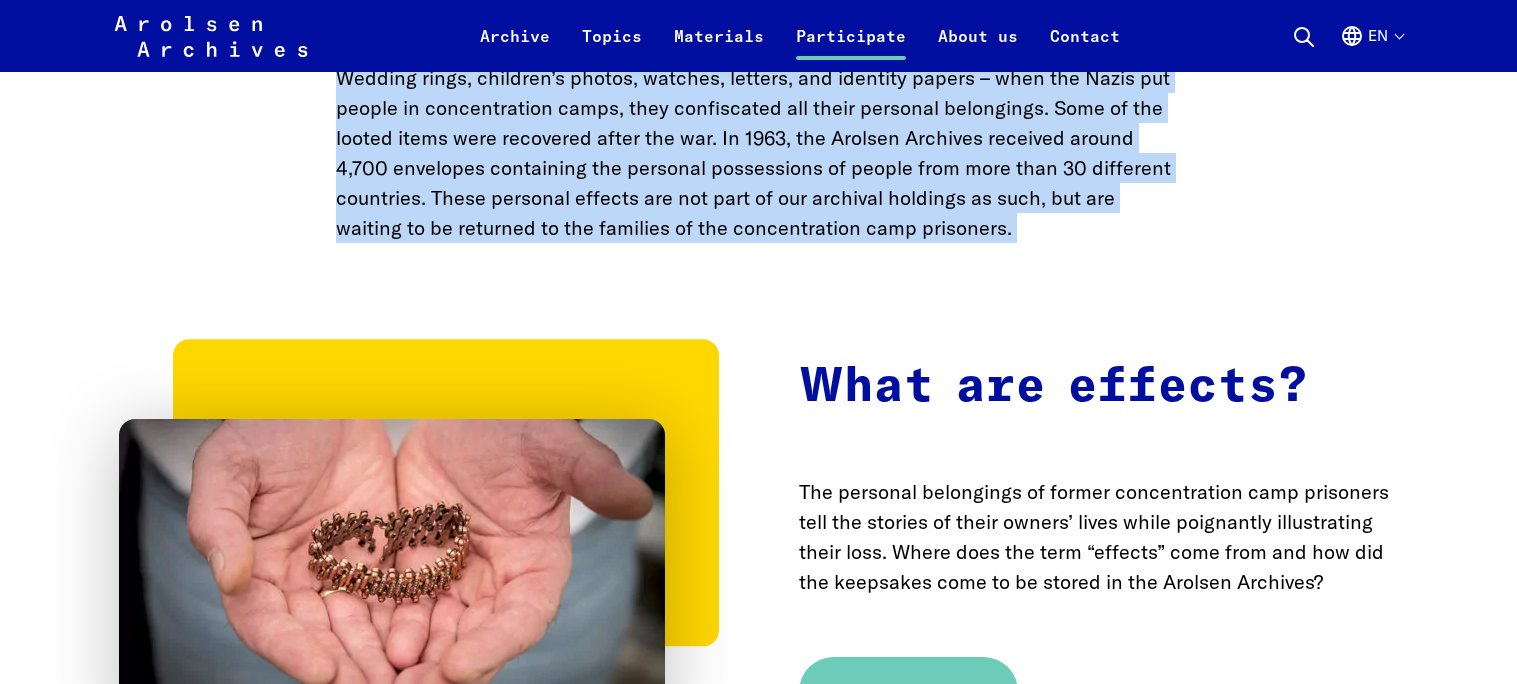 click on "Wedding rings, children’s photos, watches, letters, and identity papers – when the Nazis put people in concentration camps, they confiscated all their personal belongings. Some of the looted items were recovered after the war. In 1963, the Arolsen Archives received around 4,700 envelopes containing the personal possessions of people from more than 30 different countries. These personal effects are not part of our archival holdings as such, but are waiting to be returned to the families of the concentration camp prisoners." at bounding box center (759, 153) 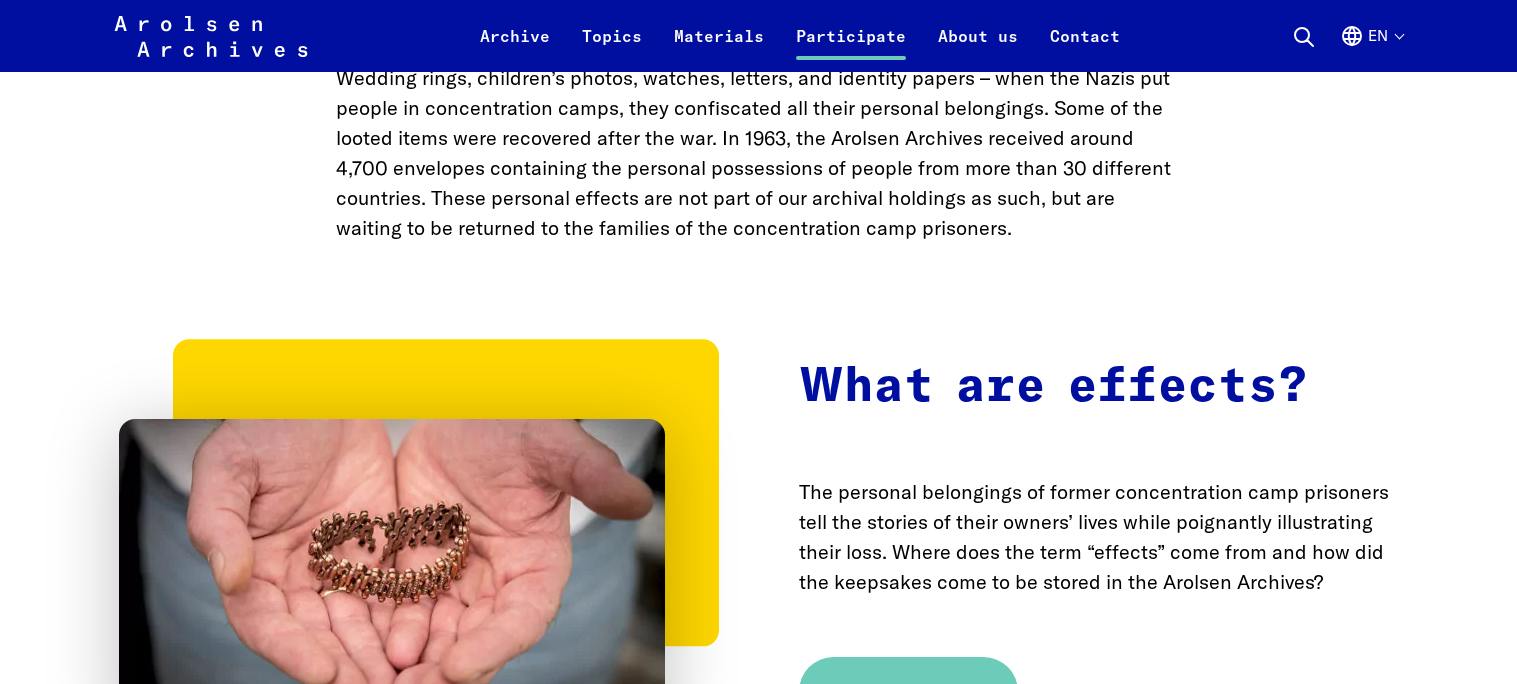 click on "Wedding rings, children’s photos, watches, letters, and identity papers – when the Nazis put people in concentration camps, they confiscated all their personal belongings. Some of the looted items were recovered after the war. In 1963, the Arolsen Archives received around 4,700 envelopes containing the personal possessions of people from more than 30 different countries. These personal effects are not part of our archival holdings as such, but are waiting to be returned to the families of the concentration camp prisoners." at bounding box center (759, 153) 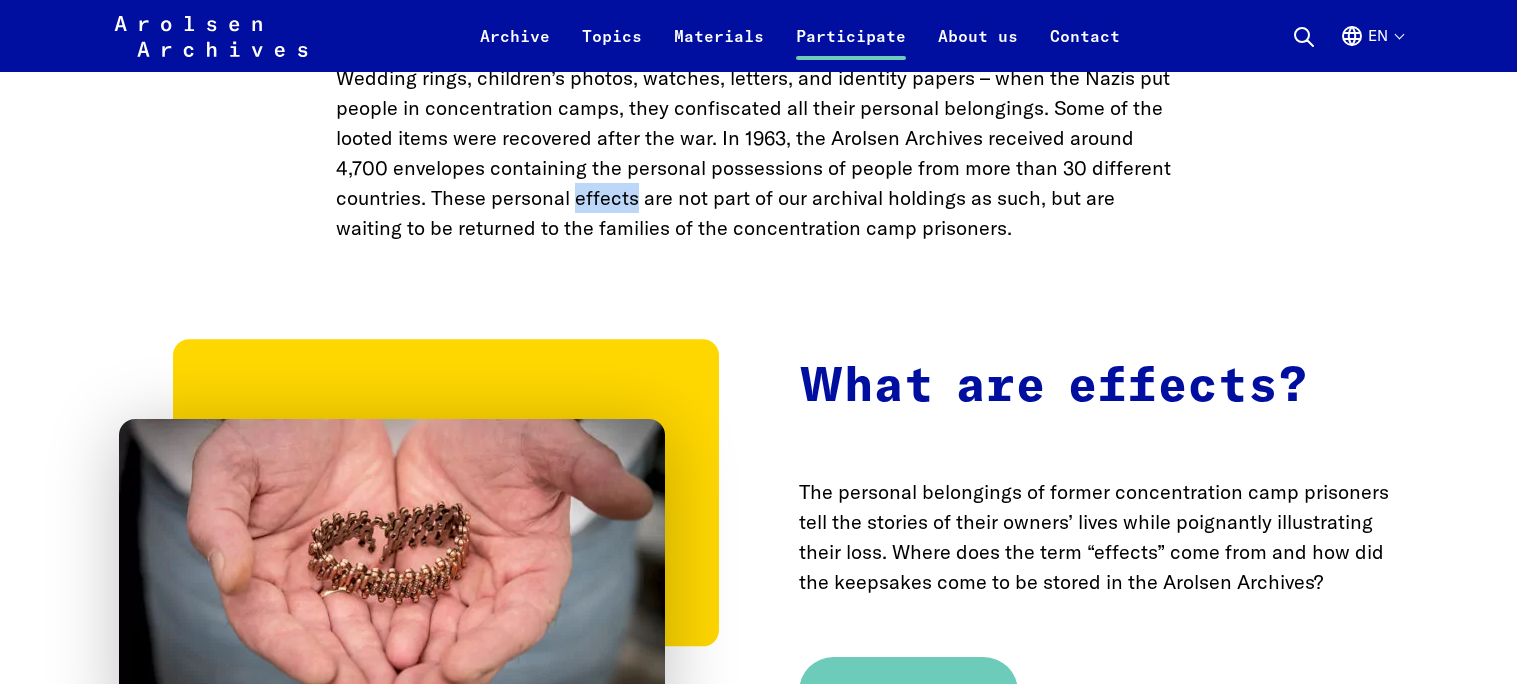 click on "Wedding rings, children’s photos, watches, letters, and identity papers – when the Nazis put people in concentration camps, they confiscated all their personal belongings. Some of the looted items were recovered after the war. In 1963, the Arolsen Archives received around 4,700 envelopes containing the personal possessions of people from more than 30 different countries. These personal effects are not part of our archival holdings as such, but are waiting to be returned to the families of the concentration camp prisoners." at bounding box center [759, 153] 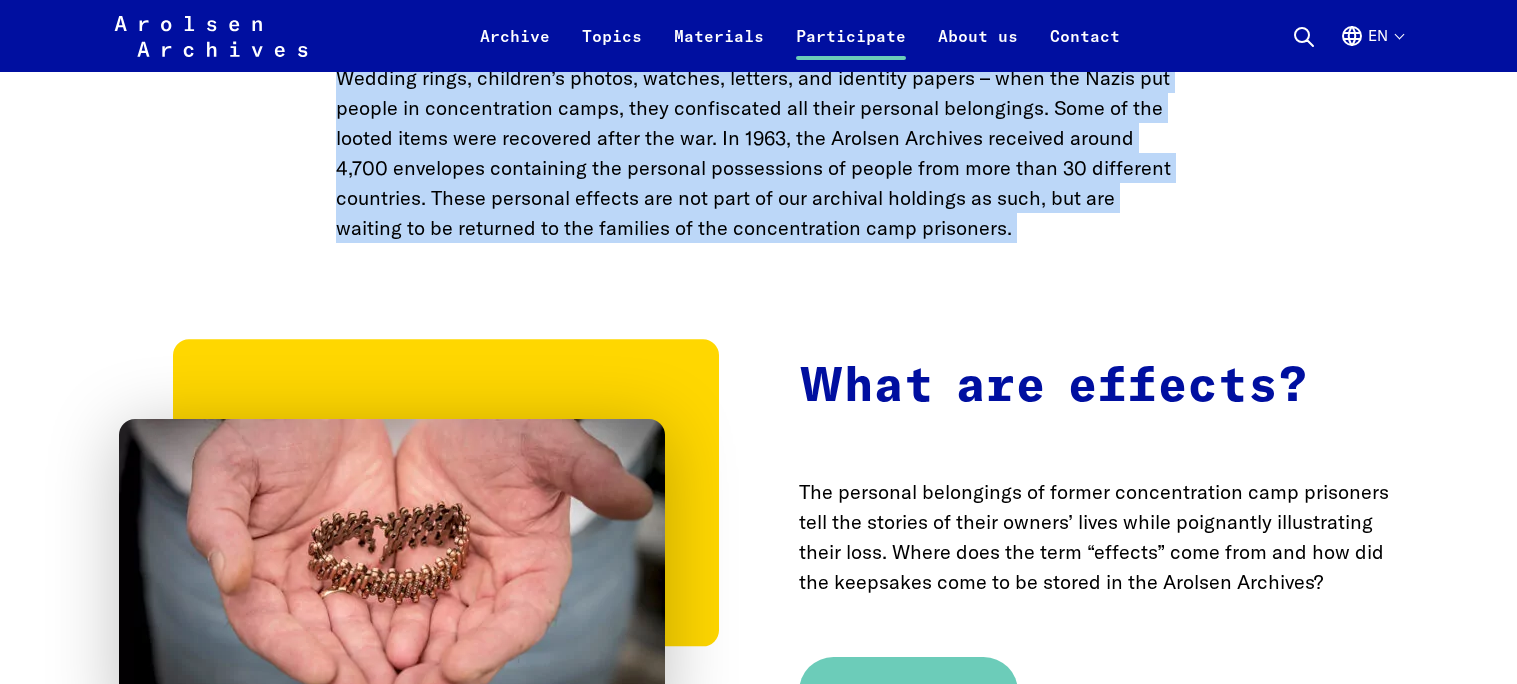 click on "Wedding rings, children’s photos, watches, letters, and identity papers – when the Nazis put people in concentration camps, they confiscated all their personal belongings. Some of the looted items were recovered after the war. In 1963, the Arolsen Archives received around 4,700 envelopes containing the personal possessions of people from more than 30 different countries. These personal effects are not part of our archival holdings as such, but are waiting to be returned to the families of the concentration camp prisoners." at bounding box center [759, 153] 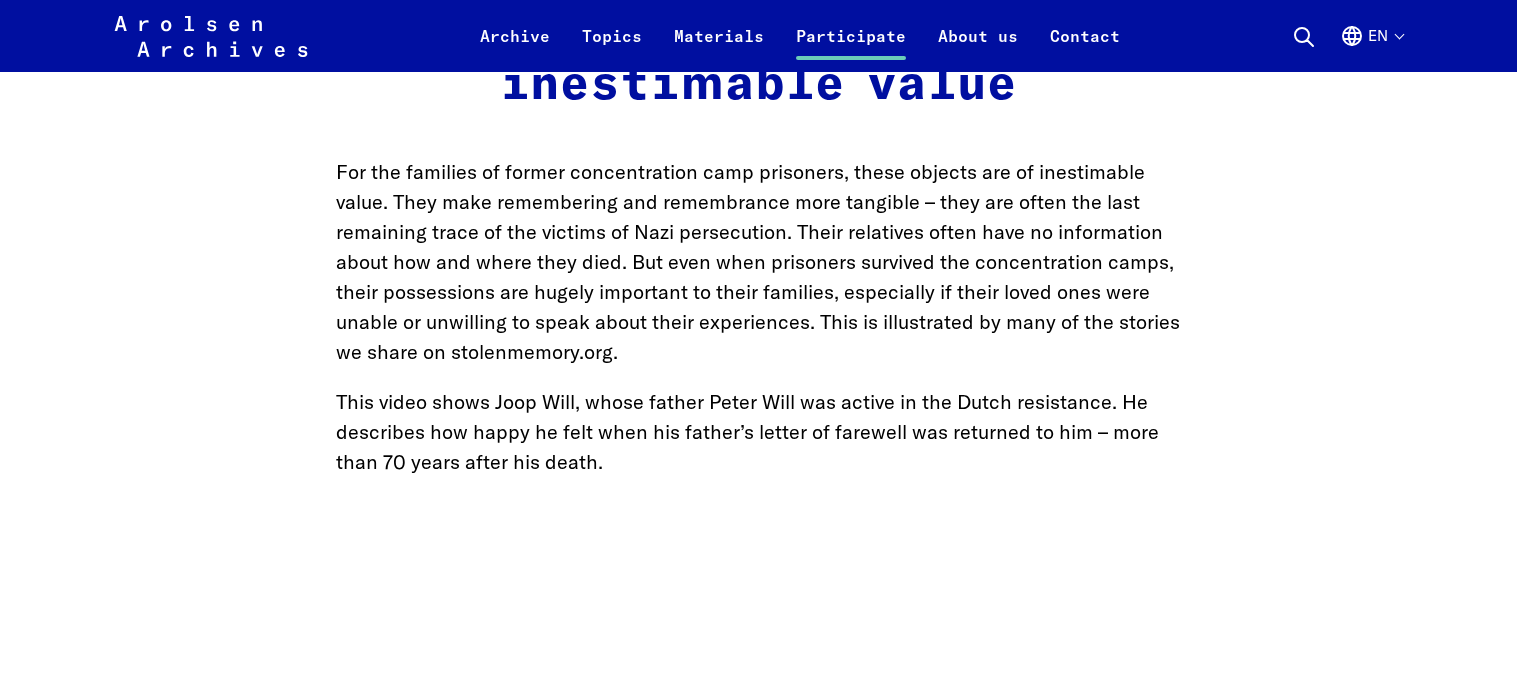 scroll, scrollTop: 1745, scrollLeft: 0, axis: vertical 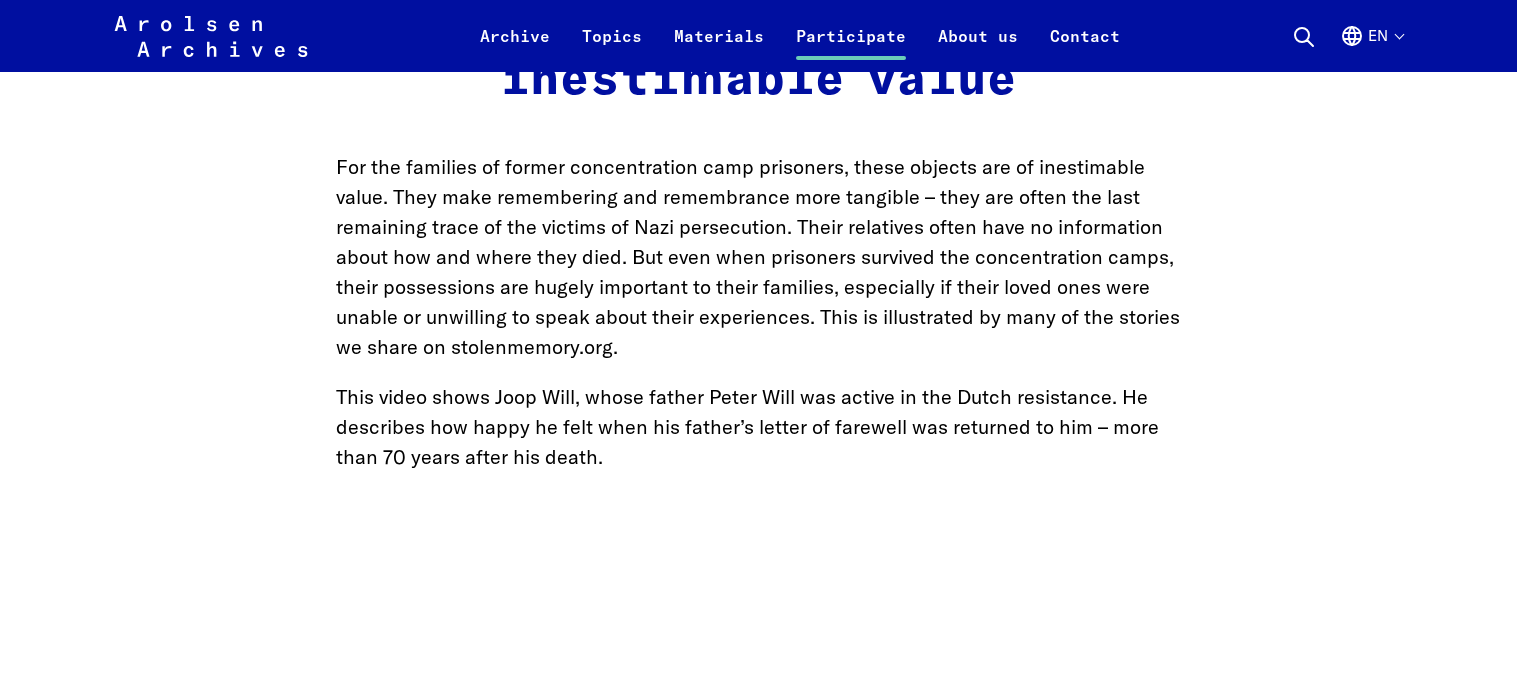 click on "For the families of former concentration camp prisoners, these objects are of inestimable value. They make remembering and remembrance more tangible – they are often the last remaining trace of the victims of Nazi persecution. Their relatives often have no information about how and where they died. But even when prisoners survived the concentration camps, their possessions are hugely important to their families, especially if their loved ones were unable or unwilling to speak about their experiences. This is illustrated by many of the stories we share on stolenmemory.org." at bounding box center [759, 257] 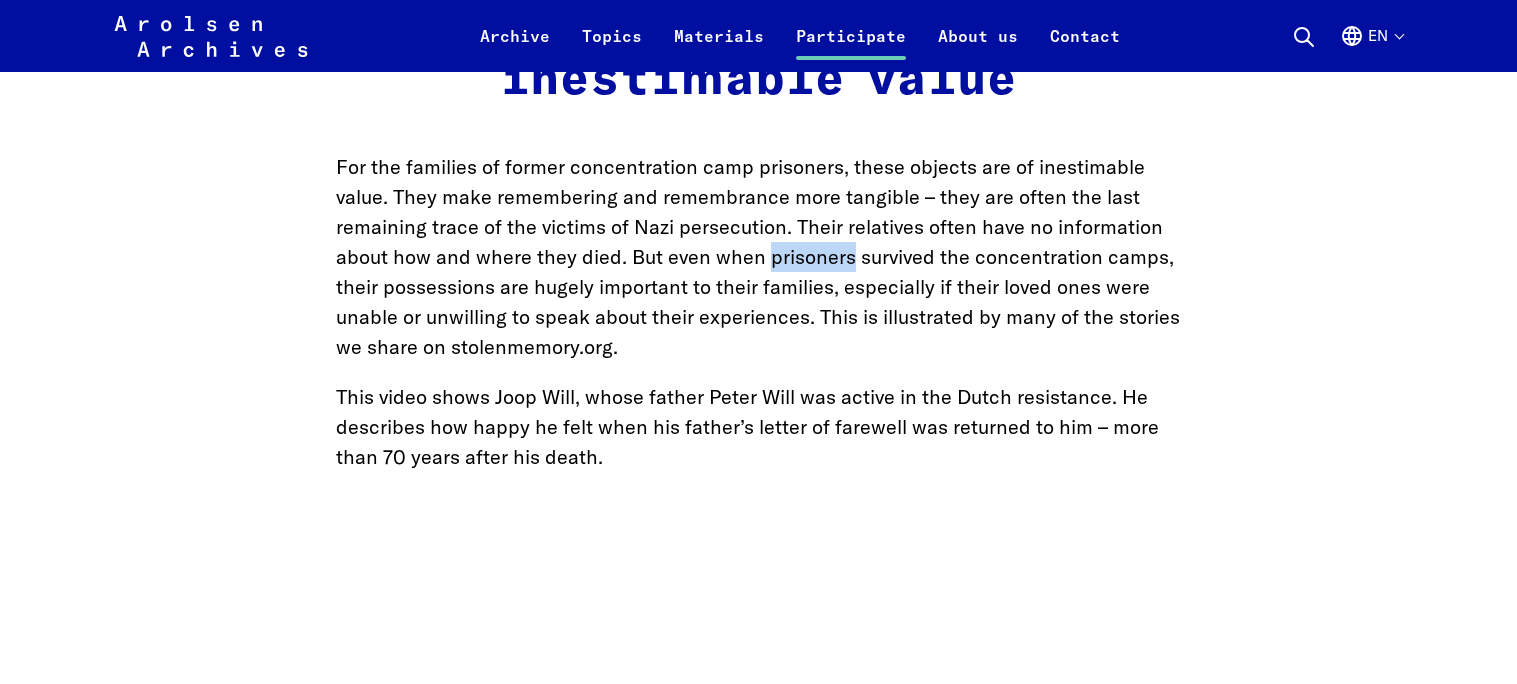 click on "For the families of former concentration camp prisoners, these objects are of inestimable value. They make remembering and remembrance more tangible – they are often the last remaining trace of the victims of Nazi persecution. Their relatives often have no information about how and where they died. But even when prisoners survived the concentration camps, their possessions are hugely important to their families, especially if their loved ones were unable or unwilling to speak about their experiences. This is illustrated by many of the stories we share on stolenmemory.org." at bounding box center (759, 257) 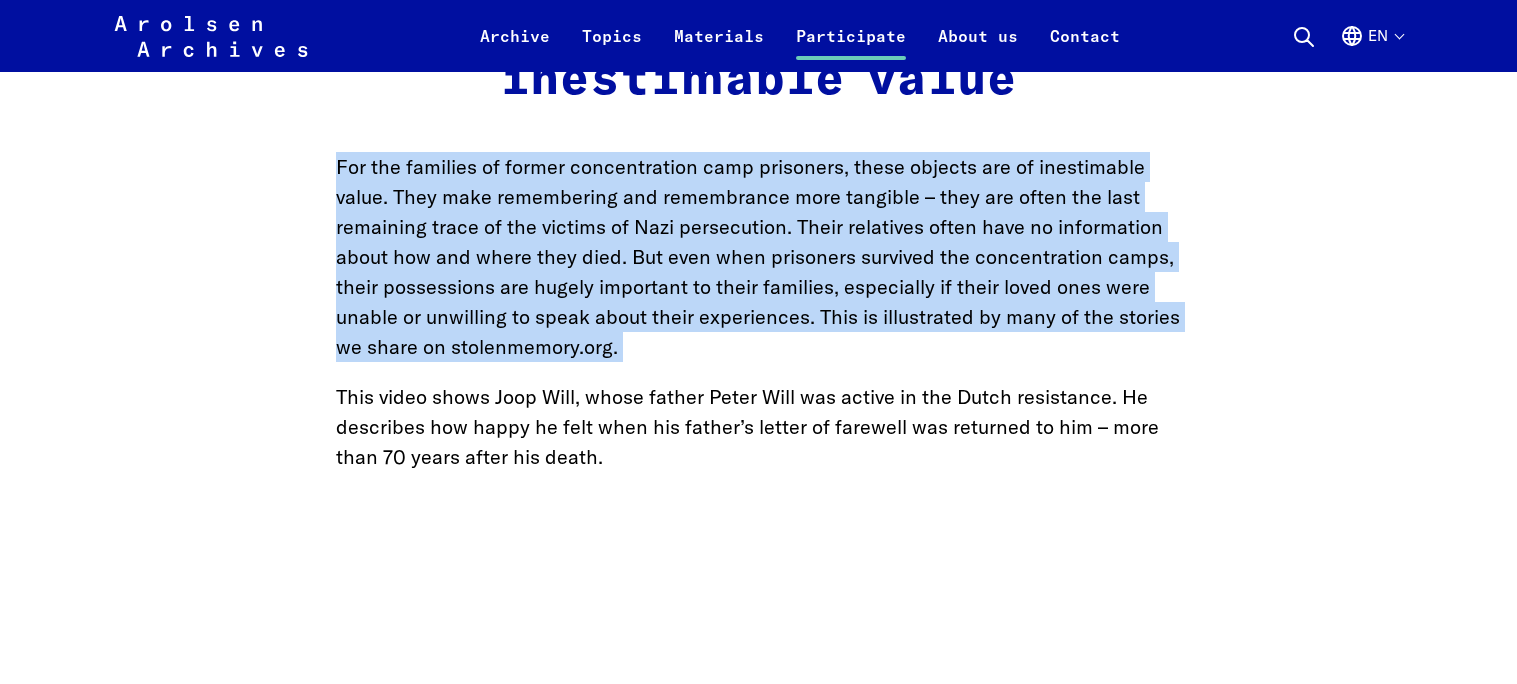 click on "For the families of former concentration camp prisoners, these objects are of inestimable value. They make remembering and remembrance more tangible – they are often the last remaining trace of the victims of Nazi persecution. Their relatives often have no information about how and where they died. But even when prisoners survived the concentration camps, their possessions are hugely important to their families, especially if their loved ones were unable or unwilling to speak about their experiences. This is illustrated by many of the stories we share on stolenmemory.org." at bounding box center [759, 257] 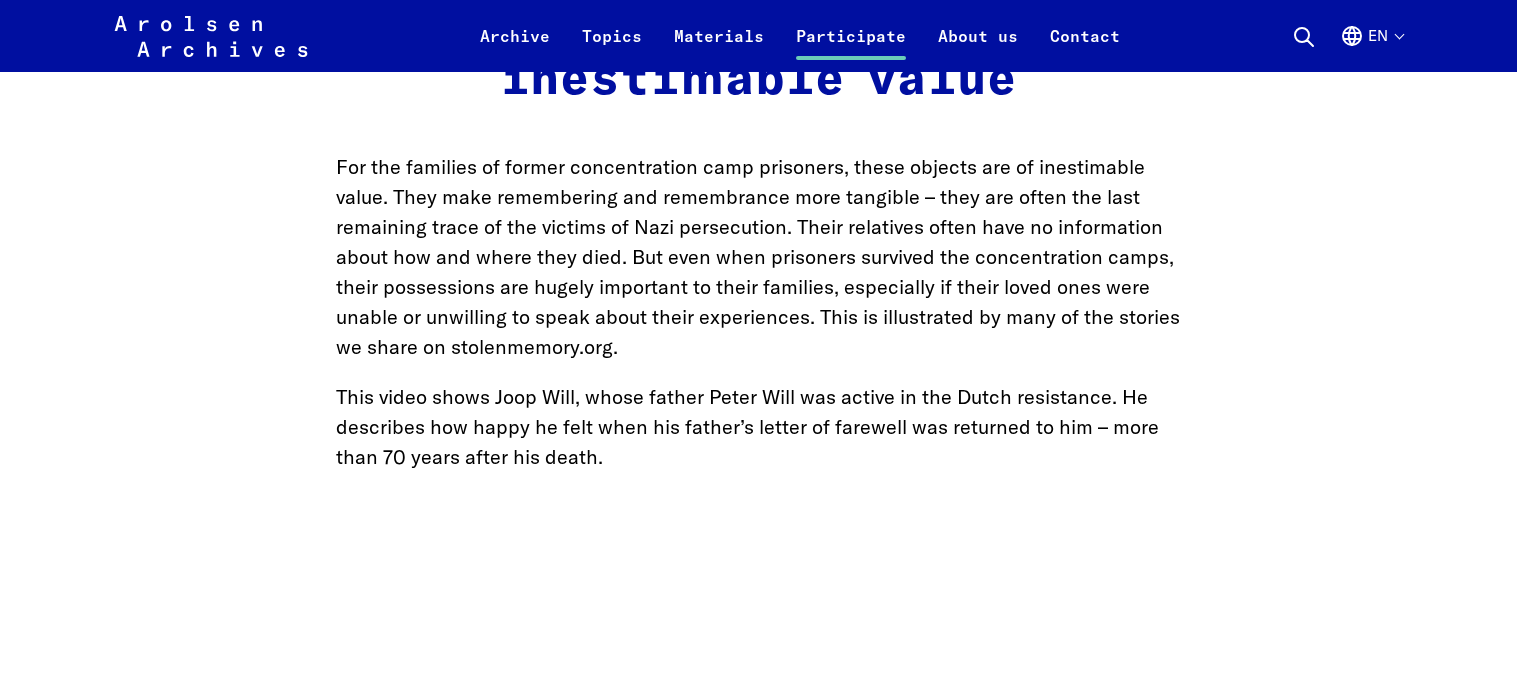 click on "For the families of former concentration camp prisoners, these objects are of inestimable value. They make remembering and remembrance more tangible – they are often the last remaining trace of the victims of Nazi persecution. Their relatives often have no information about how and where they died. But even when prisoners survived the concentration camps, their possessions are hugely important to their families, especially if their loved ones were unable or unwilling to speak about their experiences. This is illustrated by many of the stories we share on stolenmemory.org." at bounding box center [759, 257] 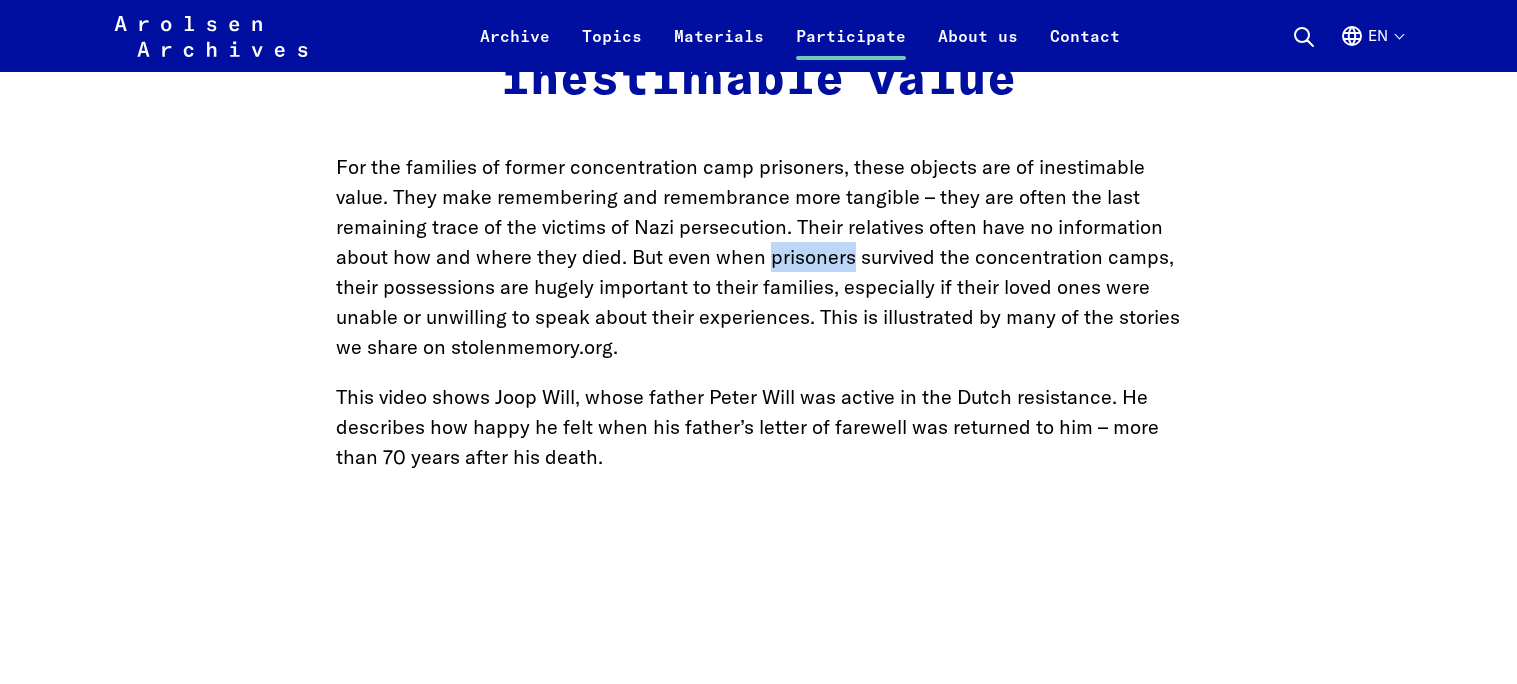 click on "For the families of former concentration camp prisoners, these objects are of inestimable value. They make remembering and remembrance more tangible – they are often the last remaining trace of the victims of Nazi persecution. Their relatives often have no information about how and where they died. But even when prisoners survived the concentration camps, their possessions are hugely important to their families, especially if their loved ones were unable or unwilling to speak about their experiences. This is illustrated by many of the stories we share on stolenmemory.org." at bounding box center (759, 257) 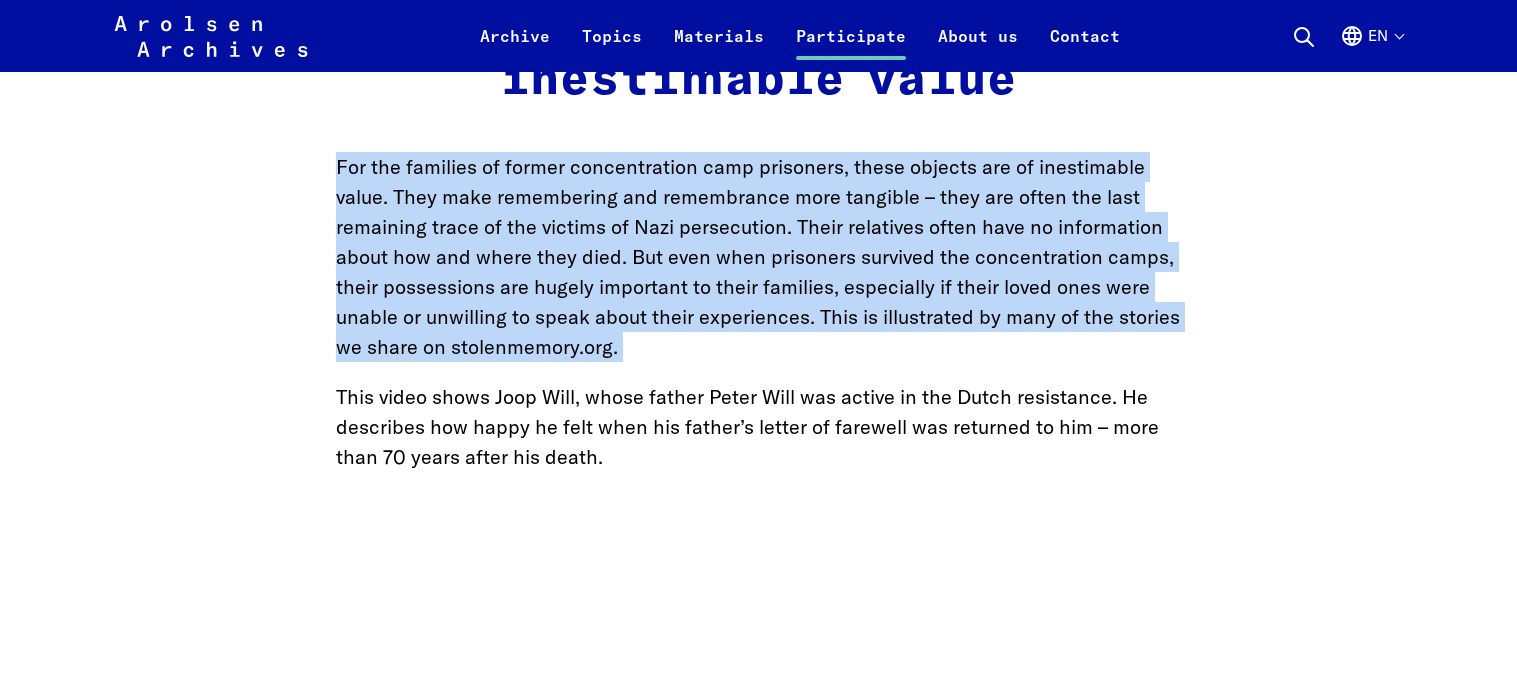 click on "For the families of former concentration camp prisoners, these objects are of inestimable value. They make remembering and remembrance more tangible – they are often the last remaining trace of the victims of Nazi persecution. Their relatives often have no information about how and where they died. But even when prisoners survived the concentration camps, their possessions are hugely important to their families, especially if their loved ones were unable or unwilling to speak about their experiences. This is illustrated by many of the stories we share on stolenmemory.org." at bounding box center (759, 257) 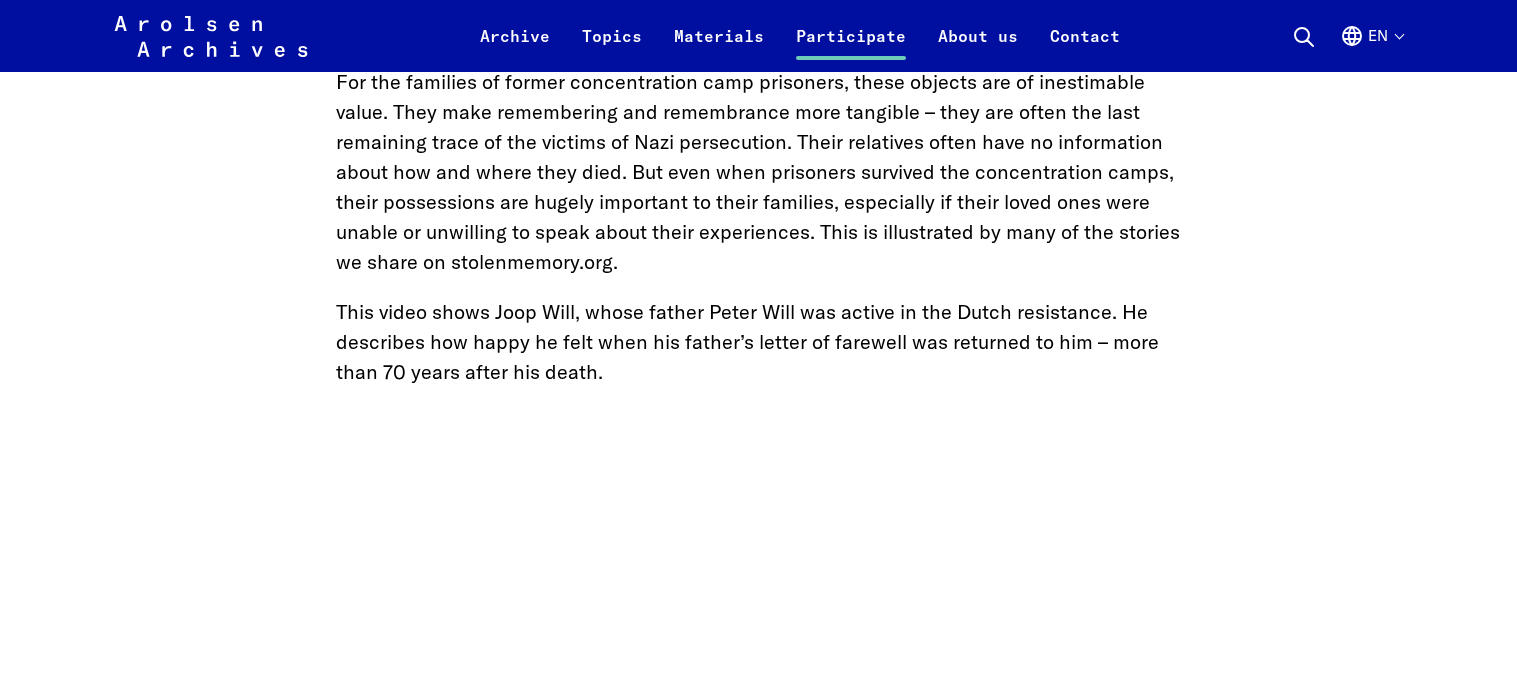 scroll, scrollTop: 1831, scrollLeft: 0, axis: vertical 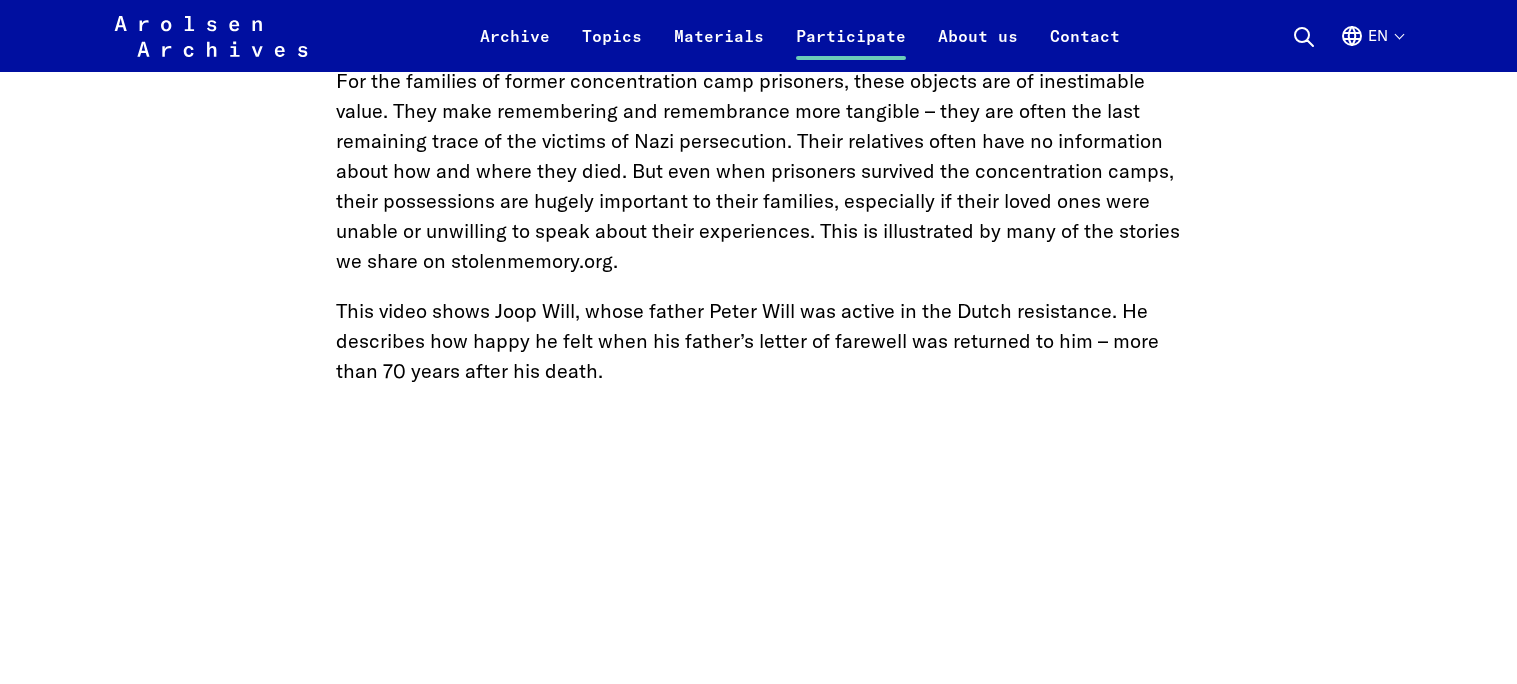 click on "For the families of former concentration camp prisoners, these objects are of inestimable value. They make remembering and remembrance more tangible – they are often the last remaining trace of the victims of Nazi persecution. Their relatives often have no information about how and where they died. But even when prisoners survived the concentration camps, their possessions are hugely important to their families, especially if their loved ones were unable or unwilling to speak about their experiences. This is illustrated by many of the stories we share on stolenmemory.org." at bounding box center (759, 171) 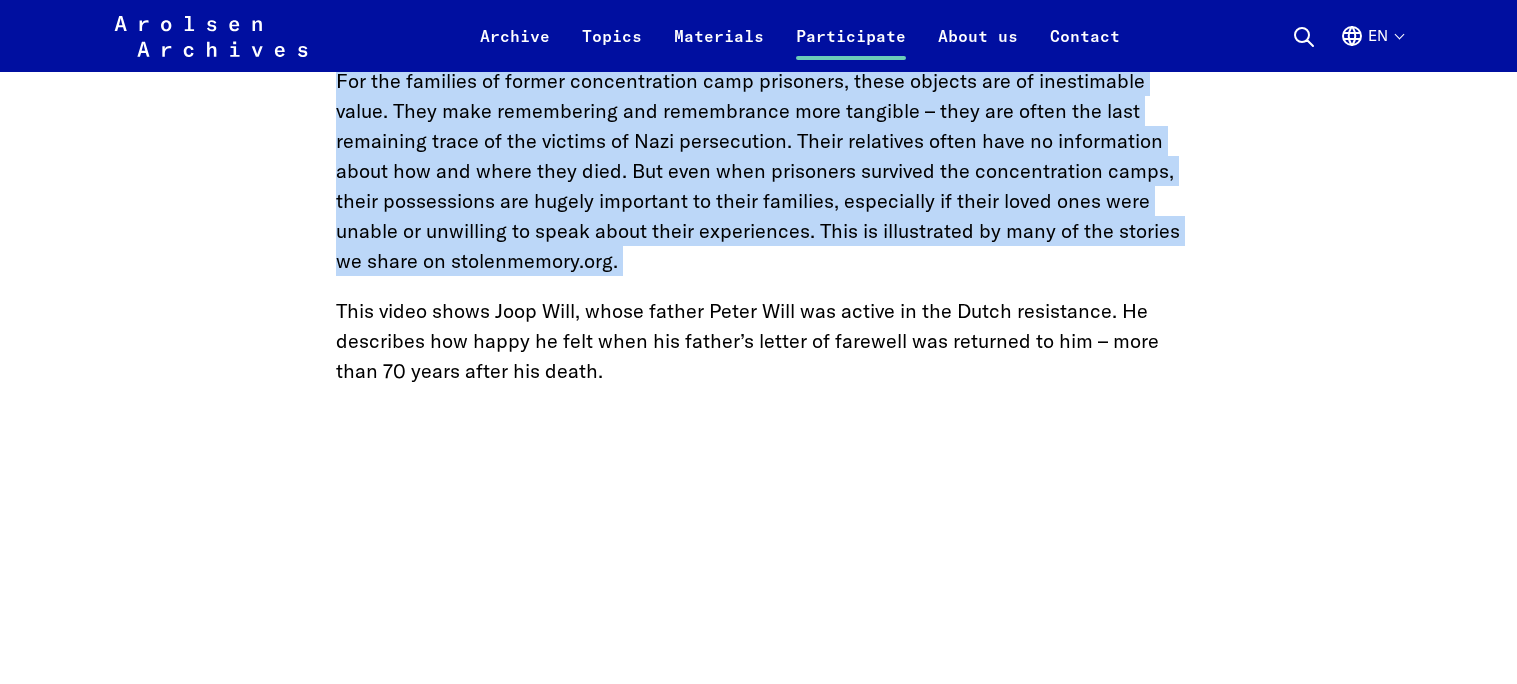 click on "For the families of former concentration camp prisoners, these objects are of inestimable value. They make remembering and remembrance more tangible – they are often the last remaining trace of the victims of Nazi persecution. Their relatives often have no information about how and where they died. But even when prisoners survived the concentration camps, their possessions are hugely important to their families, especially if their loved ones were unable or unwilling to speak about their experiences. This is illustrated by many of the stories we share on stolenmemory.org." at bounding box center (759, 171) 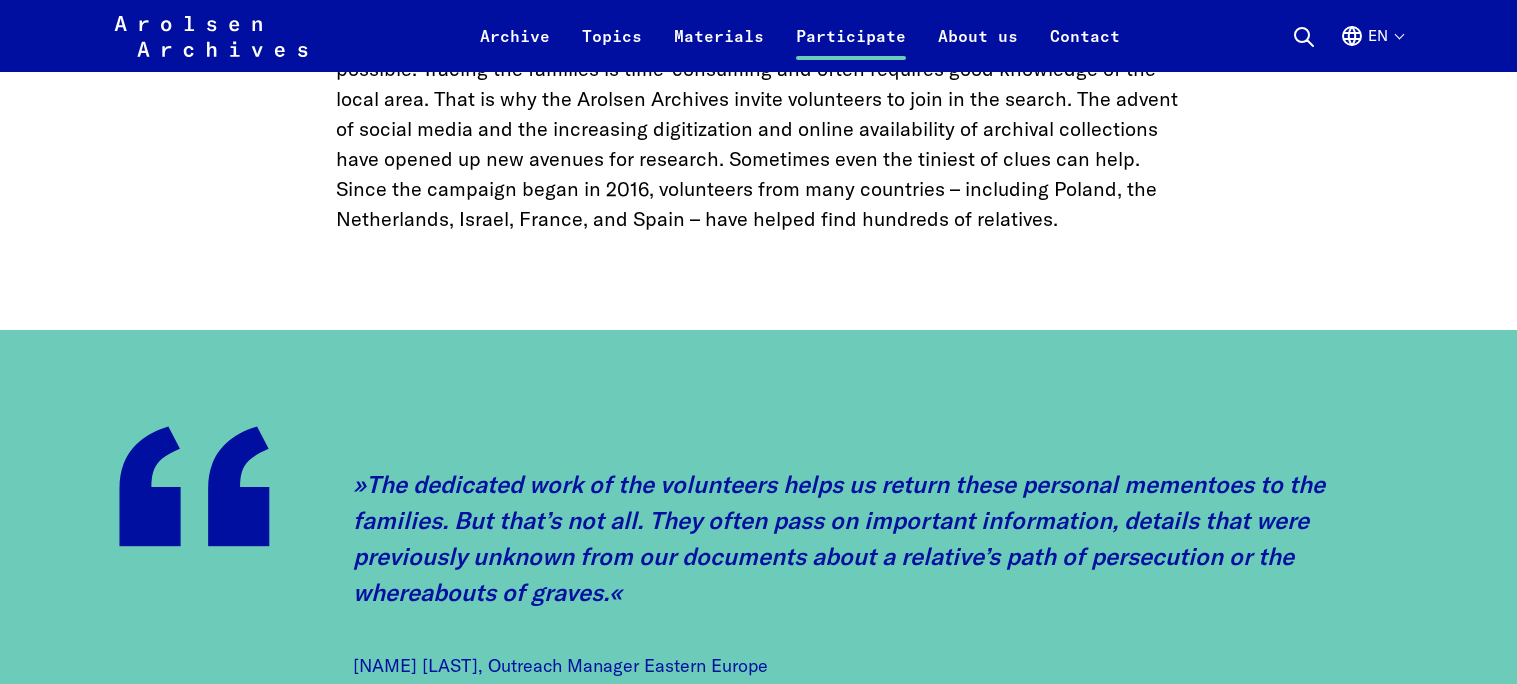 scroll, scrollTop: 3099, scrollLeft: 0, axis: vertical 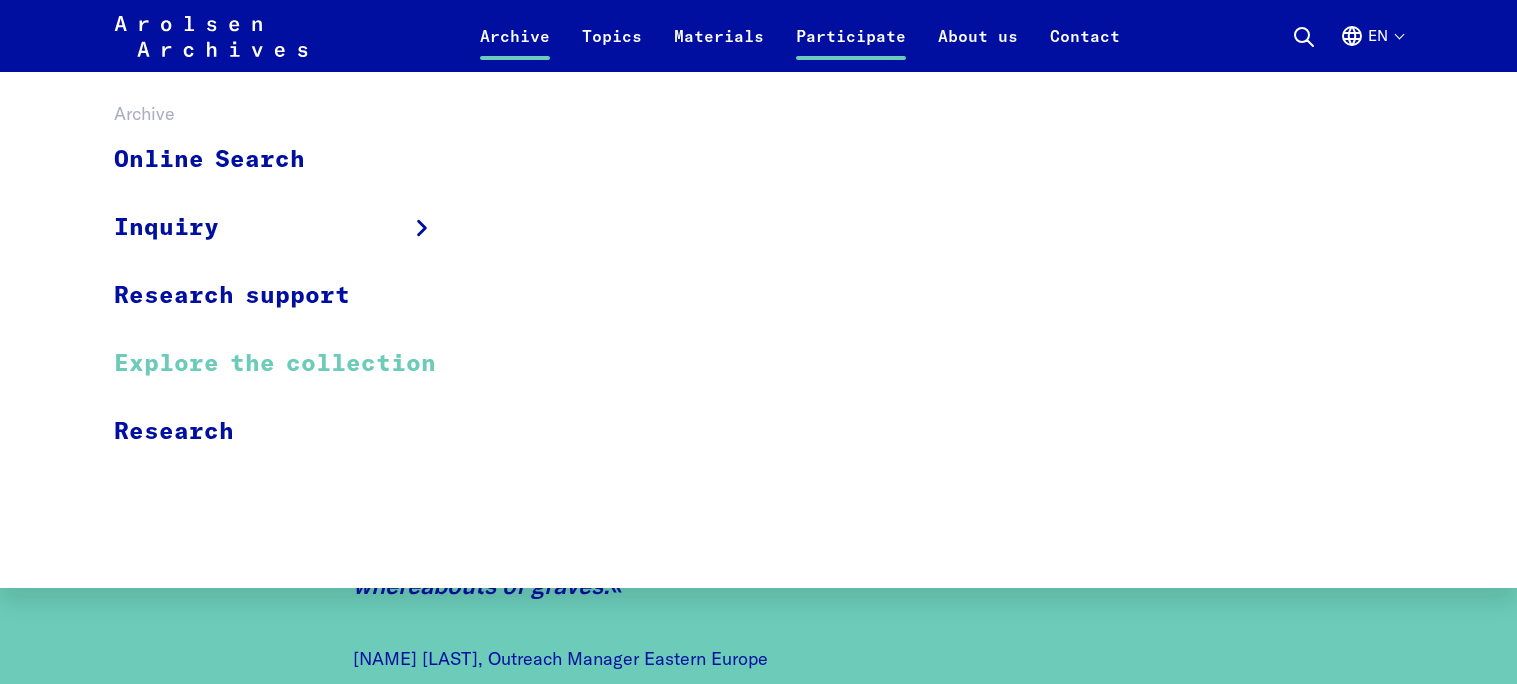 click on "Explore the collection" at bounding box center [288, 364] 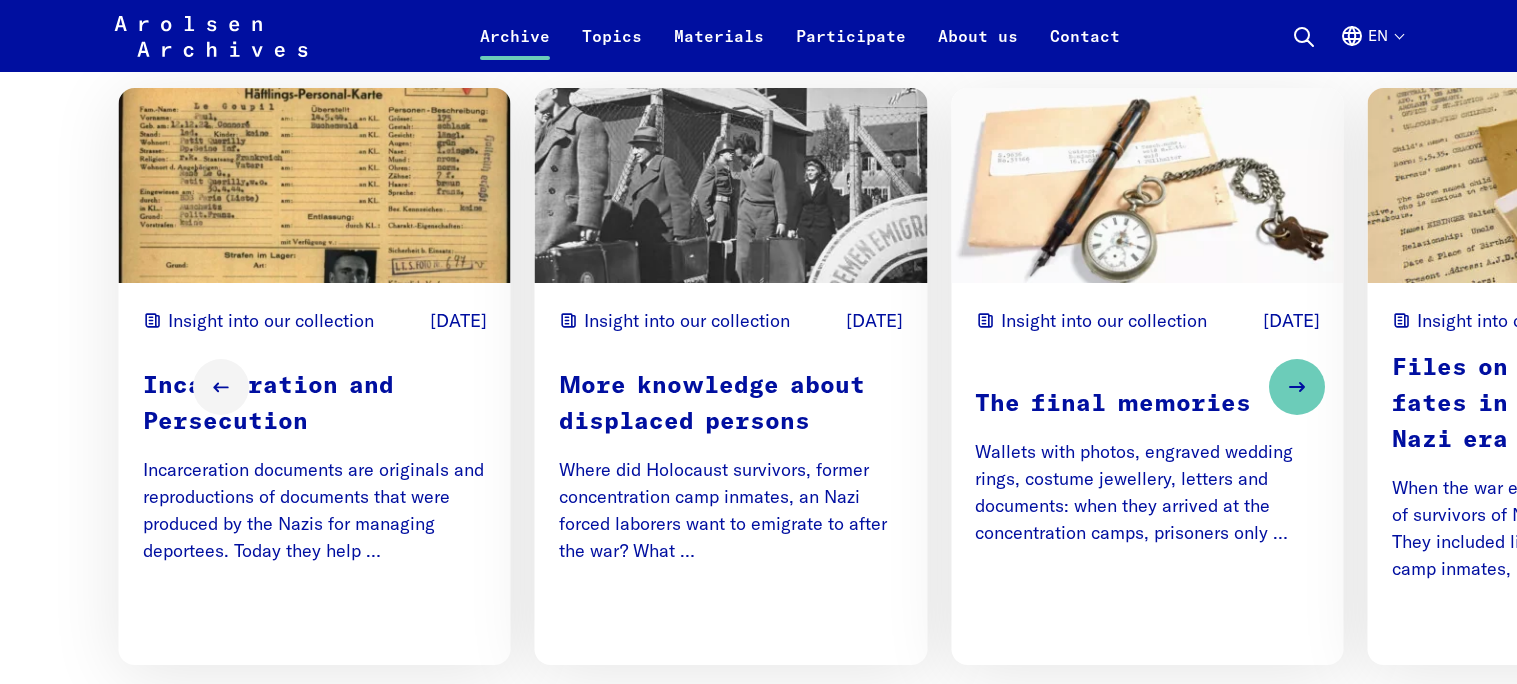 scroll, scrollTop: 2540, scrollLeft: 0, axis: vertical 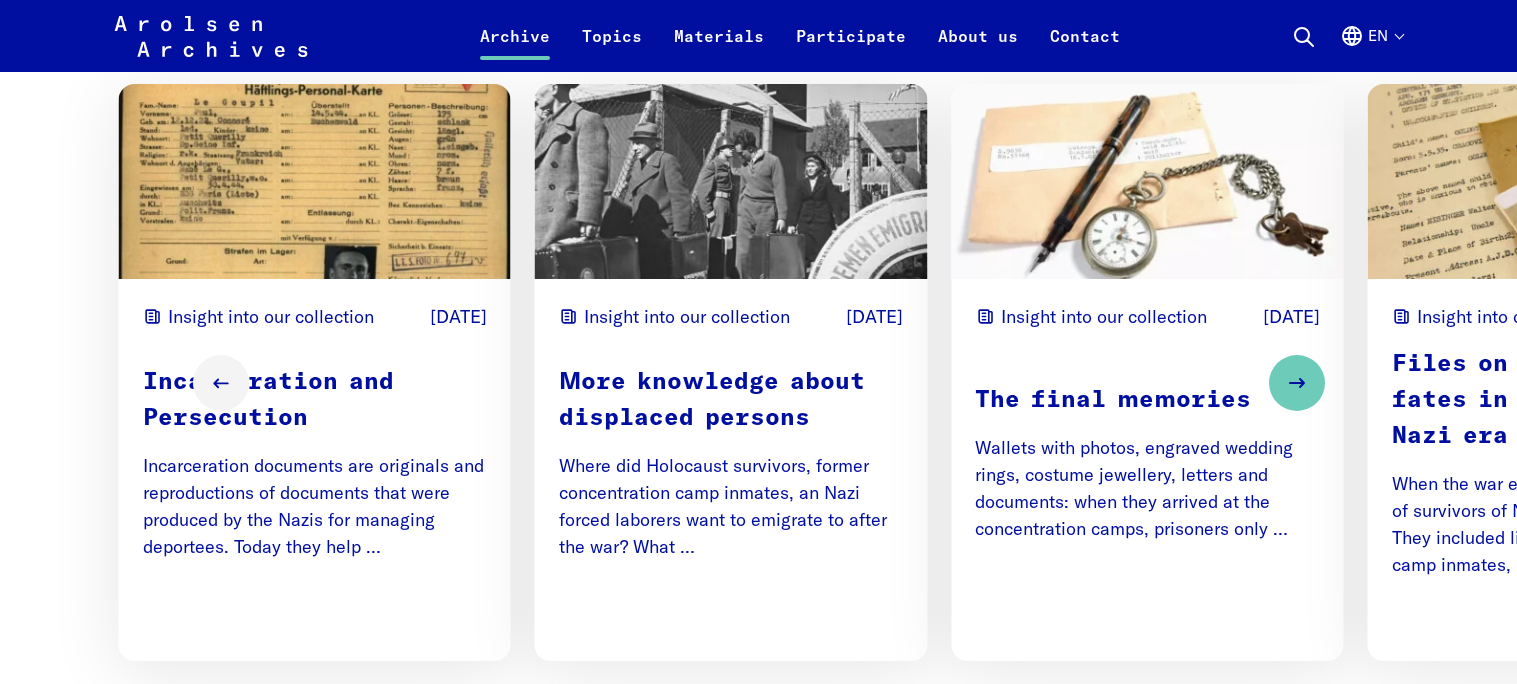 click on "Where did Holocaust survivors, former concentration camp inmates, an Nazi forced laborers want to emigrate to after the war? What …" at bounding box center (731, 506) 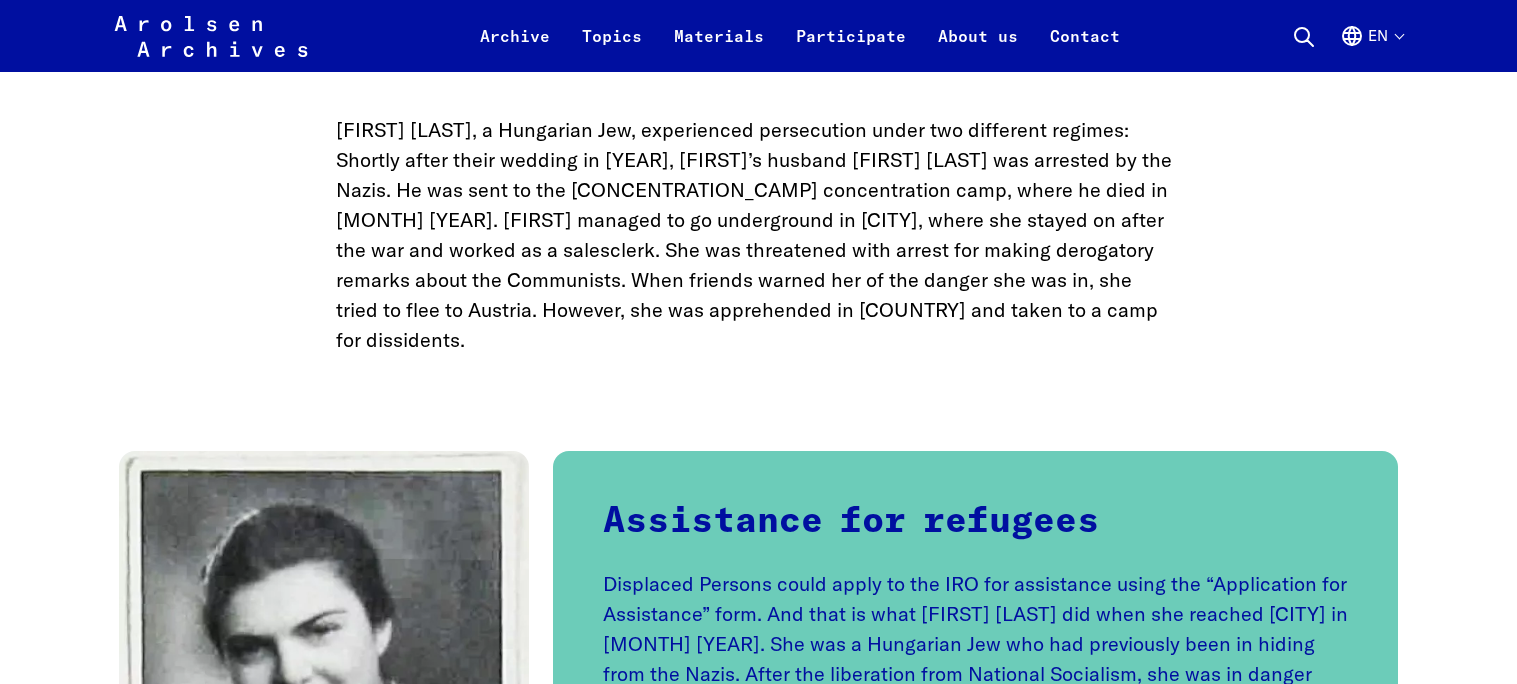 scroll, scrollTop: 3726, scrollLeft: 0, axis: vertical 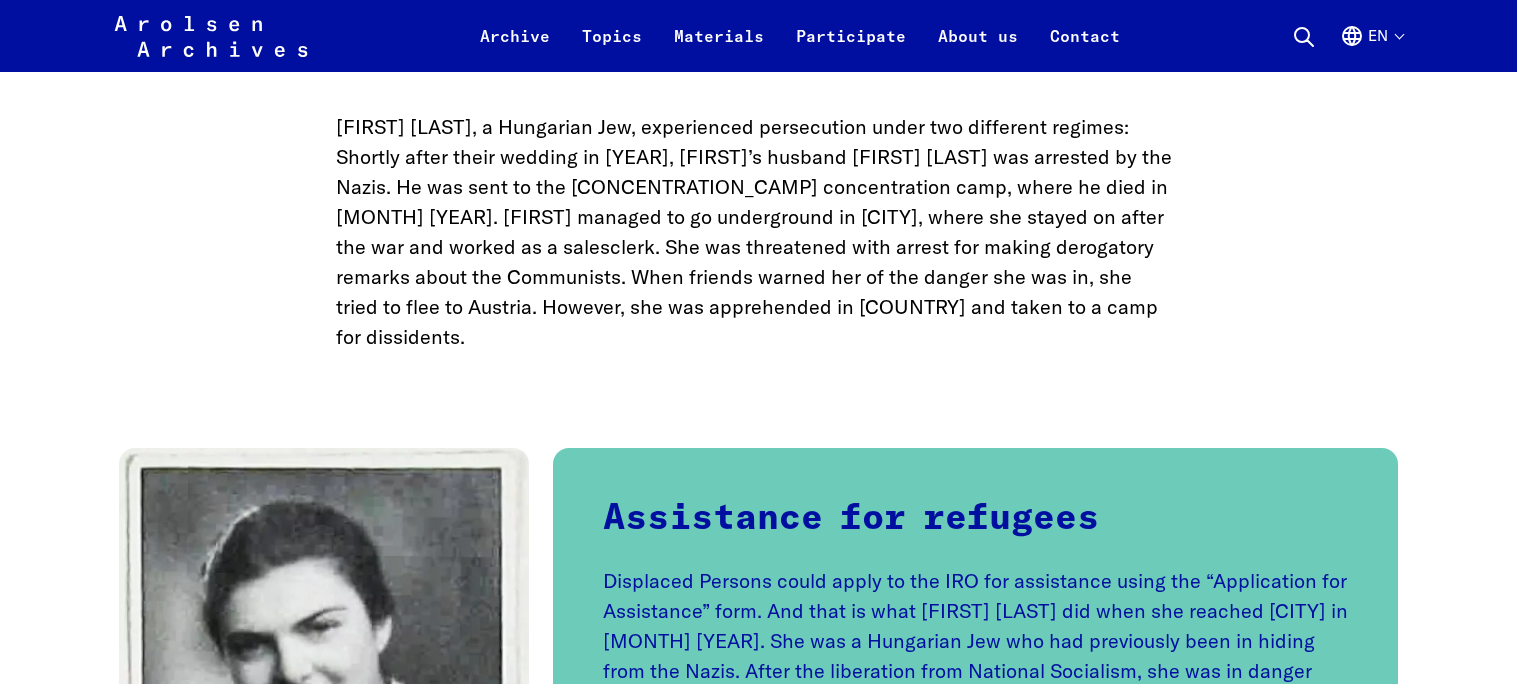 click on "Erzsebet Klein, a Hungarian Jew, experienced persecution under two different regimes: Shortly after their wedding in 1944, Erzsebet’s husband Imre Klein was arrested by the Nazis. He was sent to the Mauthausen concentration camp, where he died in May 1945. Erzsebet managed to go underground in Budapest, where she stayed on after the war and worked as a salesclerk. She was threatened with arrest for making derogatory remarks about the Communists. When friends warned her of the danger she was in, she tried to flee to Austria. However, she was apprehended in Slovakia and taken to a camp for dissidents." at bounding box center [759, 232] 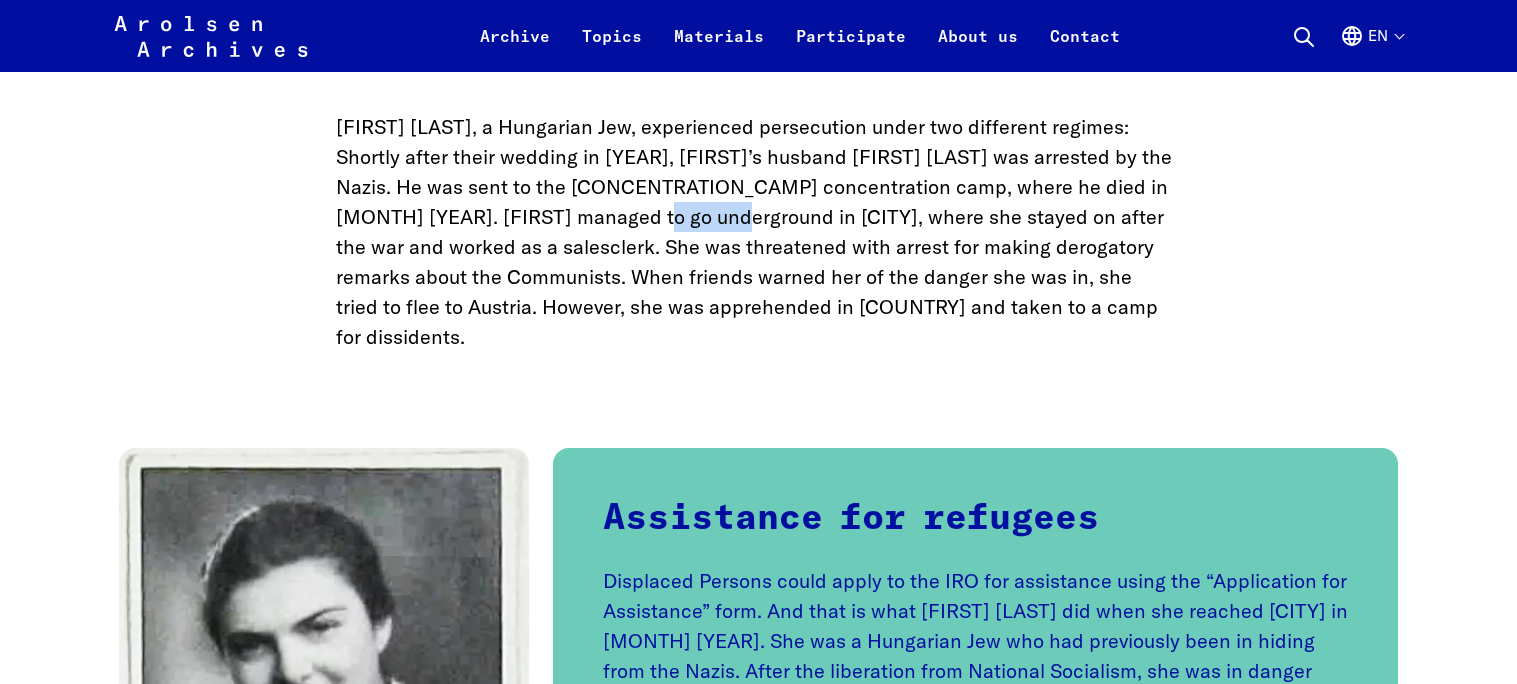 click on "Erzsebet Klein, a Hungarian Jew, experienced persecution under two different regimes: Shortly after their wedding in 1944, Erzsebet’s husband Imre Klein was arrested by the Nazis. He was sent to the Mauthausen concentration camp, where he died in May 1945. Erzsebet managed to go underground in Budapest, where she stayed on after the war and worked as a salesclerk. She was threatened with arrest for making derogatory remarks about the Communists. When friends warned her of the danger she was in, she tried to flee to Austria. However, she was apprehended in Slovakia and taken to a camp for dissidents." at bounding box center [759, 232] 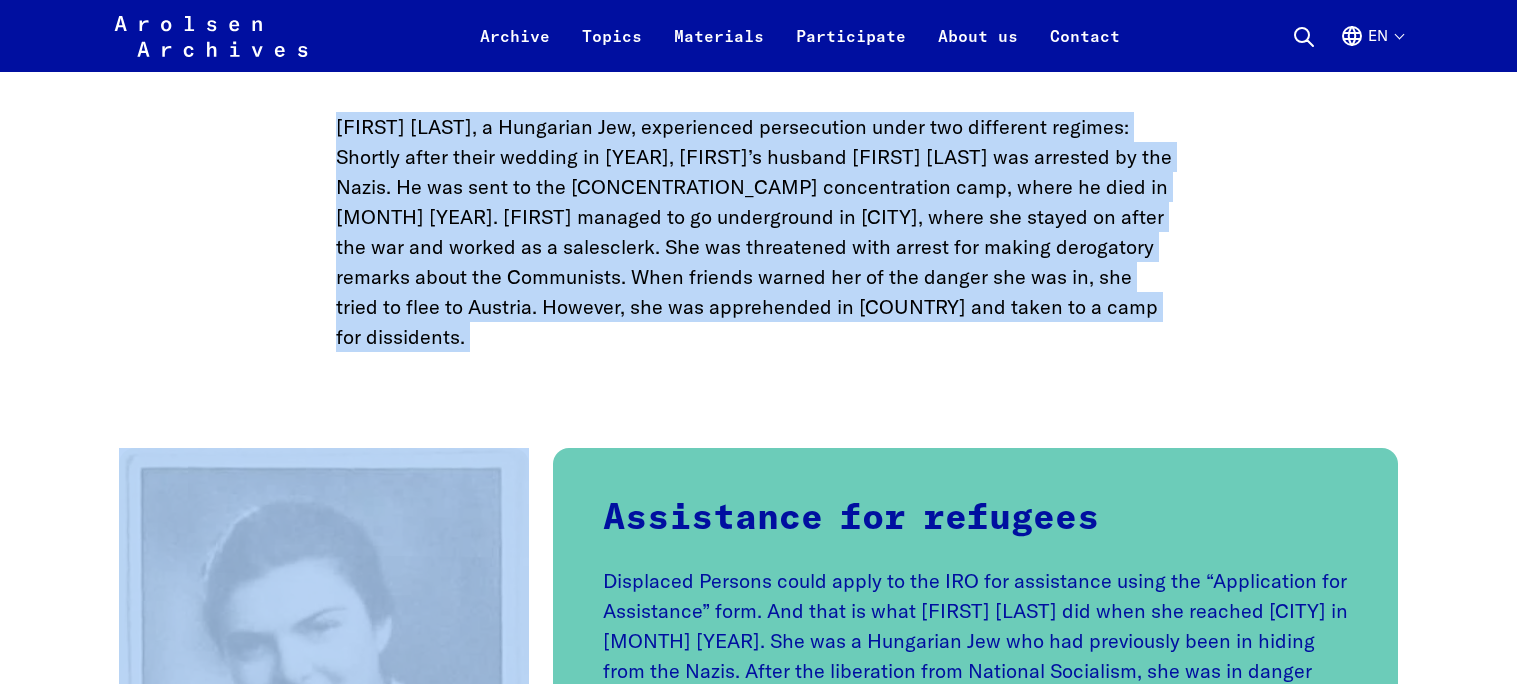 click on "Erzsebet Klein, a Hungarian Jew, experienced persecution under two different regimes: Shortly after their wedding in 1944, Erzsebet’s husband Imre Klein was arrested by the Nazis. He was sent to the Mauthausen concentration camp, where he died in May 1945. Erzsebet managed to go underground in Budapest, where she stayed on after the war and worked as a salesclerk. She was threatened with arrest for making derogatory remarks about the Communists. When friends warned her of the danger she was in, she tried to flee to Austria. However, she was apprehended in Slovakia and taken to a camp for dissidents." at bounding box center (759, 232) 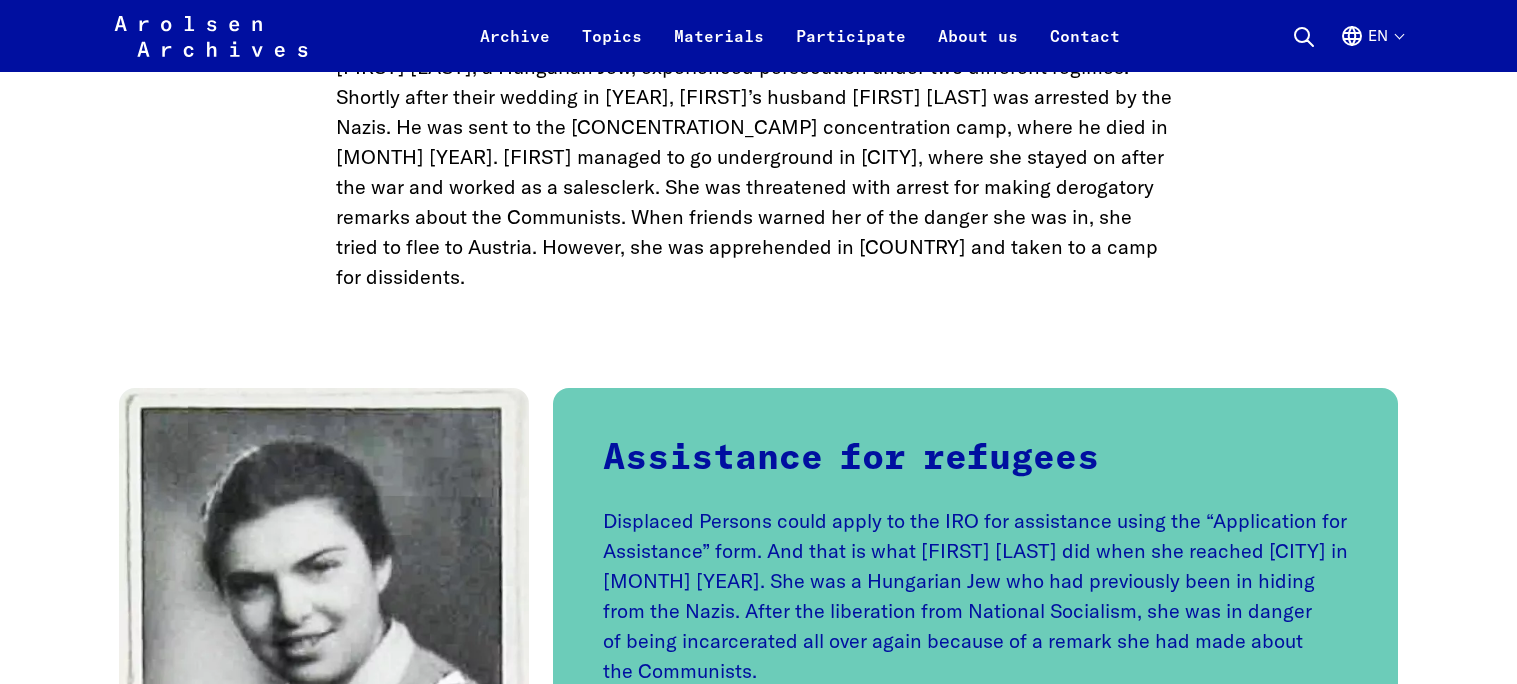 scroll, scrollTop: 3788, scrollLeft: 0, axis: vertical 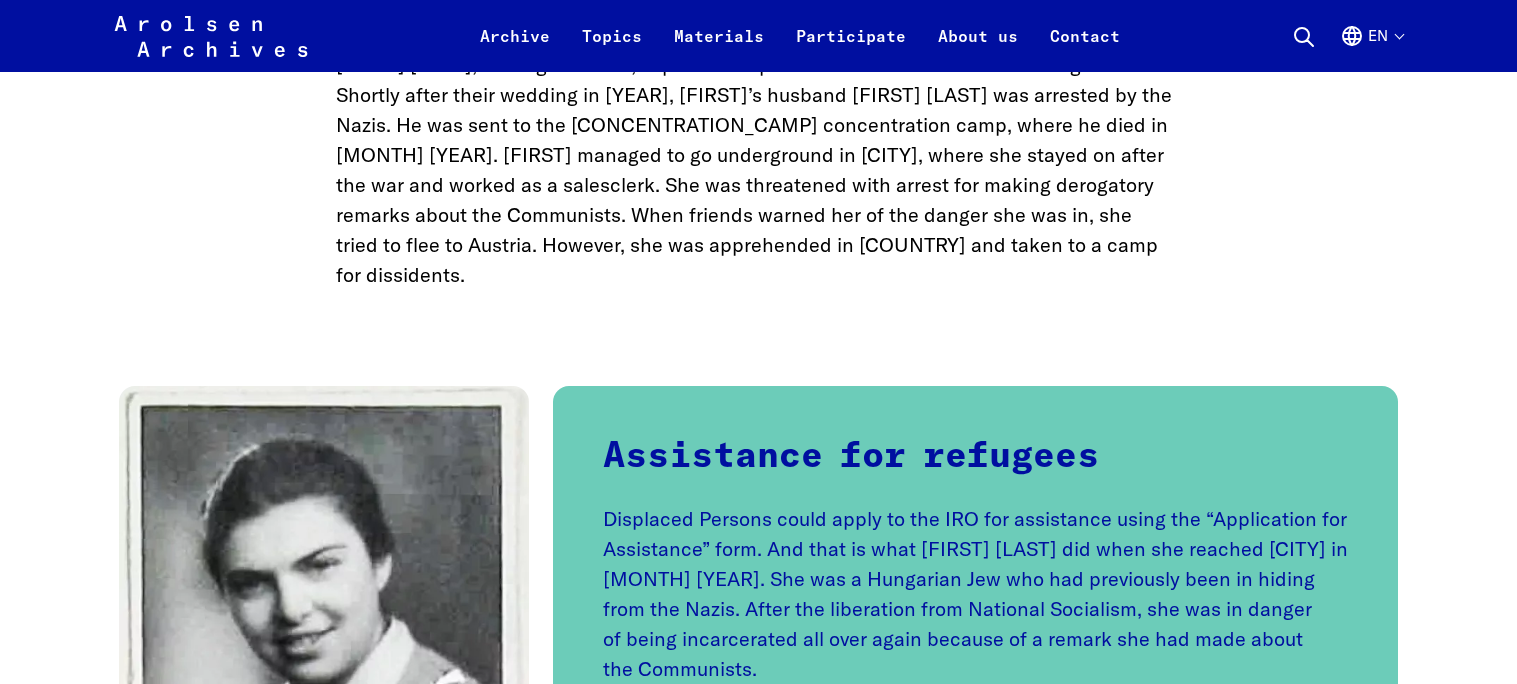 click on "Erzsebet Klein, a Hungarian Jew, experienced persecution under two different regimes: Shortly after their wedding in 1944, Erzsebet’s husband Imre Klein was arrested by the Nazis. He was sent to the Mauthausen concentration camp, where he died in May 1945. Erzsebet managed to go underground in Budapest, where she stayed on after the war and worked as a salesclerk. She was threatened with arrest for making derogatory remarks about the Communists. When friends warned her of the danger she was in, she tried to flee to Austria. However, she was apprehended in Slovakia and taken to a camp for dissidents." at bounding box center [759, 170] 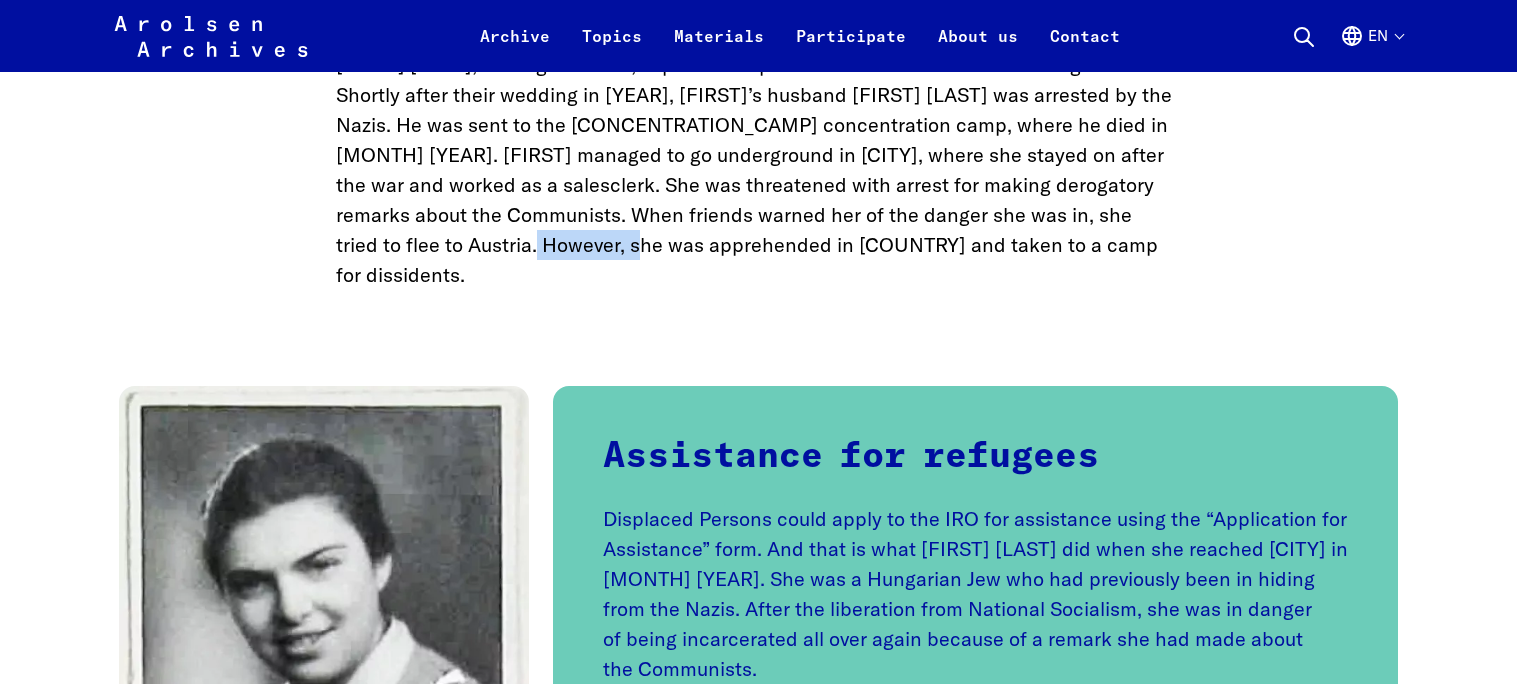 click on "Erzsebet Klein, a Hungarian Jew, experienced persecution under two different regimes: Shortly after their wedding in 1944, Erzsebet’s husband Imre Klein was arrested by the Nazis. He was sent to the Mauthausen concentration camp, where he died in May 1945. Erzsebet managed to go underground in Budapest, where she stayed on after the war and worked as a salesclerk. She was threatened with arrest for making derogatory remarks about the Communists. When friends warned her of the danger she was in, she tried to flee to Austria. However, she was apprehended in Slovakia and taken to a camp for dissidents." at bounding box center (759, 170) 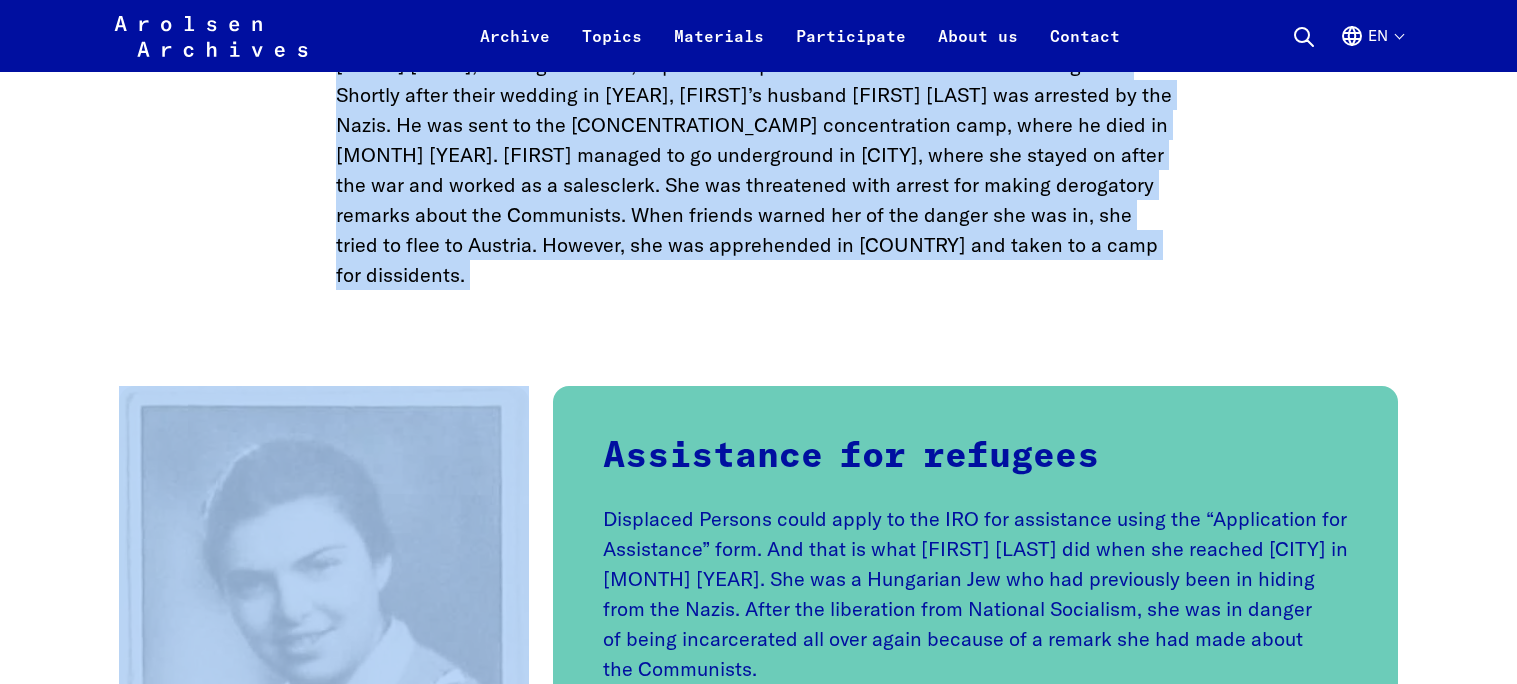 click on "Erzsebet Klein, a Hungarian Jew, experienced persecution under two different regimes: Shortly after their wedding in 1944, Erzsebet’s husband Imre Klein was arrested by the Nazis. He was sent to the Mauthausen concentration camp, where he died in May 1945. Erzsebet managed to go underground in Budapest, where she stayed on after the war and worked as a salesclerk. She was threatened with arrest for making derogatory remarks about the Communists. When friends warned her of the danger she was in, she tried to flee to Austria. However, she was apprehended in Slovakia and taken to a camp for dissidents." at bounding box center [759, 170] 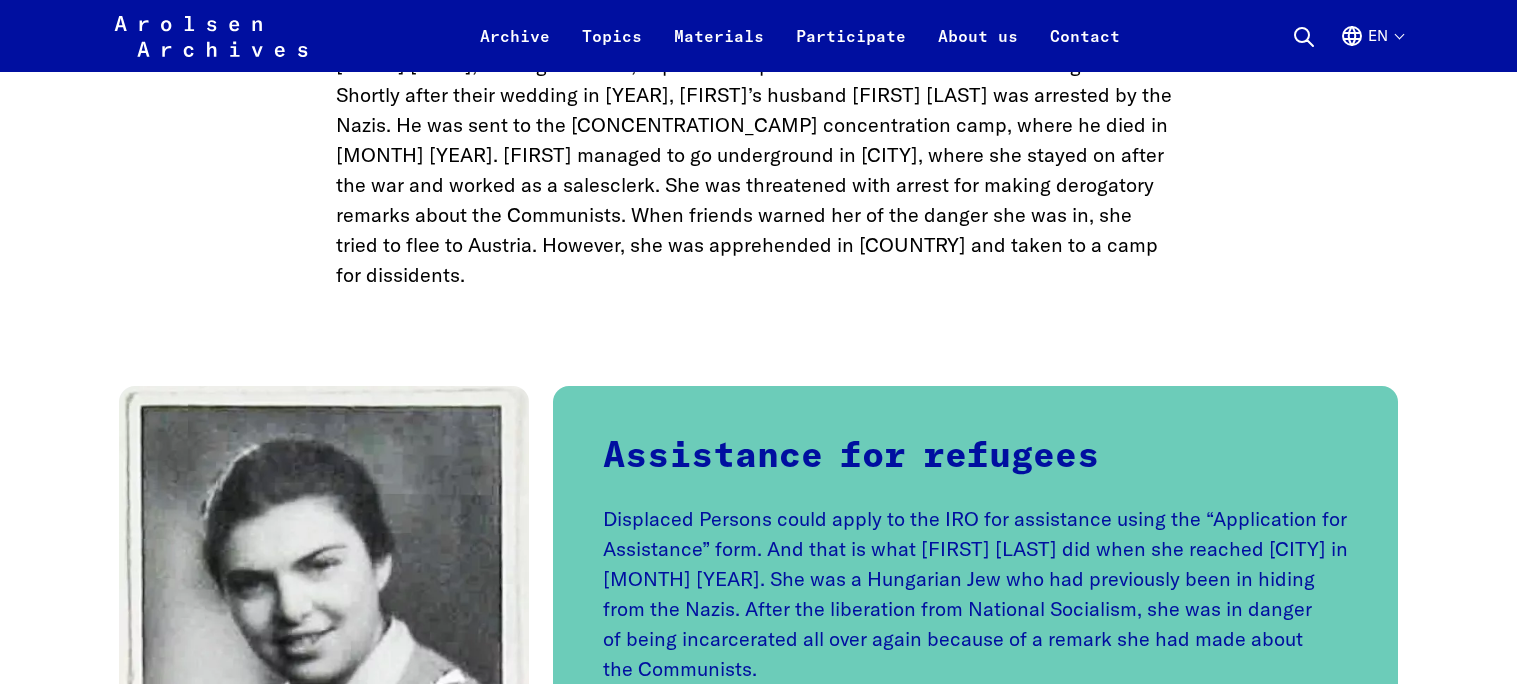click on "Erzsebet Klein, a Hungarian Jew, experienced persecution under two different regimes: Shortly after their wedding in 1944, Erzsebet’s husband Imre Klein was arrested by the Nazis. He was sent to the Mauthausen concentration camp, where he died in May 1945. Erzsebet managed to go underground in Budapest, where she stayed on after the war and worked as a salesclerk. She was threatened with arrest for making derogatory remarks about the Communists. When friends warned her of the danger she was in, she tried to flee to Austria. However, she was apprehended in Slovakia and taken to a camp for dissidents." at bounding box center [759, 170] 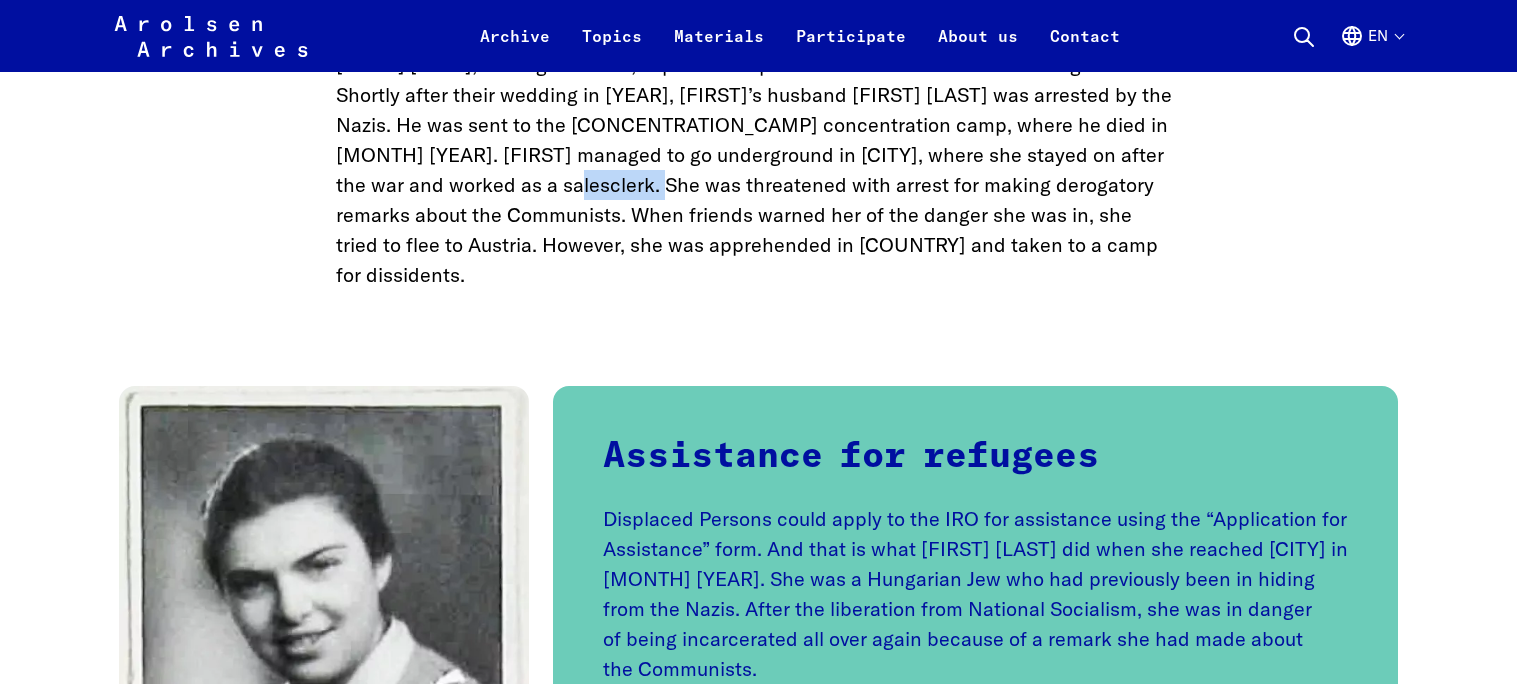 click on "Erzsebet Klein, a Hungarian Jew, experienced persecution under two different regimes: Shortly after their wedding in 1944, Erzsebet’s husband Imre Klein was arrested by the Nazis. He was sent to the Mauthausen concentration camp, where he died in May 1945. Erzsebet managed to go underground in Budapest, where she stayed on after the war and worked as a salesclerk. She was threatened with arrest for making derogatory remarks about the Communists. When friends warned her of the danger she was in, she tried to flee to Austria. However, she was apprehended in Slovakia and taken to a camp for dissidents." at bounding box center [759, 170] 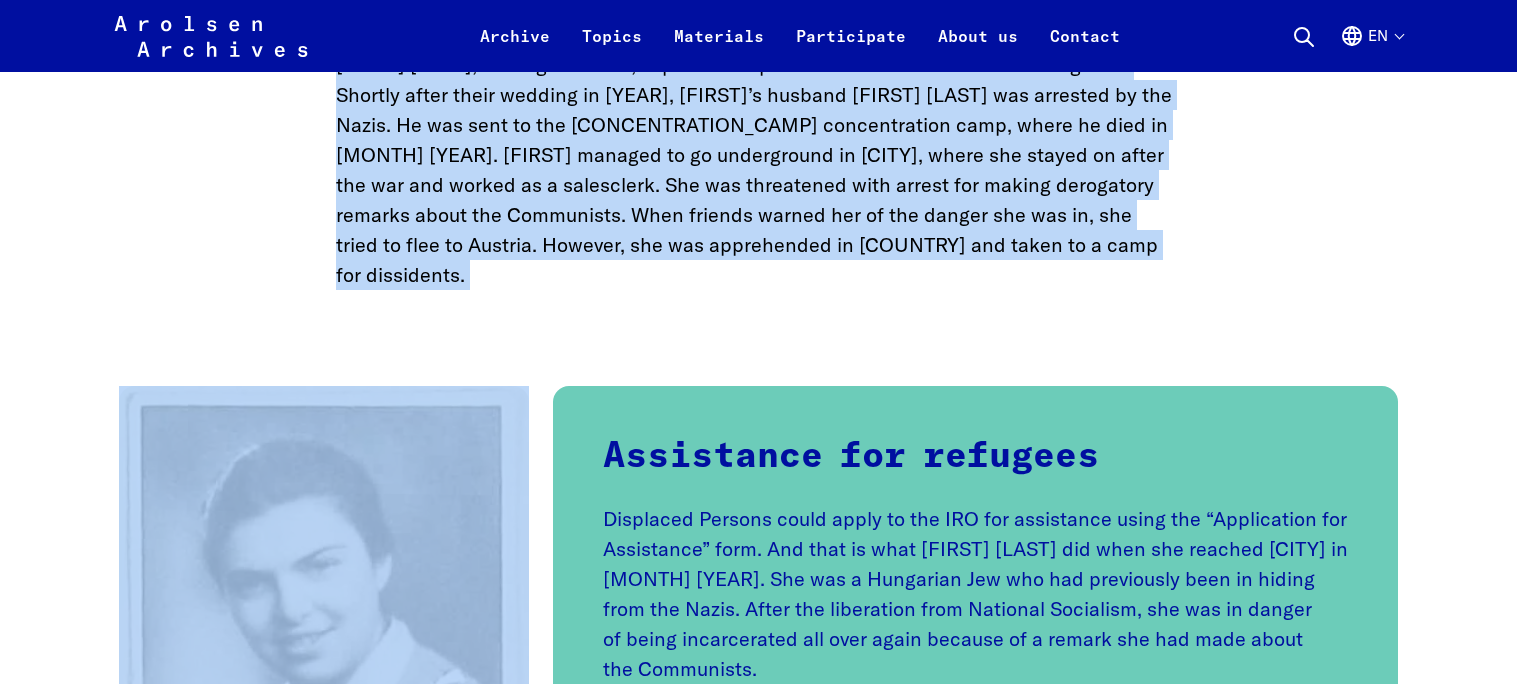 click on "Erzsebet Klein, a Hungarian Jew, experienced persecution under two different regimes: Shortly after their wedding in 1944, Erzsebet’s husband Imre Klein was arrested by the Nazis. He was sent to the Mauthausen concentration camp, where he died in May 1945. Erzsebet managed to go underground in Budapest, where she stayed on after the war and worked as a salesclerk. She was threatened with arrest for making derogatory remarks about the Communists. When friends warned her of the danger she was in, she tried to flee to Austria. However, she was apprehended in Slovakia and taken to a camp for dissidents." at bounding box center [759, 170] 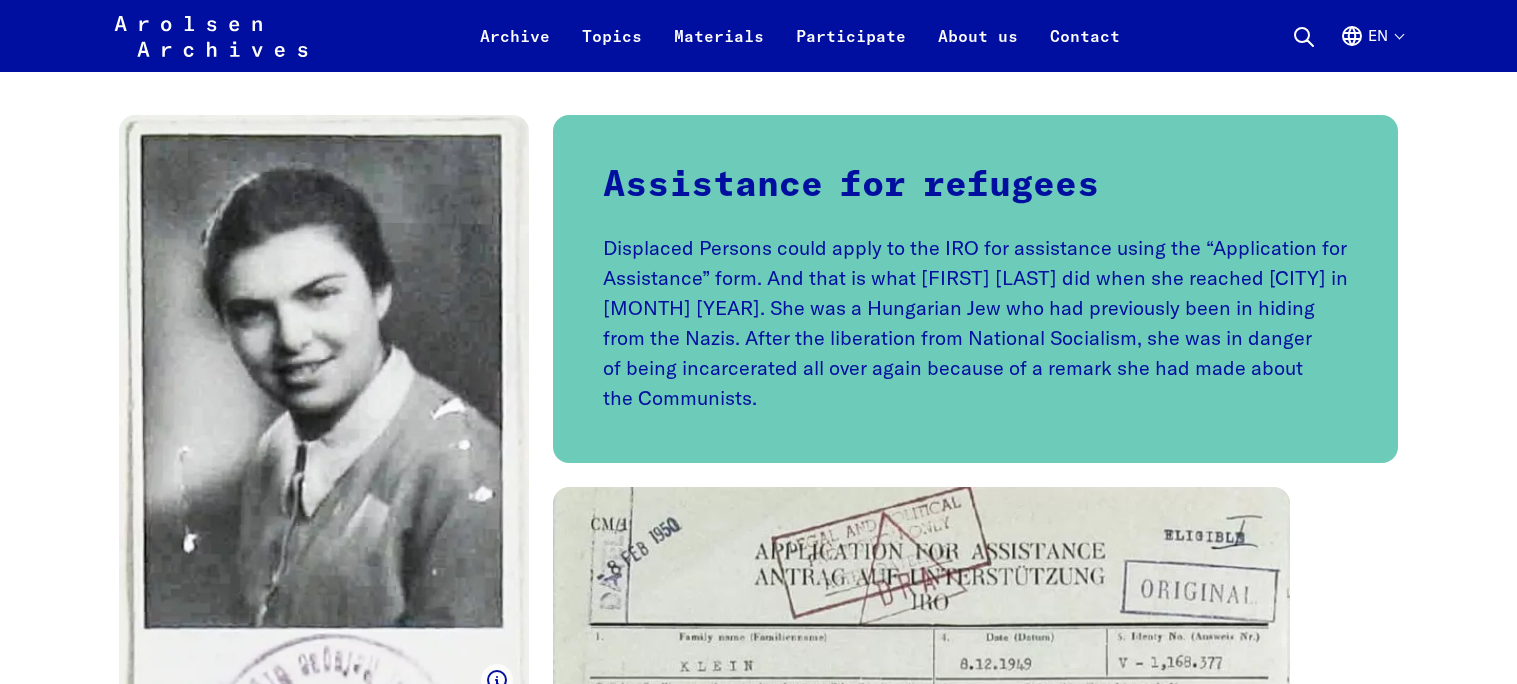 scroll, scrollTop: 4060, scrollLeft: 0, axis: vertical 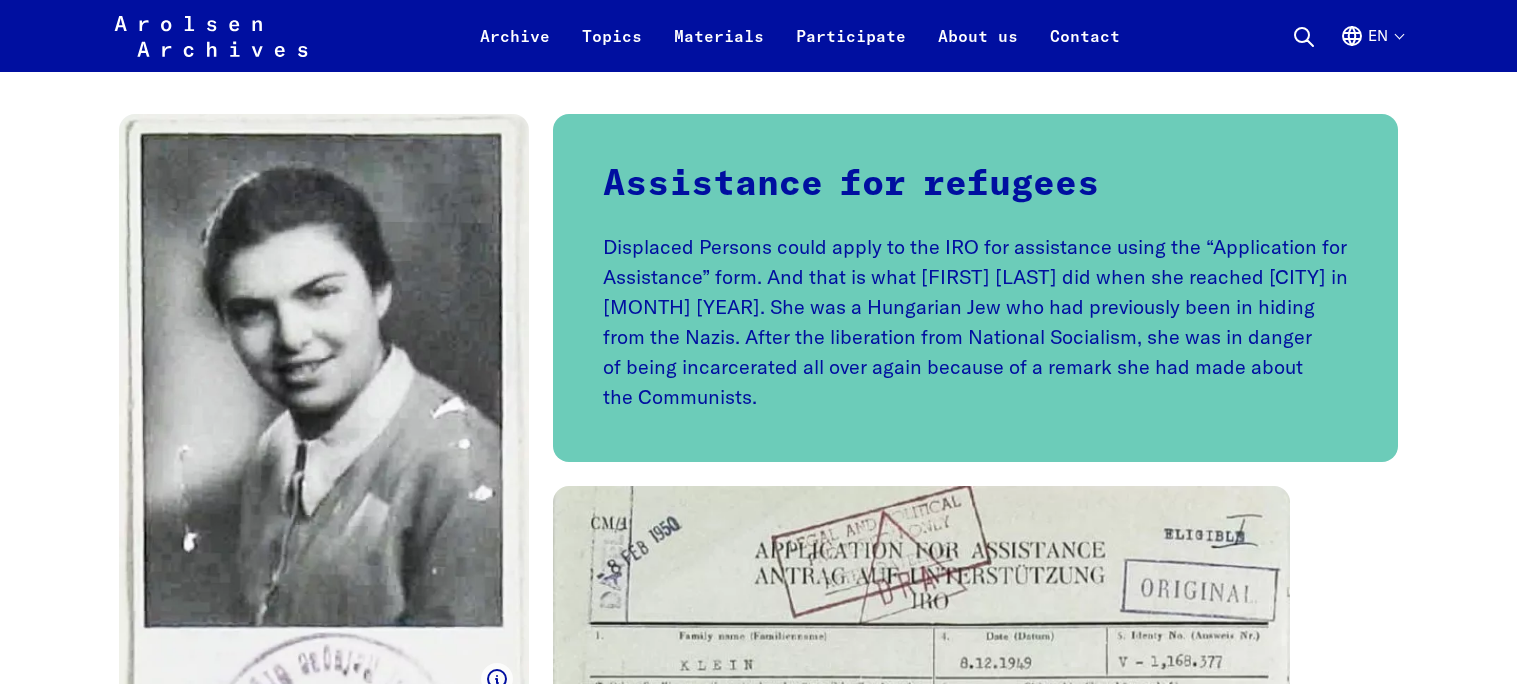 click on "Displaced Persons could apply to the IRO for assistance using the “Application for Assistance” form. And that is what Erzsebet Klein did when she reached Vienna in October 1949. She was a Hungarian Jew who had previously been in hiding from the Nazis. After the liberation from National Socialism, she was in danger of being incarcerated all over again because of a remark she had made about the Communists." at bounding box center (975, 322) 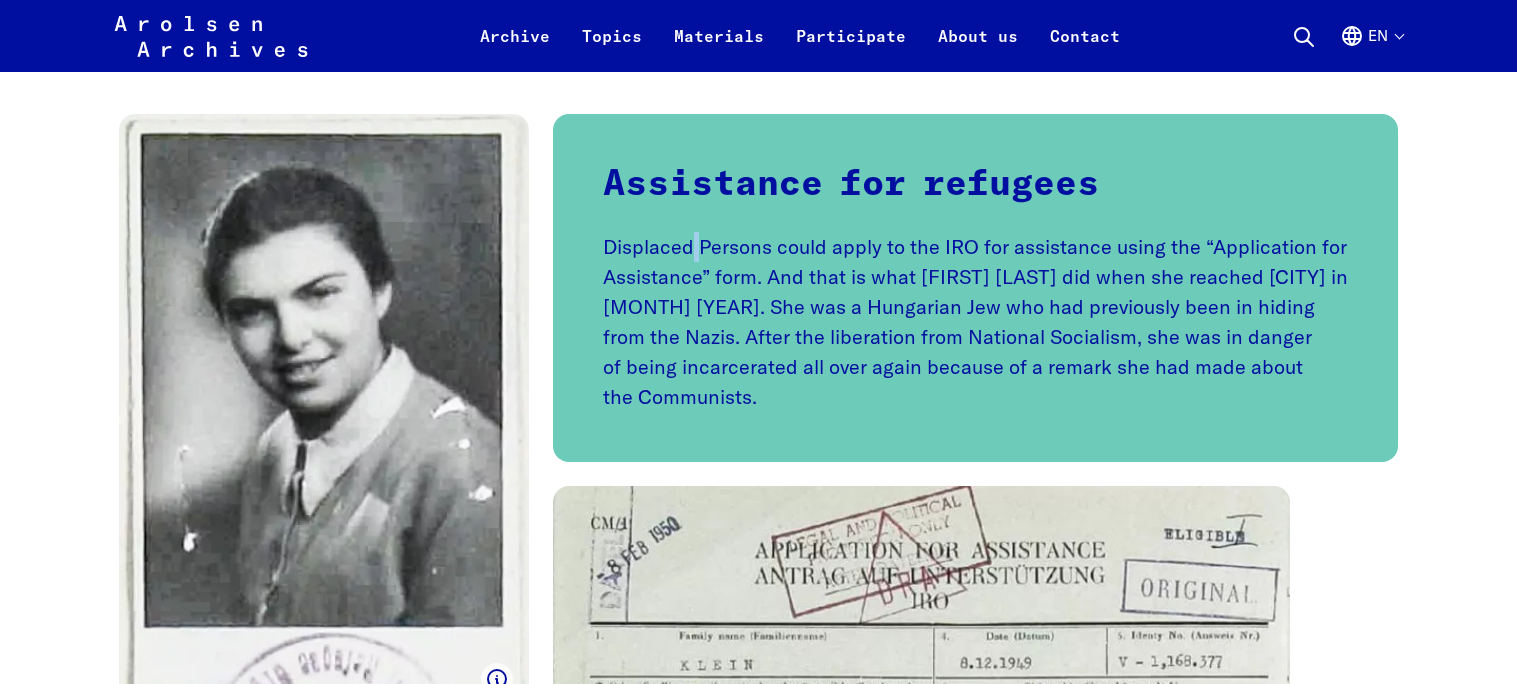 click on "Displaced Persons could apply to the IRO for assistance using the “Application for Assistance” form. And that is what Erzsebet Klein did when she reached Vienna in October 1949. She was a Hungarian Jew who had previously been in hiding from the Nazis. After the liberation from National Socialism, she was in danger of being incarcerated all over again because of a remark she had made about the Communists." at bounding box center (975, 322) 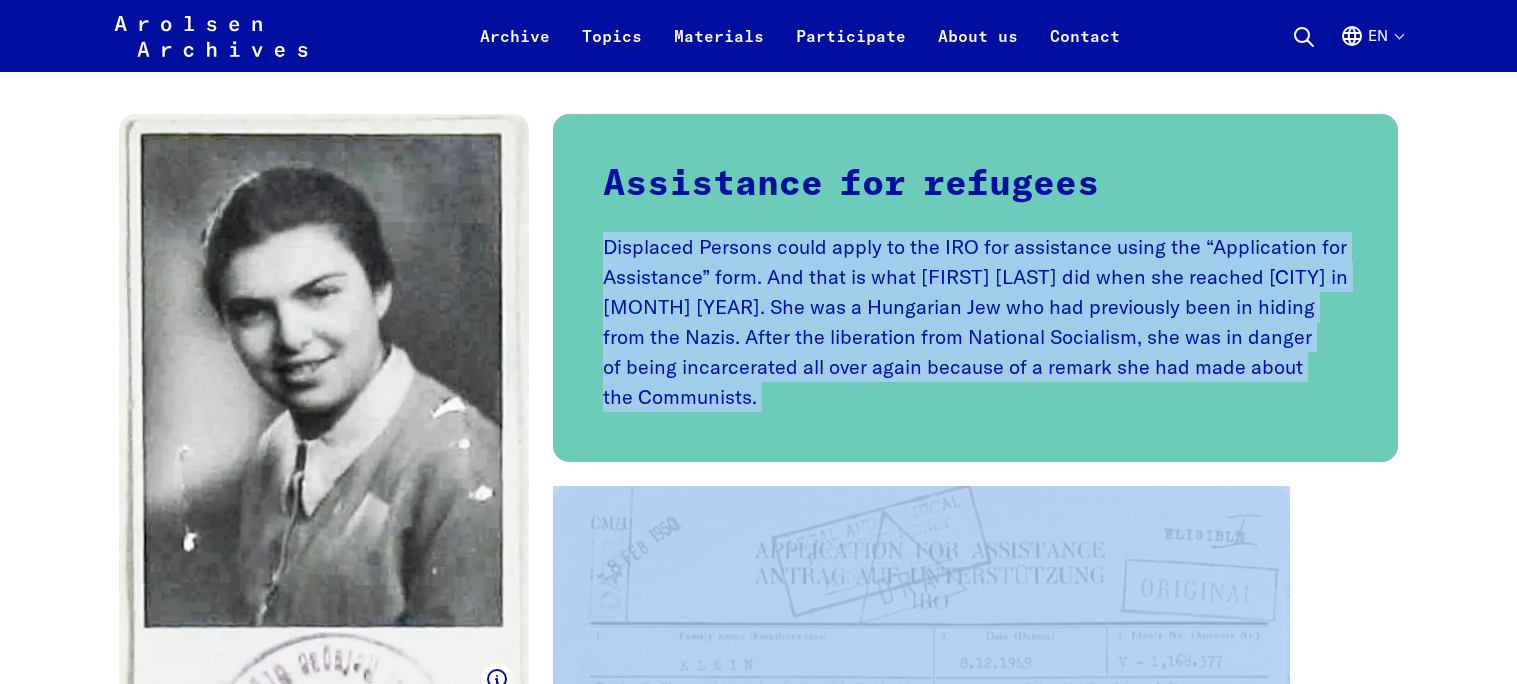 click on "Displaced Persons could apply to the IRO for assistance using the “Application for Assistance” form. And that is what Erzsebet Klein did when she reached Vienna in October 1949. She was a Hungarian Jew who had previously been in hiding from the Nazis. After the liberation from National Socialism, she was in danger of being incarcerated all over again because of a remark she had made about the Communists." at bounding box center (975, 322) 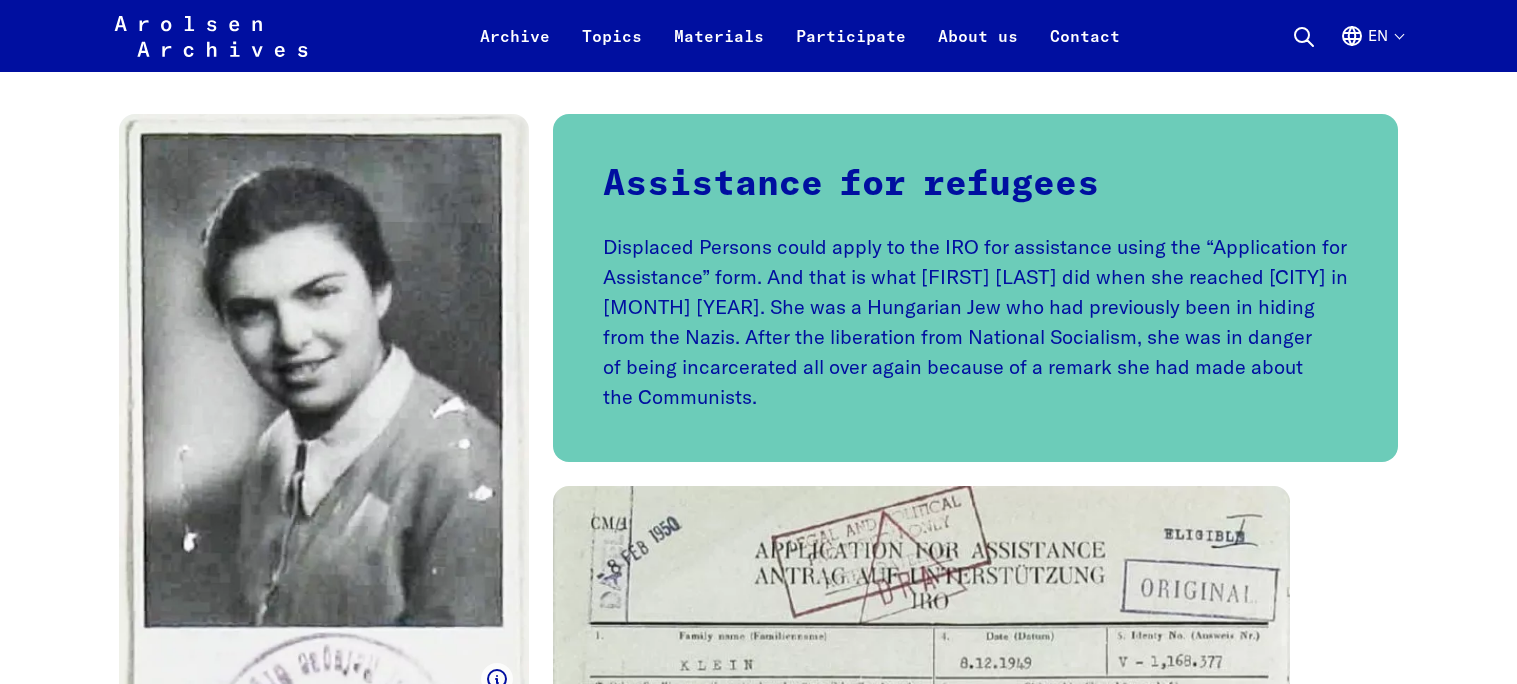 click on "Displaced Persons could apply to the IRO for assistance using the “Application for Assistance” form. And that is what Erzsebet Klein did when she reached Vienna in October 1949. She was a Hungarian Jew who had previously been in hiding from the Nazis. After the liberation from National Socialism, she was in danger of being incarcerated all over again because of a remark she had made about the Communists." at bounding box center [975, 322] 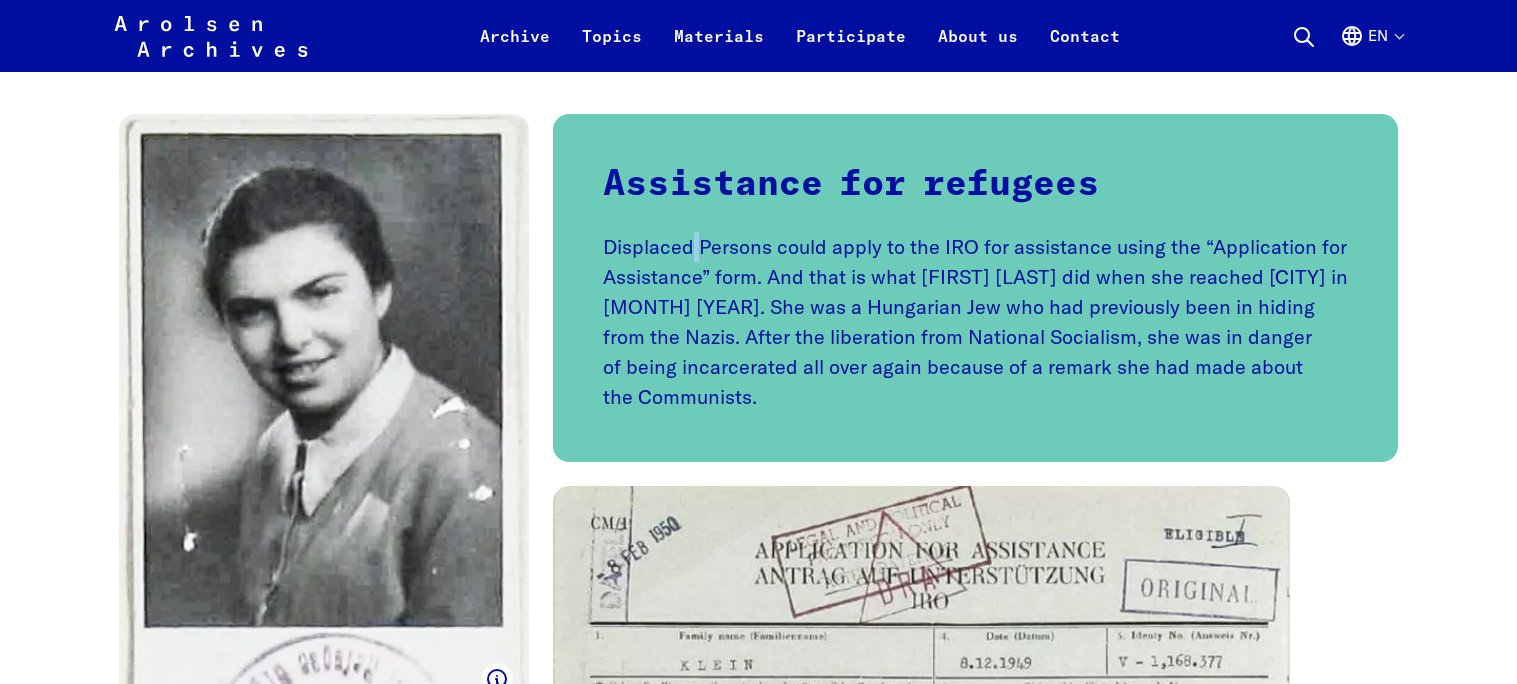 click on "Displaced Persons could apply to the IRO for assistance using the “Application for Assistance” form. And that is what Erzsebet Klein did when she reached Vienna in October 1949. She was a Hungarian Jew who had previously been in hiding from the Nazis. After the liberation from National Socialism, she was in danger of being incarcerated all over again because of a remark she had made about the Communists." at bounding box center [975, 322] 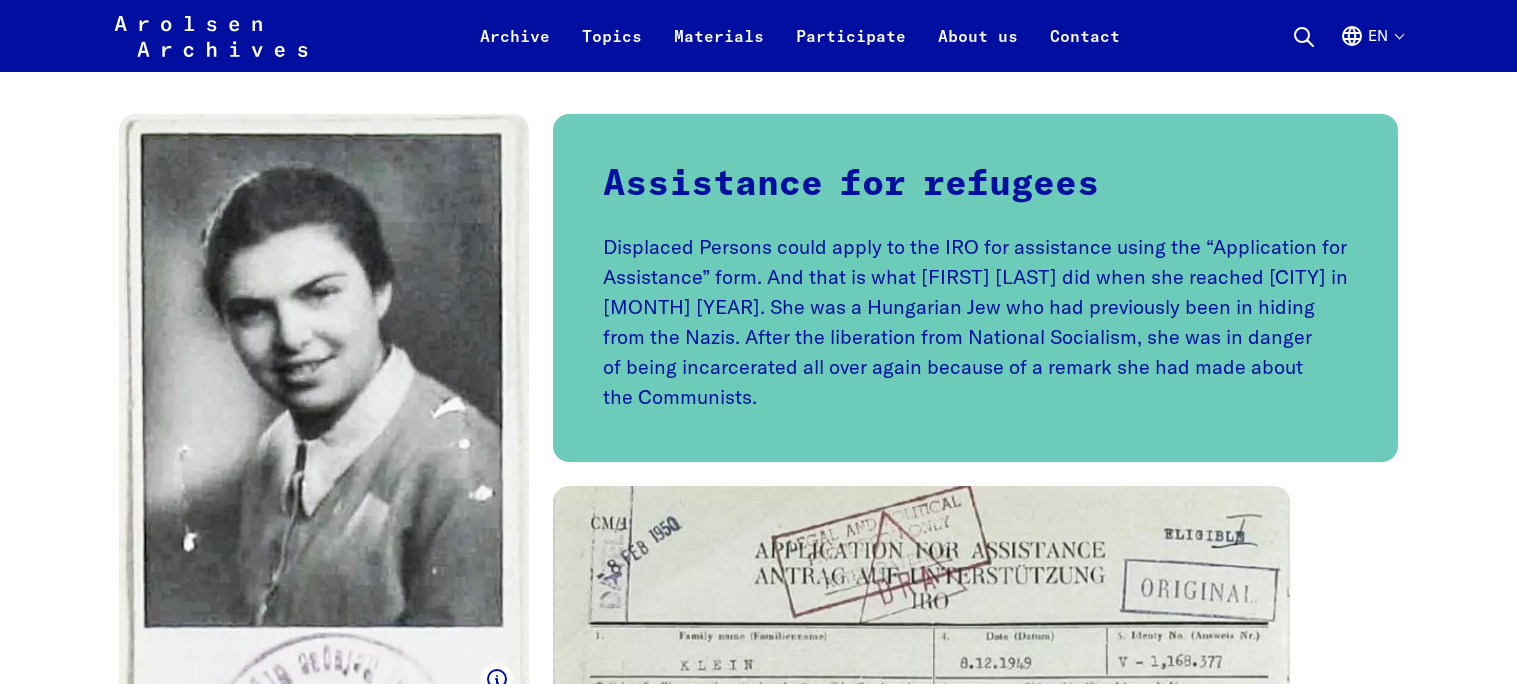 click on "Displaced Persons could apply to the IRO for assistance using the “Application for Assistance” form. And that is what Erzsebet Klein did when she reached Vienna in October 1949. She was a Hungarian Jew who had previously been in hiding from the Nazis. After the liberation from National Socialism, she was in danger of being incarcerated all over again because of a remark she had made about the Communists." at bounding box center (975, 322) 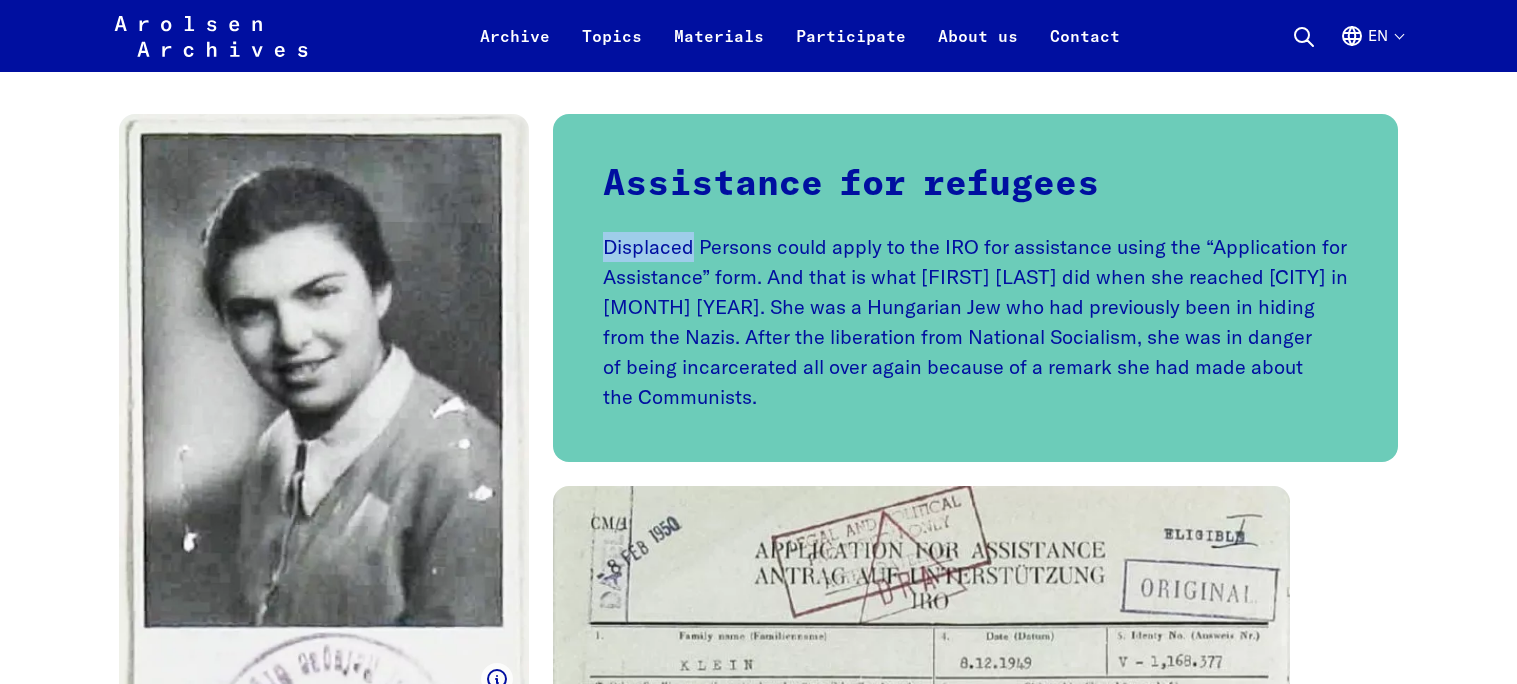click on "Displaced Persons could apply to the IRO for assistance using the “Application for Assistance” form. And that is what Erzsebet Klein did when she reached Vienna in October 1949. She was a Hungarian Jew who had previously been in hiding from the Nazis. After the liberation from National Socialism, she was in danger of being incarcerated all over again because of a remark she had made about the Communists." at bounding box center (975, 322) 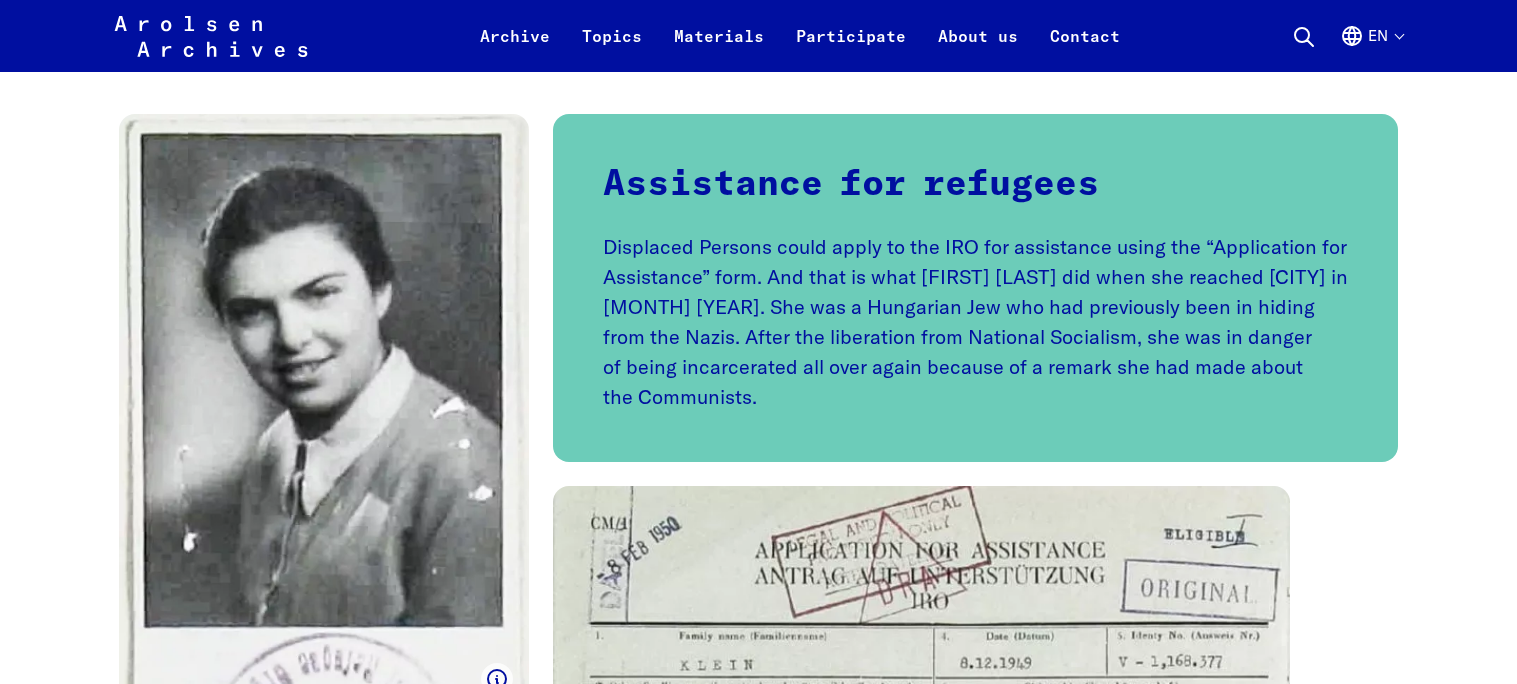 click on "Displaced Persons could apply to the IRO for assistance using the “Application for Assistance” form. And that is what Erzsebet Klein did when she reached Vienna in October 1949. She was a Hungarian Jew who had previously been in hiding from the Nazis. After the liberation from National Socialism, she was in danger of being incarcerated all over again because of a remark she had made about the Communists." at bounding box center [975, 322] 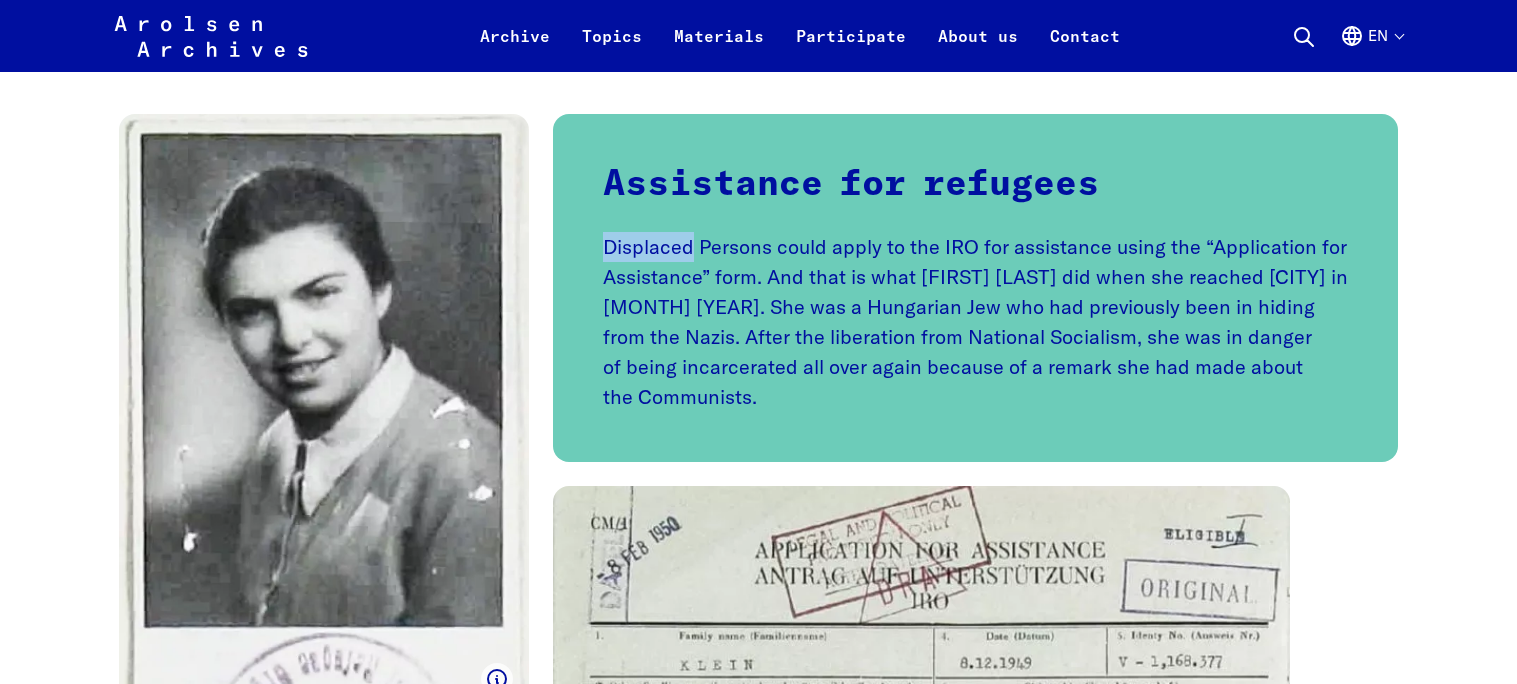 click on "Displaced Persons could apply to the IRO for assistance using the “Application for Assistance” form. And that is what Erzsebet Klein did when she reached Vienna in October 1949. She was a Hungarian Jew who had previously been in hiding from the Nazis. After the liberation from National Socialism, she was in danger of being incarcerated all over again because of a remark she had made about the Communists." at bounding box center [975, 322] 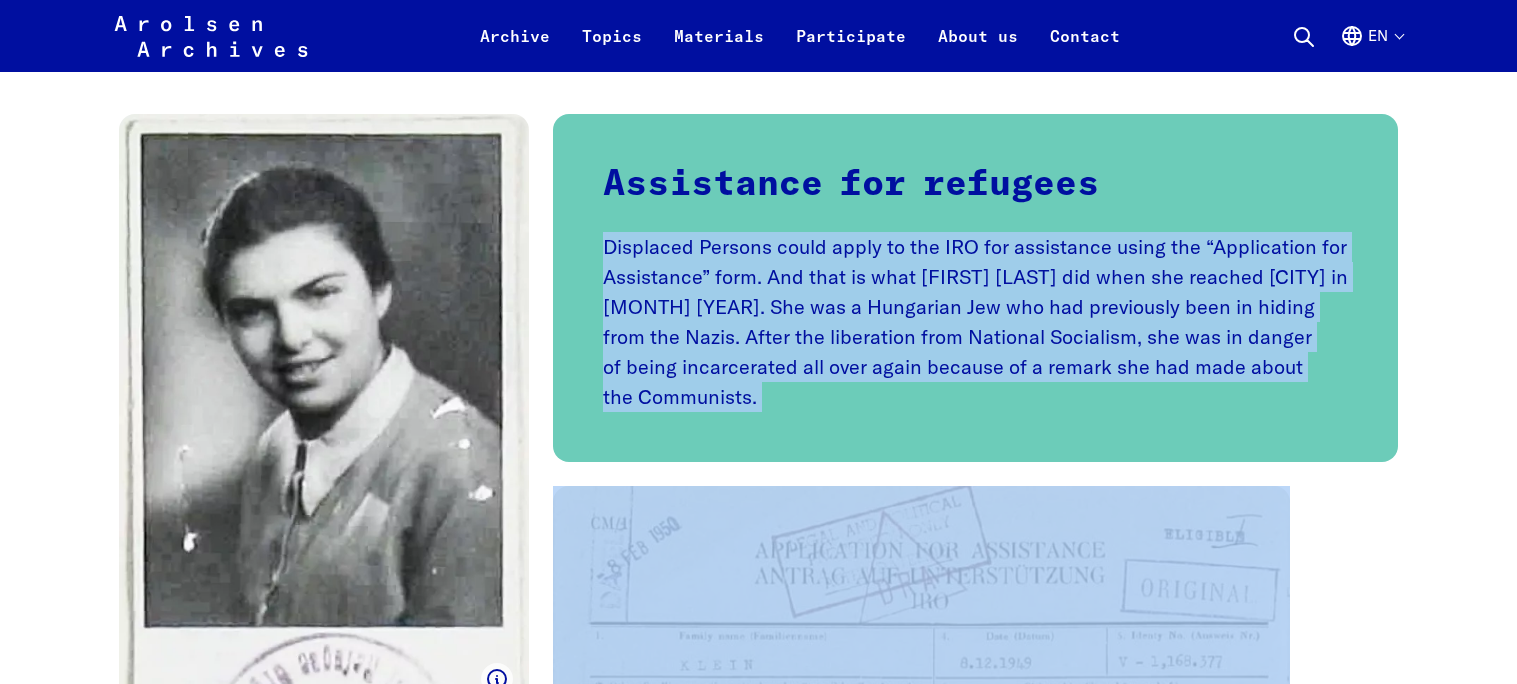 click on "Displaced Persons could apply to the IRO for assistance using the “Application for Assistance” form. And that is what Erzsebet Klein did when she reached Vienna in October 1949. She was a Hungarian Jew who had previously been in hiding from the Nazis. After the liberation from National Socialism, she was in danger of being incarcerated all over again because of a remark she had made about the Communists." at bounding box center [975, 322] 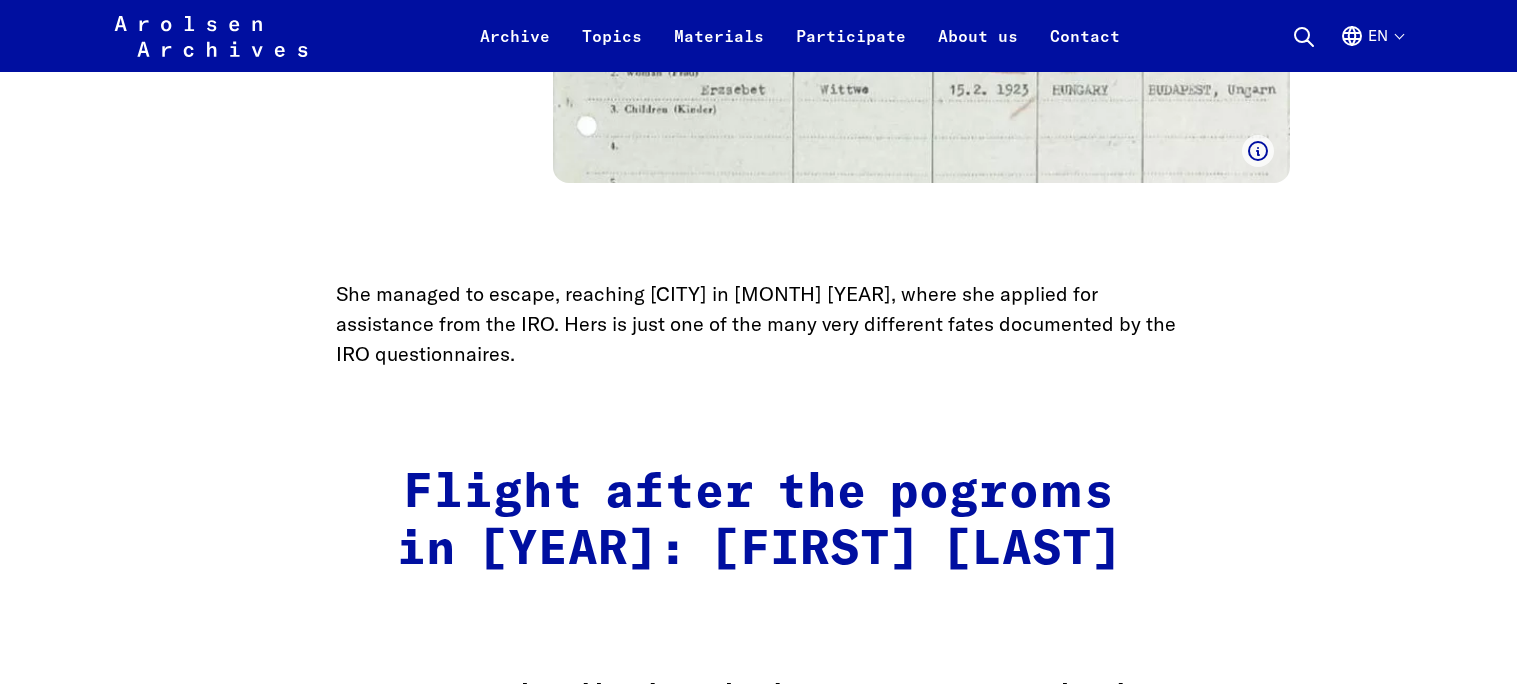 scroll, scrollTop: 4935, scrollLeft: 0, axis: vertical 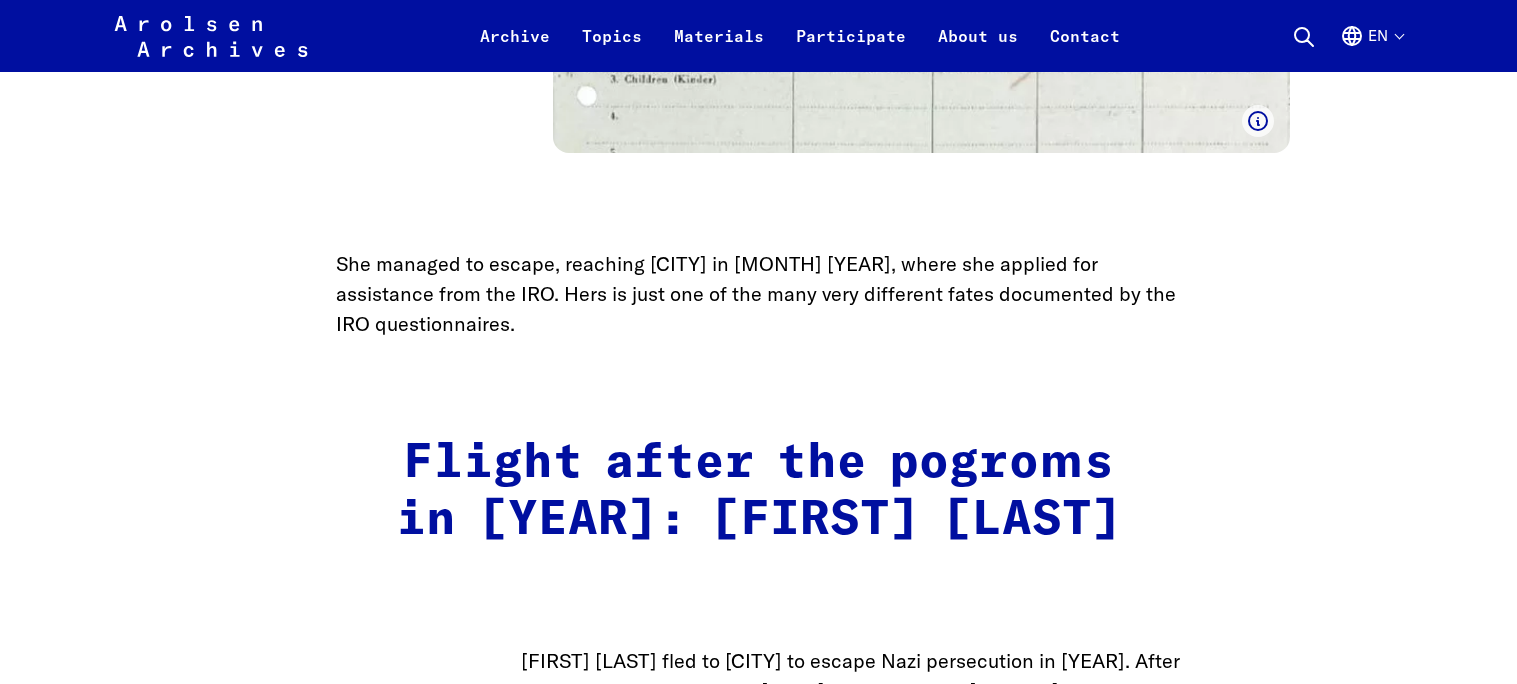 click on "She managed to escape, reaching Vienna in October 1949, where she applied for assistance from the IRO. Hers is just one of the many very different fates documented by the IRO questionnaires." at bounding box center (759, 294) 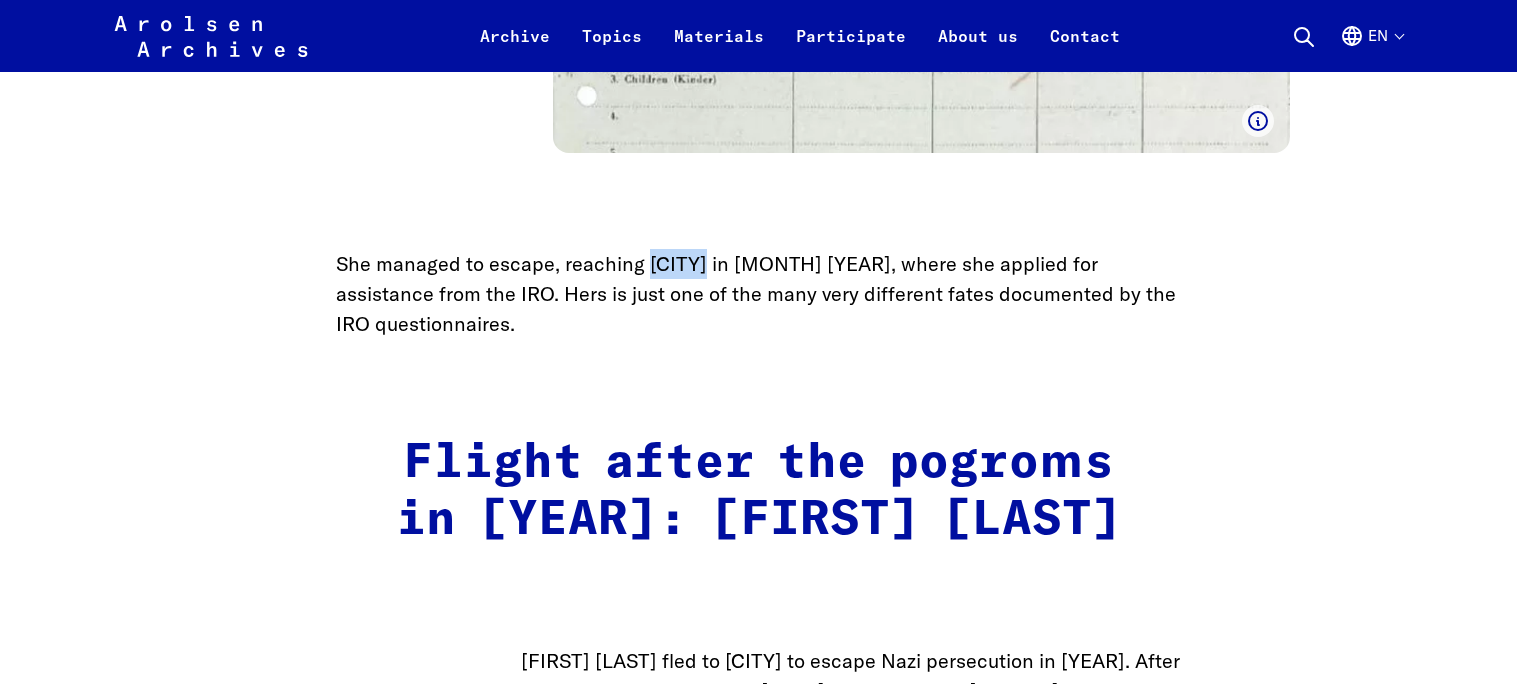 click on "She managed to escape, reaching Vienna in October 1949, where she applied for assistance from the IRO. Hers is just one of the many very different fates documented by the IRO questionnaires." at bounding box center (759, 294) 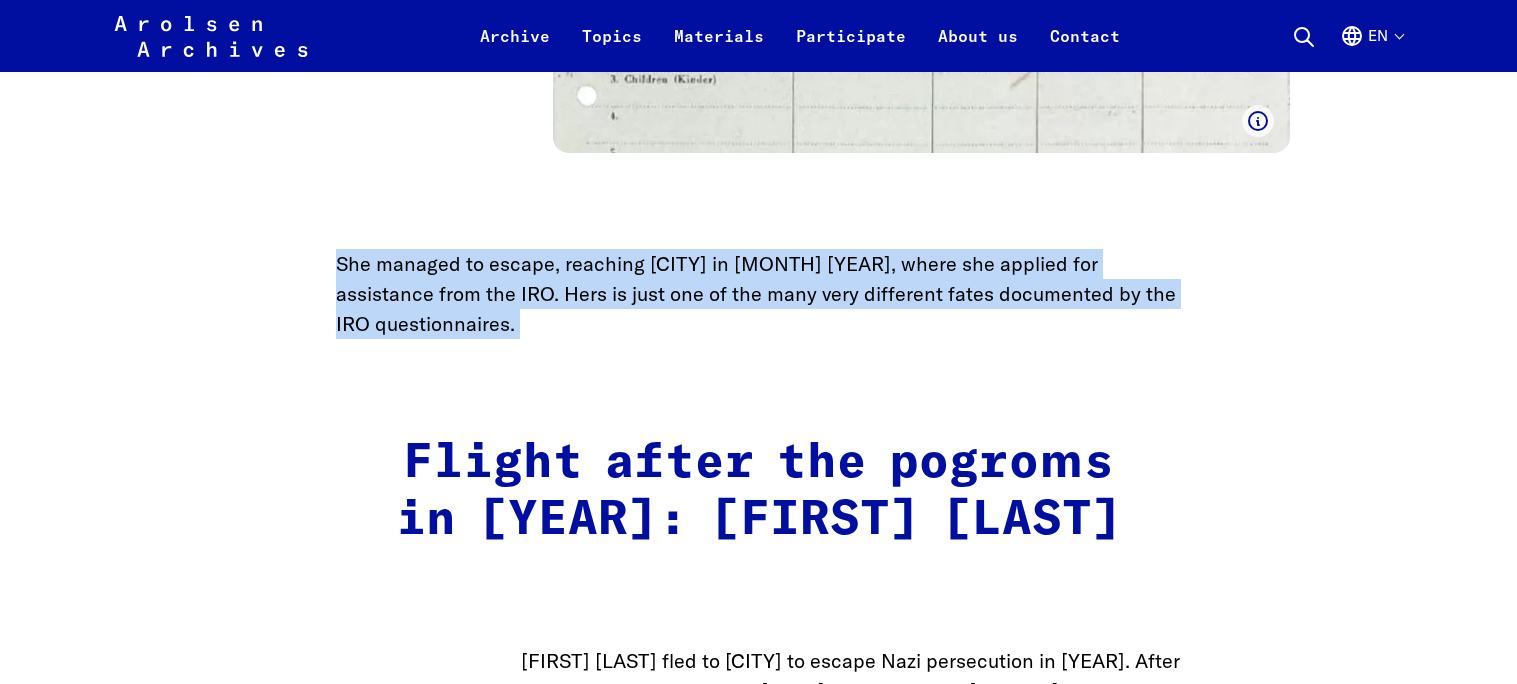 click on "She managed to escape, reaching Vienna in October 1949, where she applied for assistance from the IRO. Hers is just one of the many very different fates documented by the IRO questionnaires." at bounding box center [759, 294] 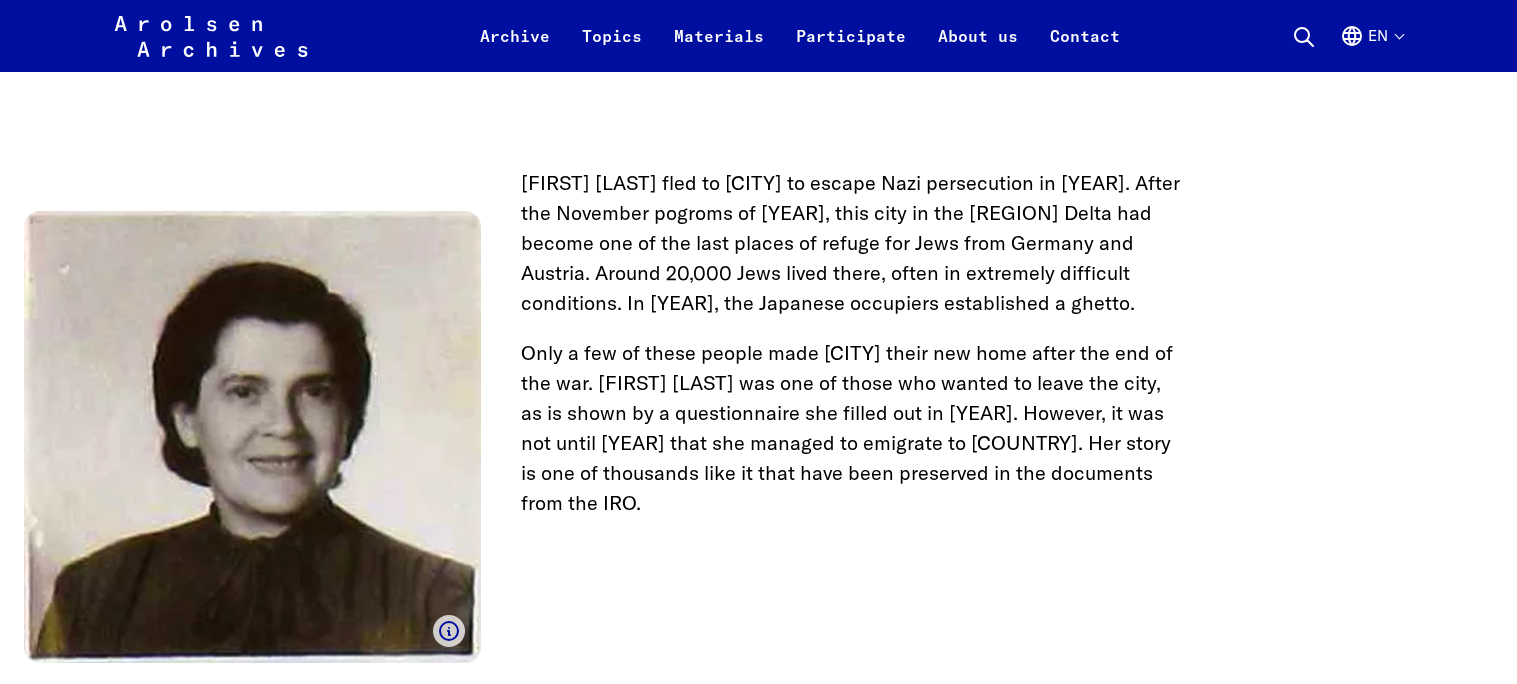 scroll, scrollTop: 5416, scrollLeft: 0, axis: vertical 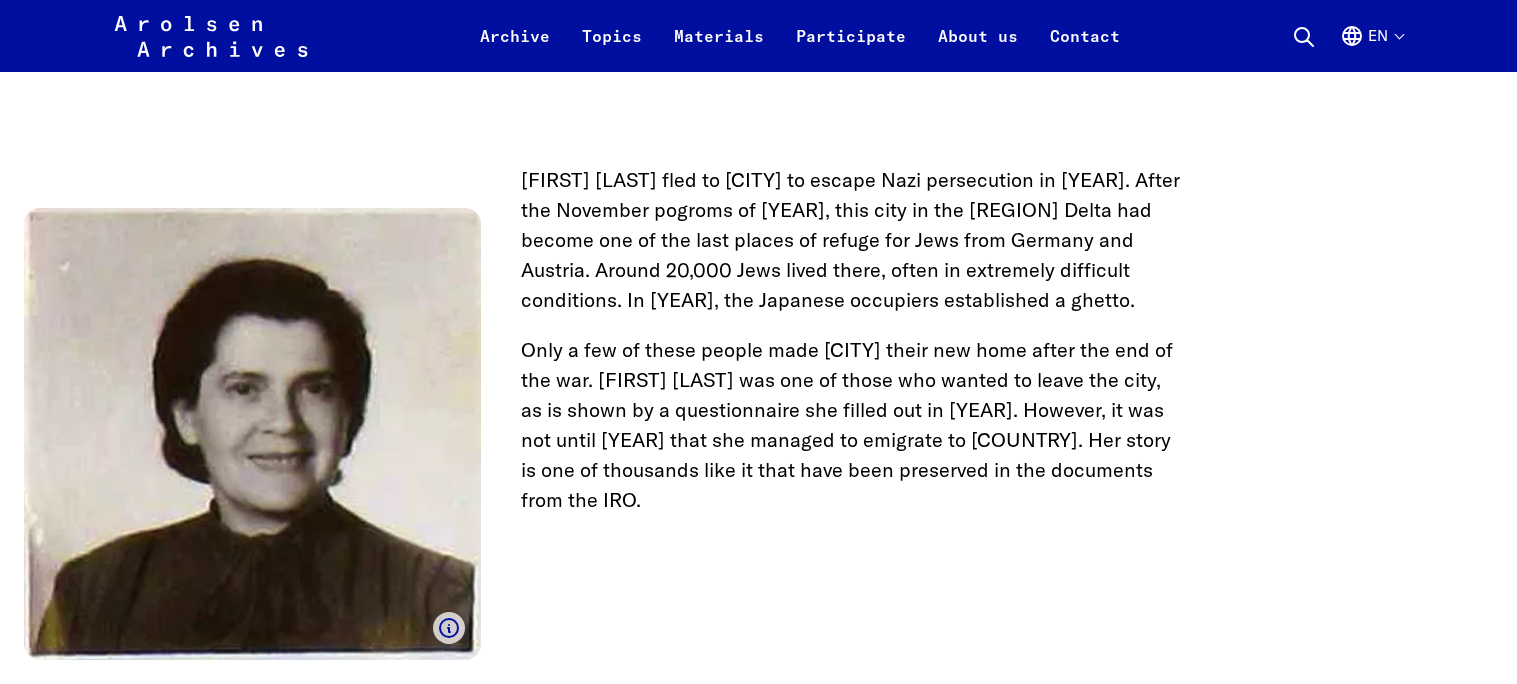 click on "Bianka Cohn fled to Shanghai to escape Nazi persecution in 1939. After the November pogroms of 1938, this city in the Yangtze Delta had become one of the last places of refuge for Jews from Germany and Austria. Around 20,000 Jews lived there, often in extremely difficult conditions. In 1943, the Japanese occupiers established a ghetto." at bounding box center (759, 240) 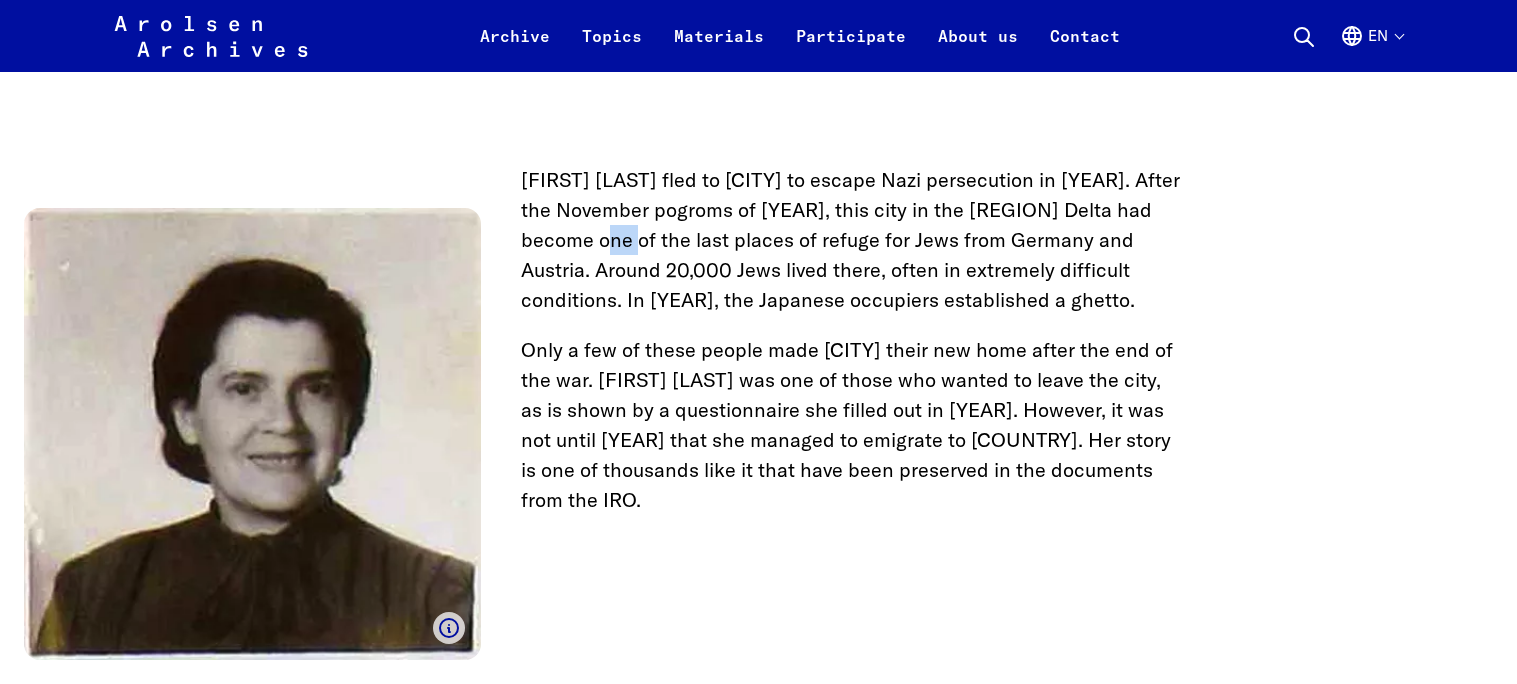 click on "Bianka Cohn fled to Shanghai to escape Nazi persecution in 1939. After the November pogroms of 1938, this city in the Yangtze Delta had become one of the last places of refuge for Jews from Germany and Austria. Around 20,000 Jews lived there, often in extremely difficult conditions. In 1943, the Japanese occupiers established a ghetto." at bounding box center (759, 240) 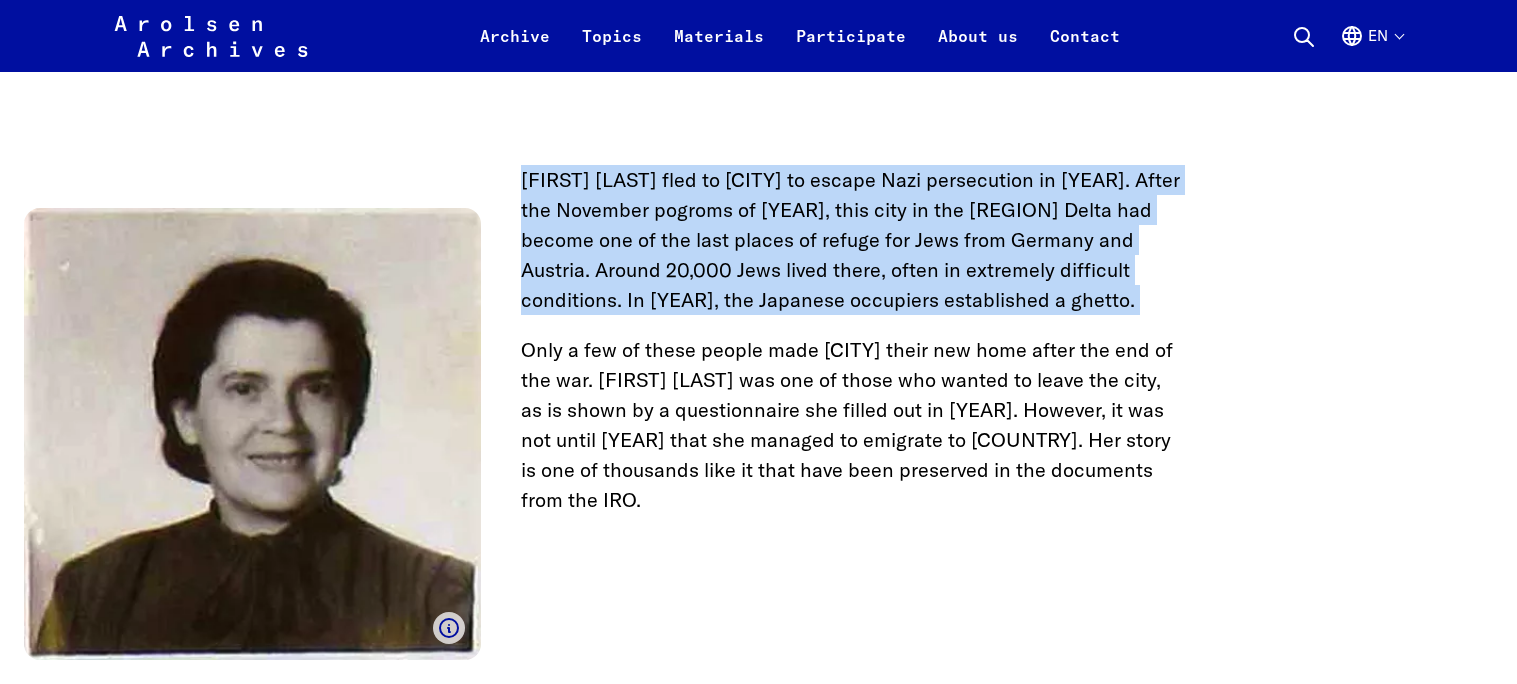 click on "Bianka Cohn fled to Shanghai to escape Nazi persecution in 1939. After the November pogroms of 1938, this city in the Yangtze Delta had become one of the last places of refuge for Jews from Germany and Austria. Around 20,000 Jews lived there, often in extremely difficult conditions. In 1943, the Japanese occupiers established a ghetto." at bounding box center [759, 240] 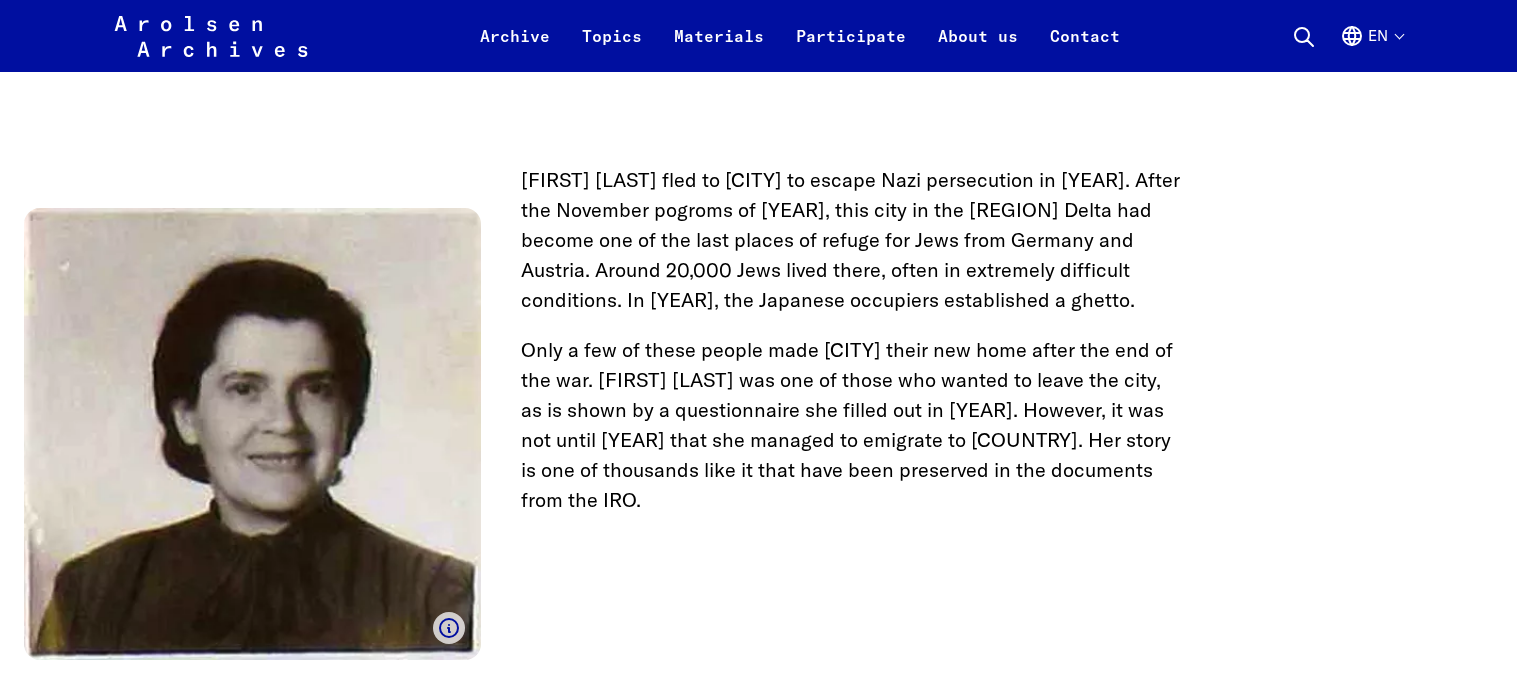 click on "Bianka Cohn fled to Shanghai to escape Nazi persecution in 1939. After the November pogroms of 1938, this city in the Yangtze Delta had become one of the last places of refuge for Jews from Germany and Austria. Around 20,000 Jews lived there, often in extremely difficult conditions. In 1943, the Japanese occupiers established a ghetto." at bounding box center [759, 240] 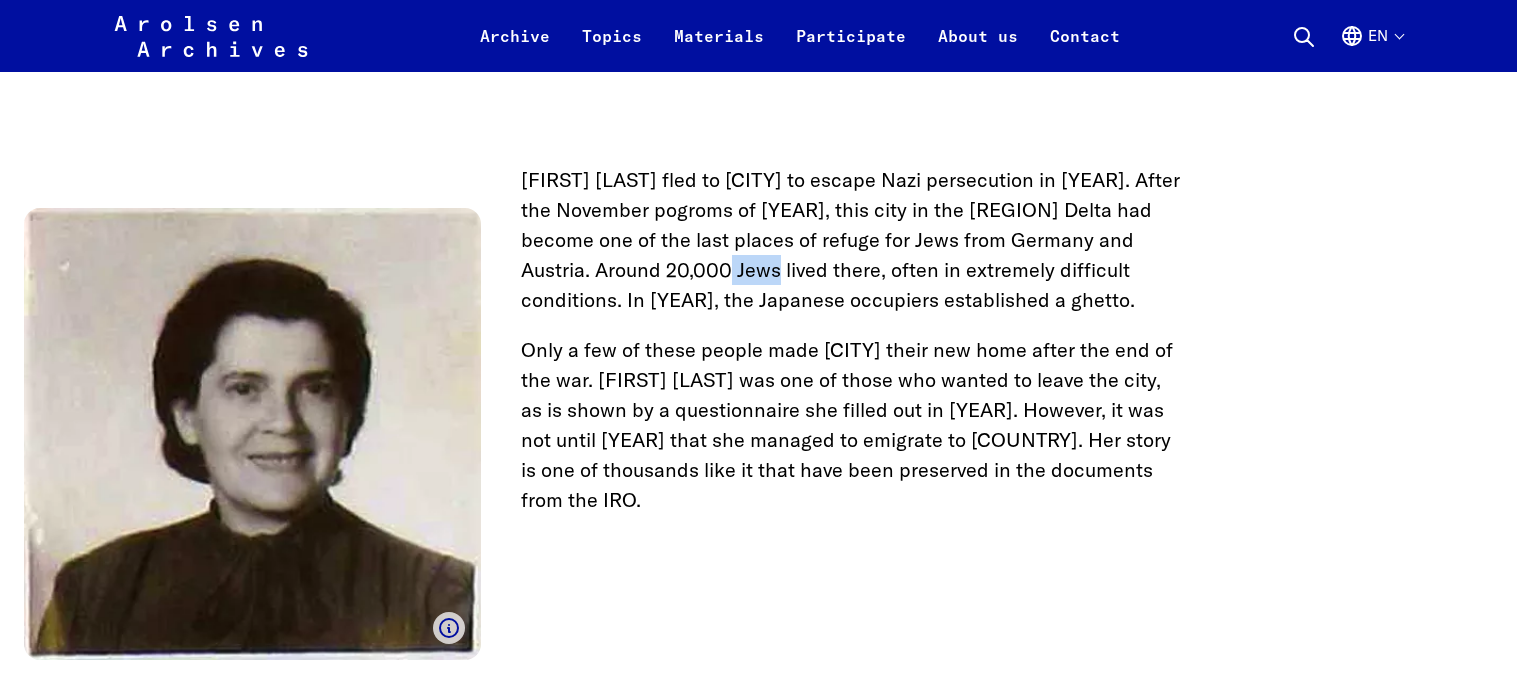 click on "Bianka Cohn fled to Shanghai to escape Nazi persecution in 1939. After the November pogroms of 1938, this city in the Yangtze Delta had become one of the last places of refuge for Jews from Germany and Austria. Around 20,000 Jews lived there, often in extremely difficult conditions. In 1943, the Japanese occupiers established a ghetto." at bounding box center [759, 240] 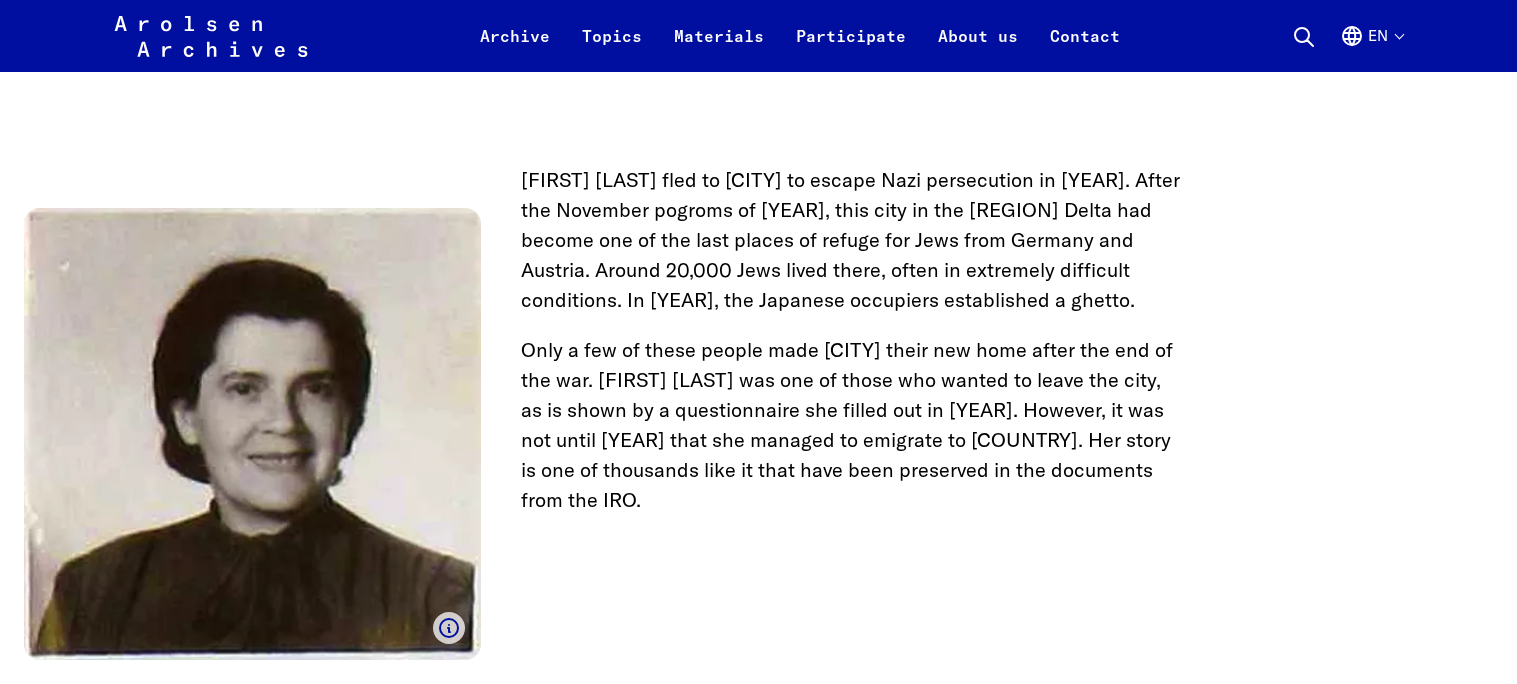 click on "Bianka Cohn fled to Shanghai to escape Nazi persecution in 1939. After the November pogroms of 1938, this city in the Yangtze Delta had become one of the last places of refuge for Jews from Germany and Austria. Around 20,000 Jews lived there, often in extremely difficult conditions. In 1943, the Japanese occupiers established a ghetto." at bounding box center [759, 240] 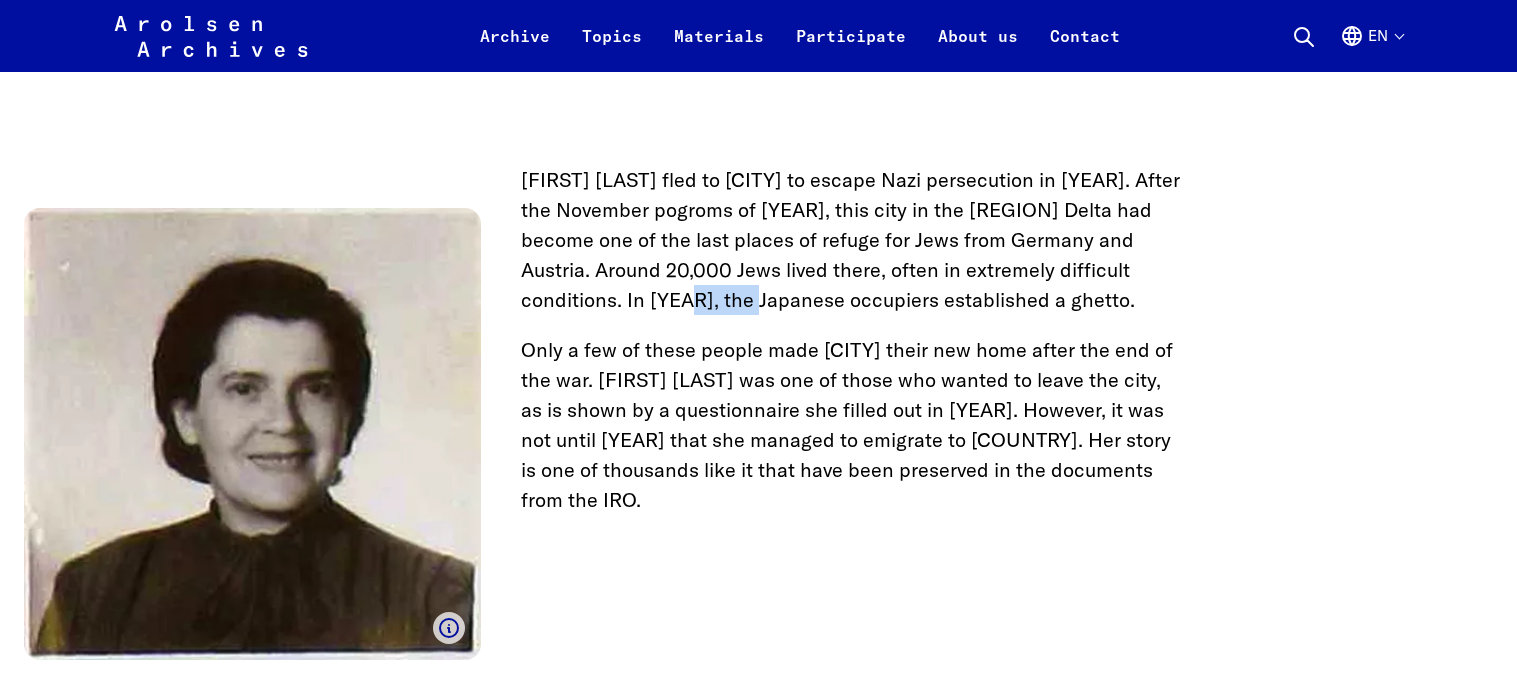 click on "Bianka Cohn fled to Shanghai to escape Nazi persecution in 1939. After the November pogroms of 1938, this city in the Yangtze Delta had become one of the last places of refuge for Jews from Germany and Austria. Around 20,000 Jews lived there, often in extremely difficult conditions. In 1943, the Japanese occupiers established a ghetto." at bounding box center (759, 240) 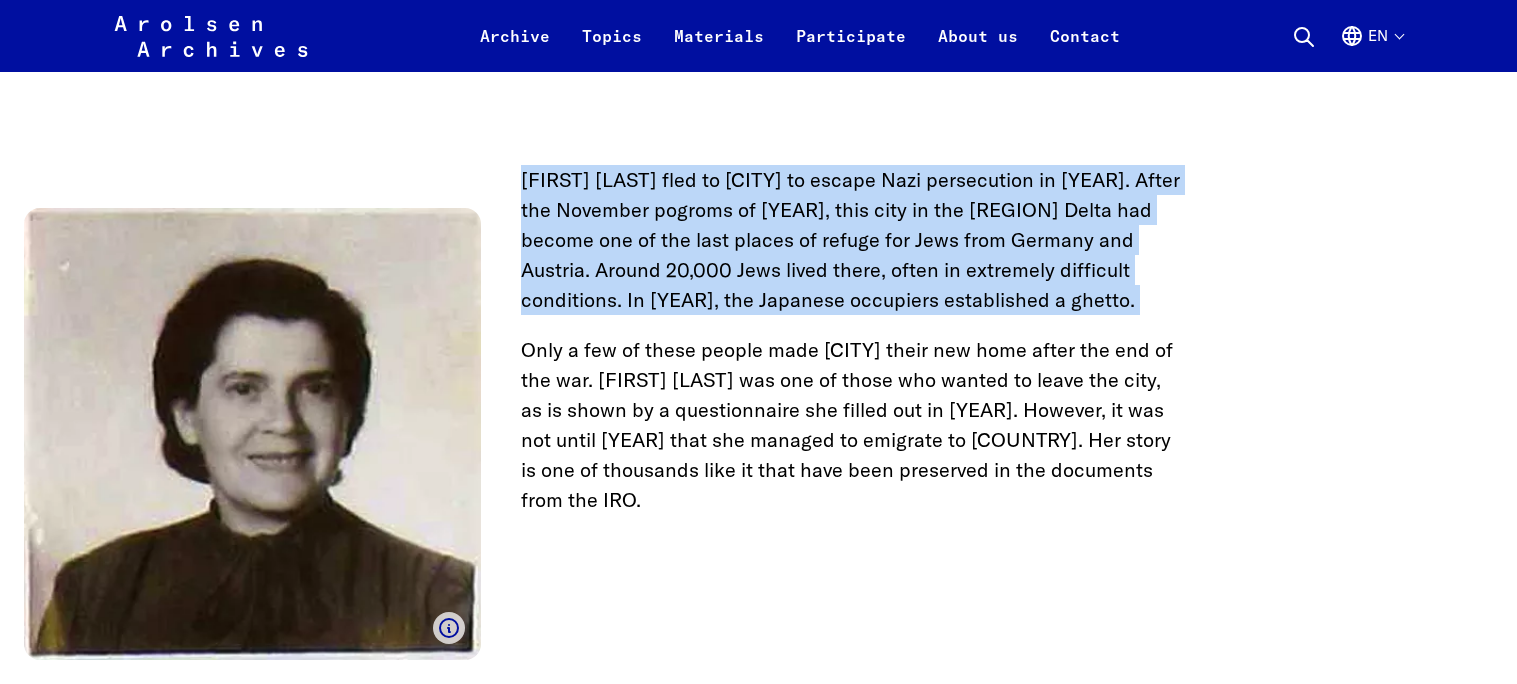 click on "Bianka Cohn fled to Shanghai to escape Nazi persecution in 1939. After the November pogroms of 1938, this city in the Yangtze Delta had become one of the last places of refuge for Jews from Germany and Austria. Around 20,000 Jews lived there, often in extremely difficult conditions. In 1943, the Japanese occupiers established a ghetto." at bounding box center (759, 240) 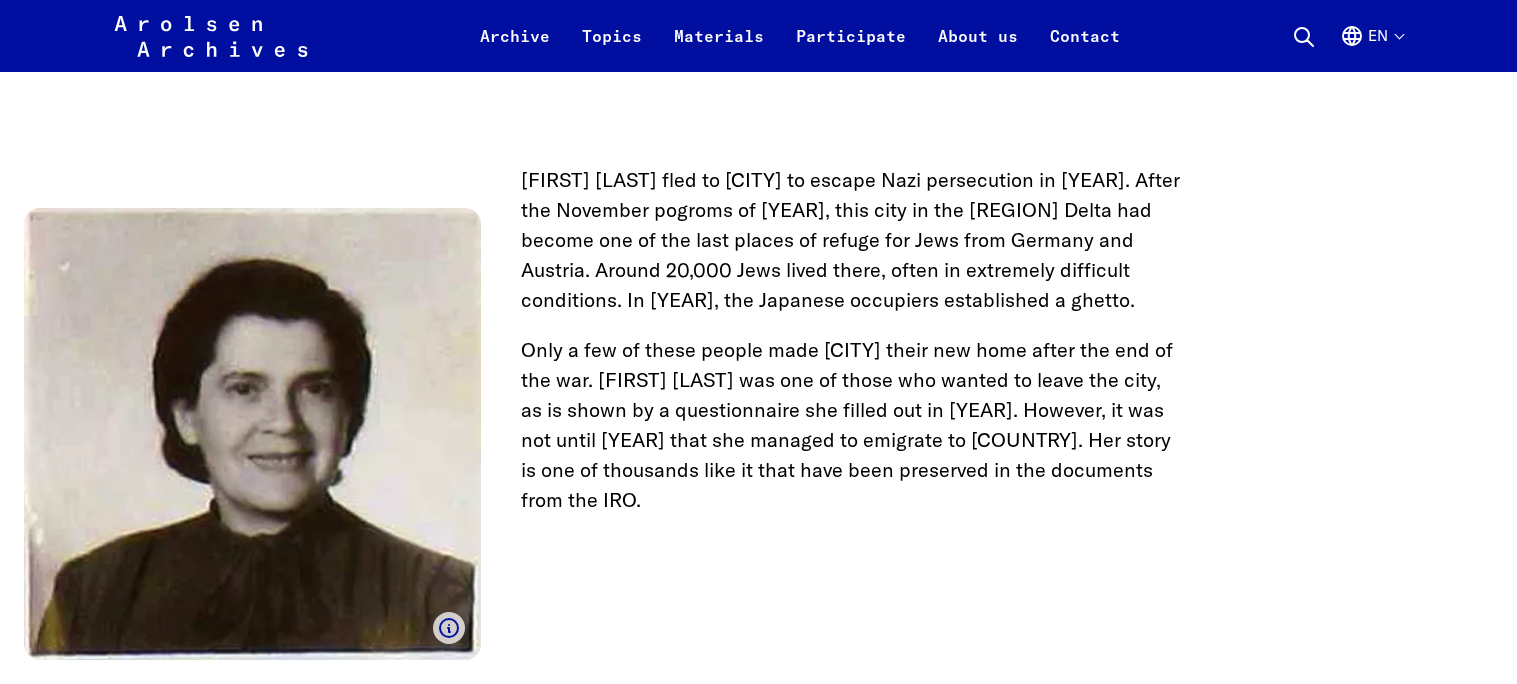 click on "Bianka Cohn fled to Shanghai to escape Nazi persecution in 1939. After the November pogroms of 1938, this city in the Yangtze Delta had become one of the last places of refuge for Jews from Germany and Austria. Around 20,000 Jews lived there, often in extremely difficult conditions. In 1943, the Japanese occupiers established a ghetto." at bounding box center (759, 240) 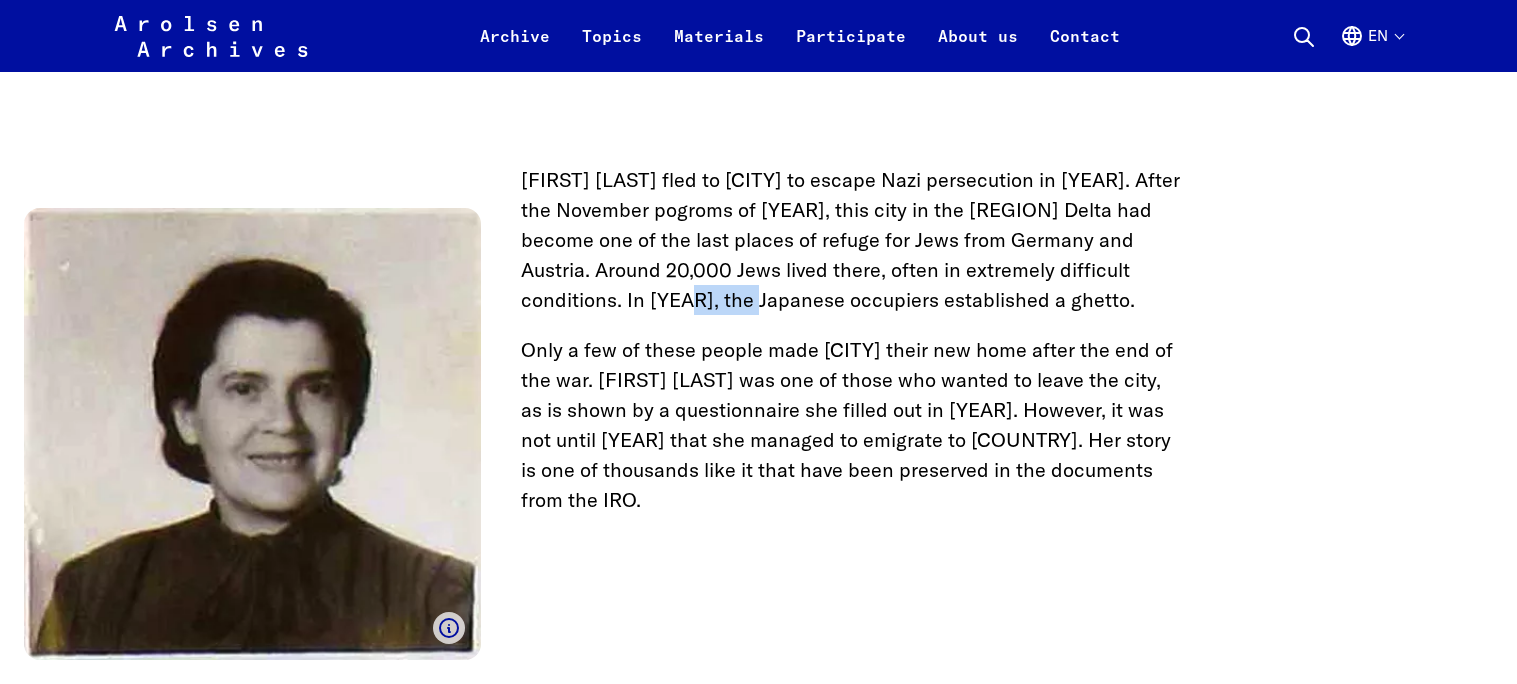 click on "Bianka Cohn fled to Shanghai to escape Nazi persecution in 1939. After the November pogroms of 1938, this city in the Yangtze Delta had become one of the last places of refuge for Jews from Germany and Austria. Around 20,000 Jews lived there, often in extremely difficult conditions. In 1943, the Japanese occupiers established a ghetto." at bounding box center (759, 240) 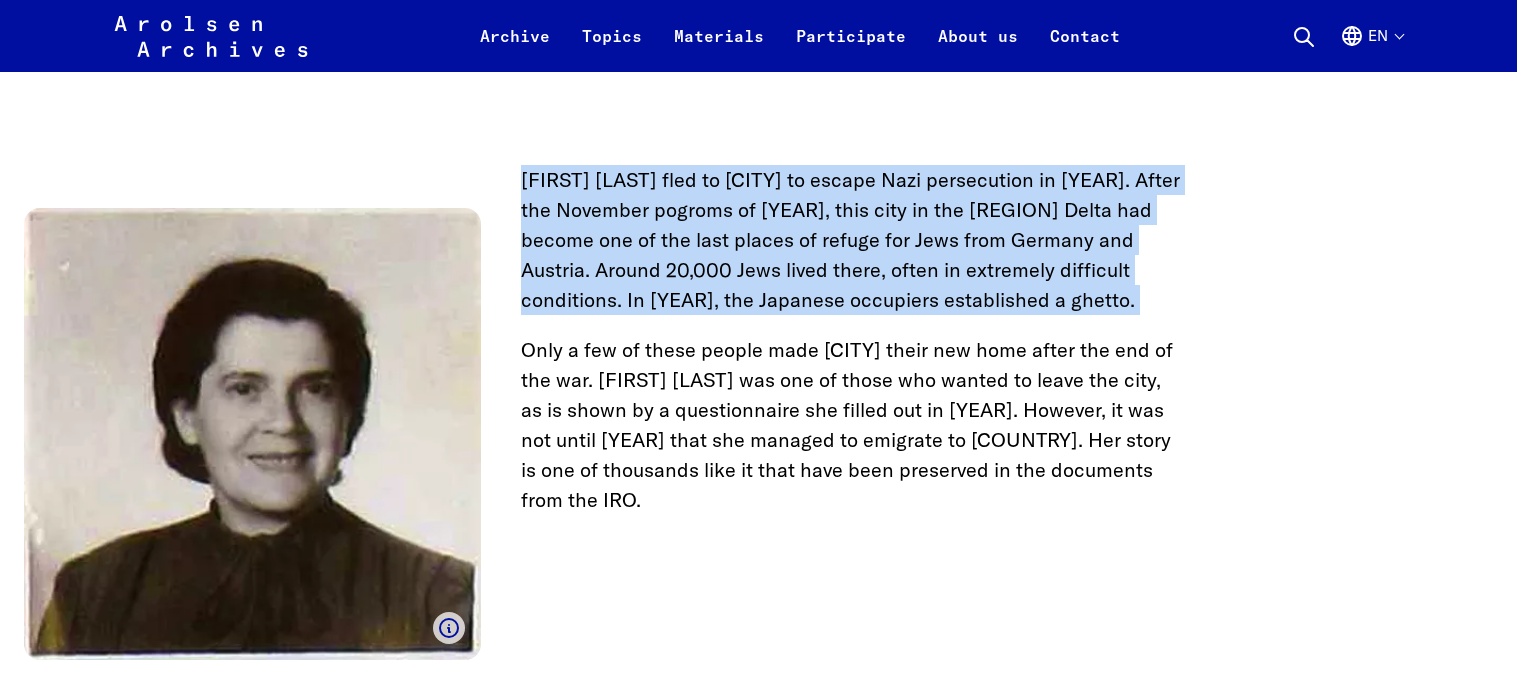 click on "Bianka Cohn fled to Shanghai to escape Nazi persecution in 1939. After the November pogroms of 1938, this city in the Yangtze Delta had become one of the last places of refuge for Jews from Germany and Austria. Around 20,000 Jews lived there, often in extremely difficult conditions. In 1943, the Japanese occupiers established a ghetto." at bounding box center (759, 240) 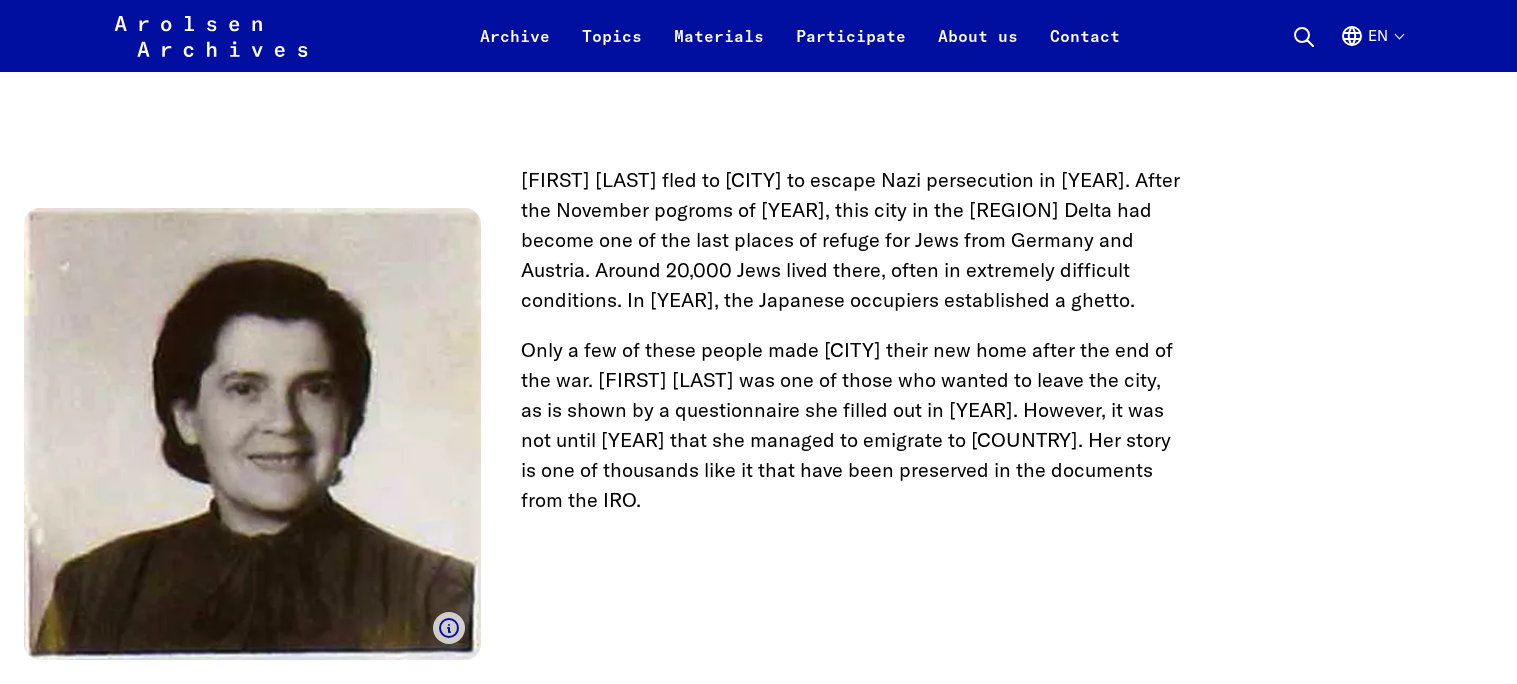click on "Bianka Cohn fled to Shanghai to escape Nazi persecution in 1939. After the November pogroms of 1938, this city in the Yangtze Delta had become one of the last places of refuge for Jews from Germany and Austria. Around 20,000 Jews lived there, often in extremely difficult conditions. In 1943, the Japanese occupiers established a ghetto." at bounding box center (759, 240) 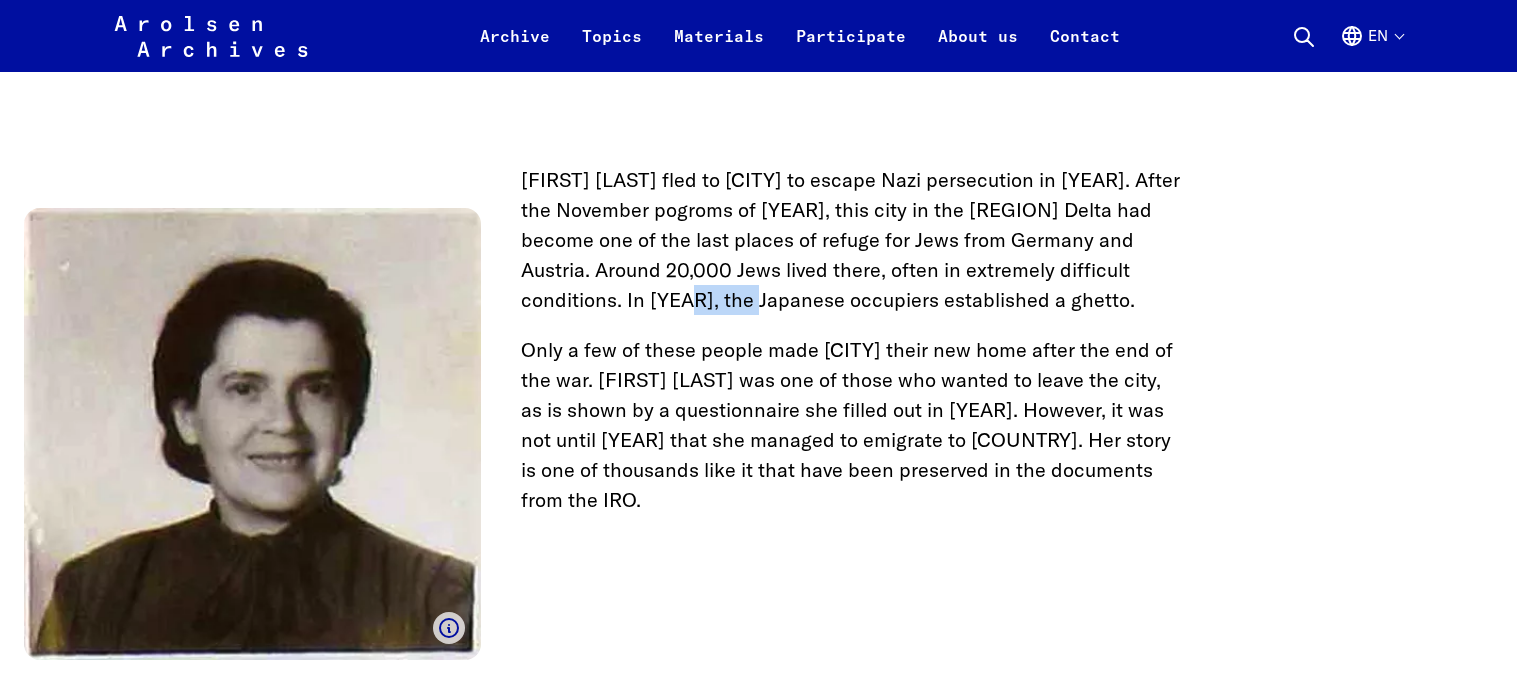 click on "Bianka Cohn fled to Shanghai to escape Nazi persecution in 1939. After the November pogroms of 1938, this city in the Yangtze Delta had become one of the last places of refuge for Jews from Germany and Austria. Around 20,000 Jews lived there, often in extremely difficult conditions. In 1943, the Japanese occupiers established a ghetto." at bounding box center (759, 240) 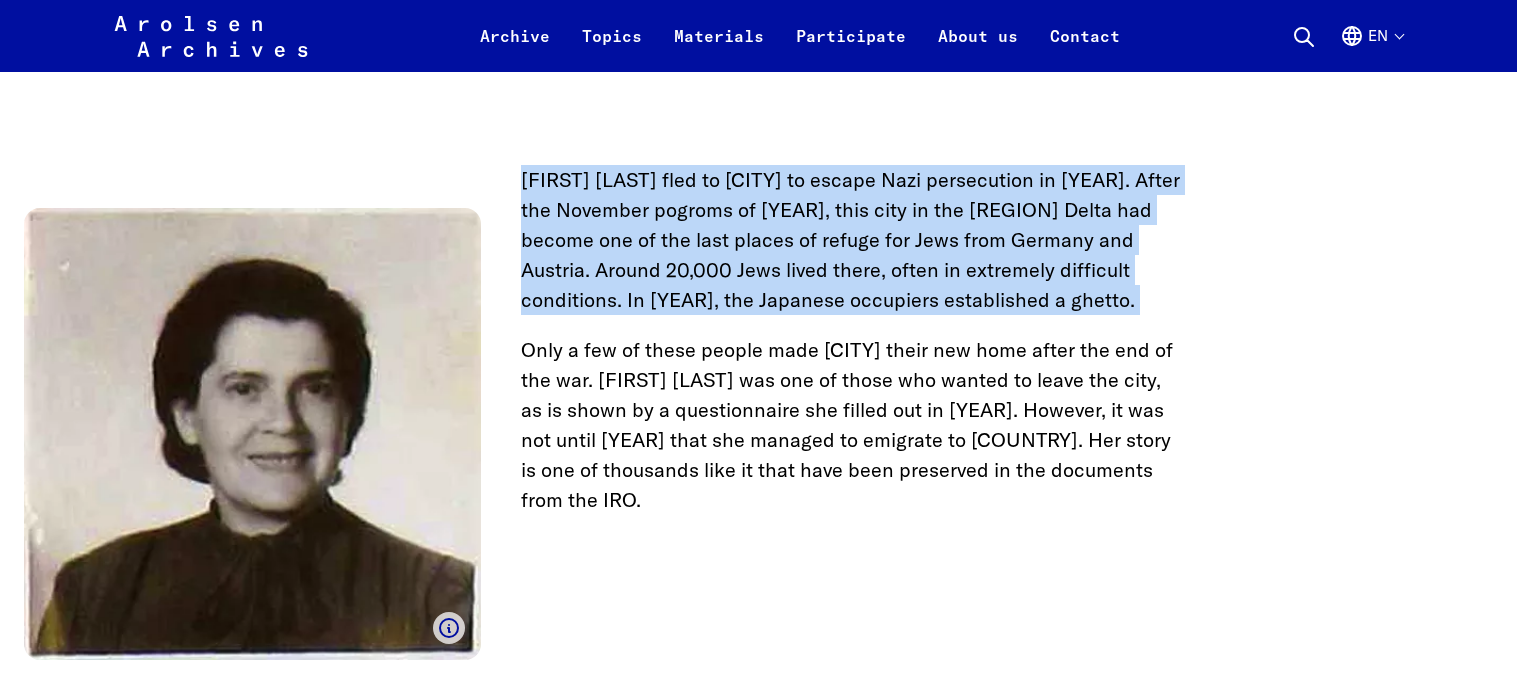 click on "Only a few of these people made Shanghai their new home after the end of the war. Bianka Cohn was one of those who wanted to leave the city, as is shown by a questionnaire she filled out in 1947. However, it was not until 1949 that she managed to emigrate to England. Her story is one of thousands like it that have been preserved in the documents from the IRO." at bounding box center (759, 425) 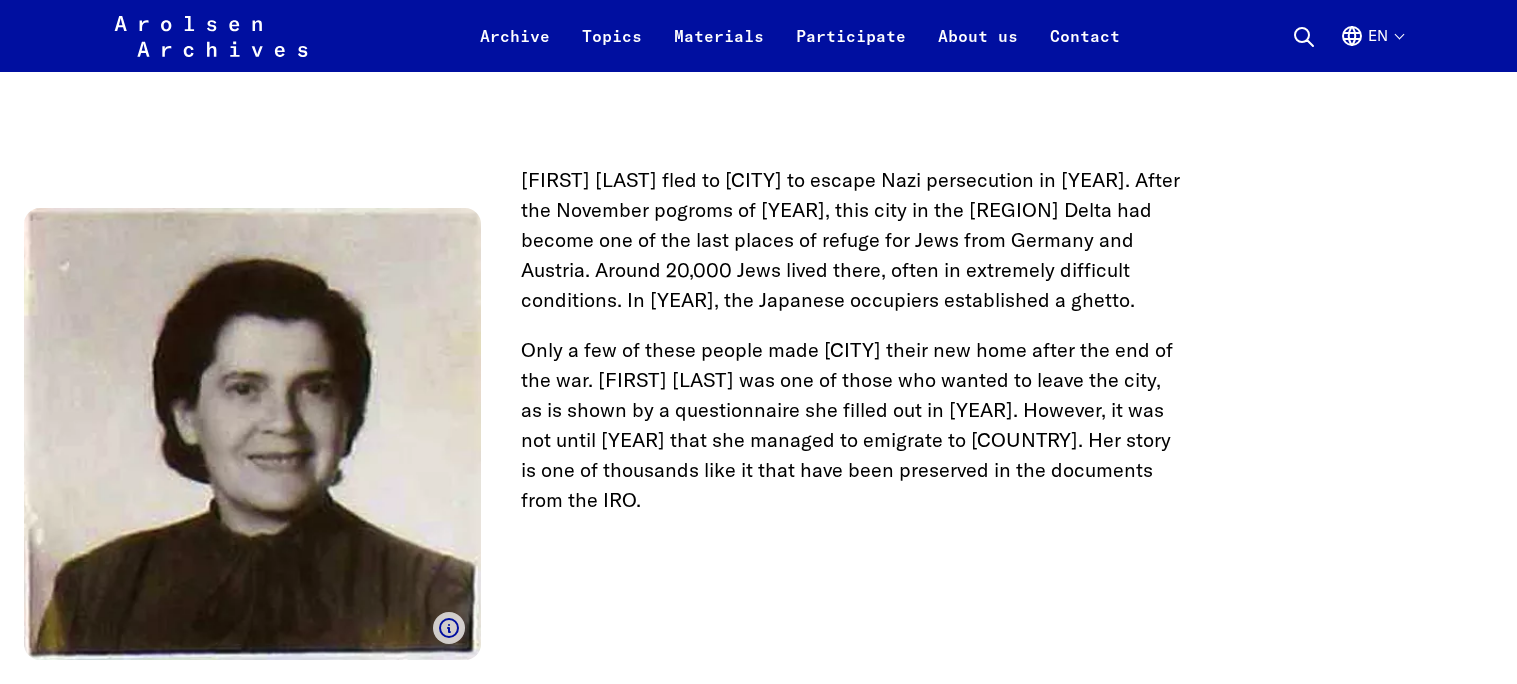 click on "Only a few of these people made Shanghai their new home after the end of the war. Bianka Cohn was one of those who wanted to leave the city, as is shown by a questionnaire she filled out in 1947. However, it was not until 1949 that she managed to emigrate to England. Her story is one of thousands like it that have been preserved in the documents from the IRO." at bounding box center [759, 425] 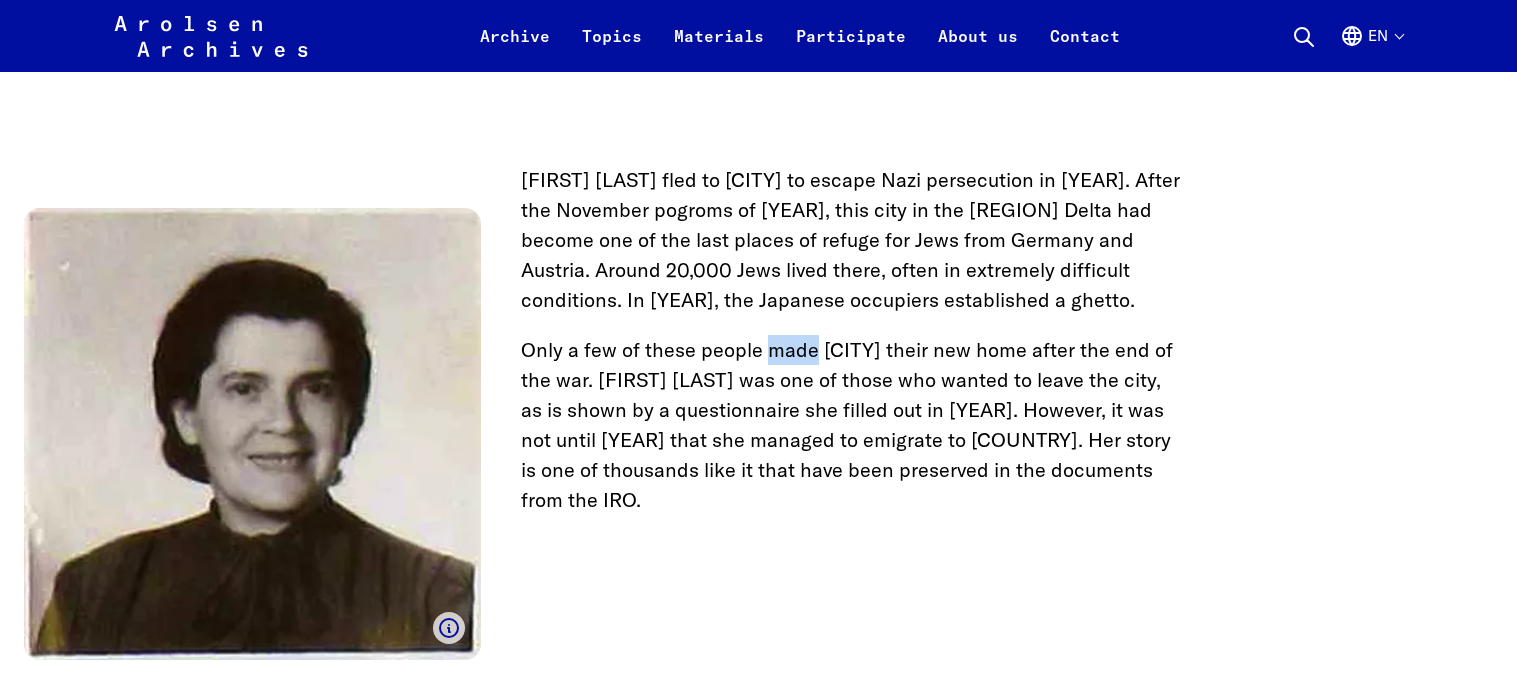 click on "Only a few of these people made Shanghai their new home after the end of the war. Bianka Cohn was one of those who wanted to leave the city, as is shown by a questionnaire she filled out in 1947. However, it was not until 1949 that she managed to emigrate to England. Her story is one of thousands like it that have been preserved in the documents from the IRO." at bounding box center [759, 425] 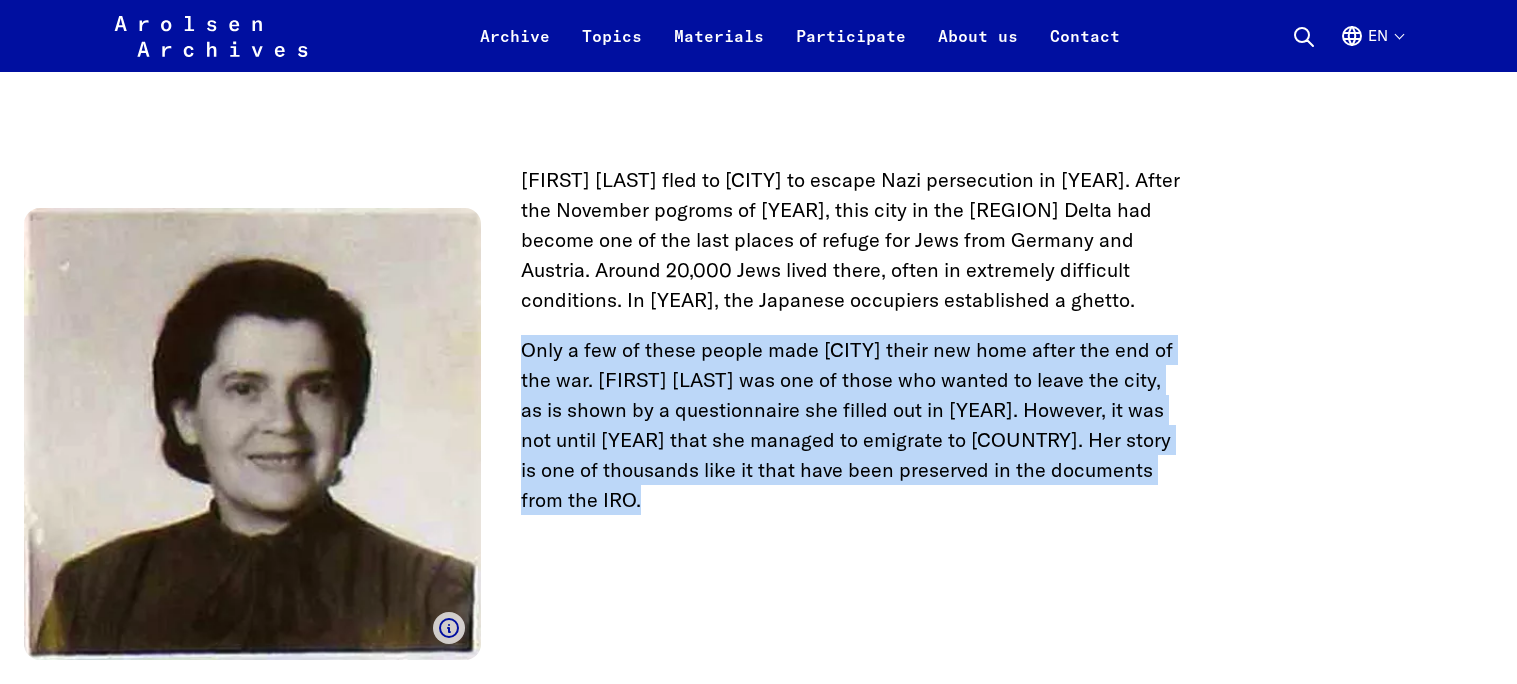 click on "Only a few of these people made Shanghai their new home after the end of the war. Bianka Cohn was one of those who wanted to leave the city, as is shown by a questionnaire she filled out in 1947. However, it was not until 1949 that she managed to emigrate to England. Her story is one of thousands like it that have been preserved in the documents from the IRO." at bounding box center (759, 425) 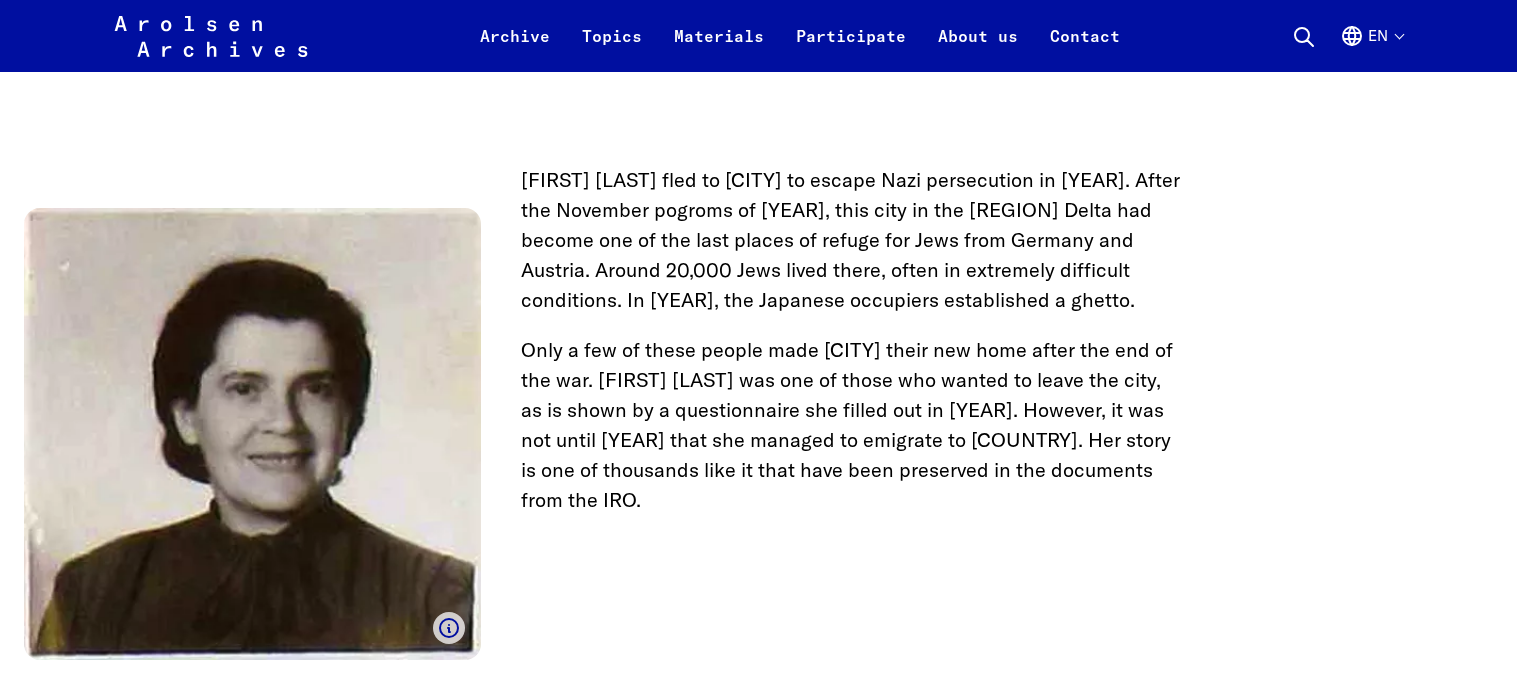 click on "Only a few of these people made Shanghai their new home after the end of the war. Bianka Cohn was one of those who wanted to leave the city, as is shown by a questionnaire she filled out in 1947. However, it was not until 1949 that she managed to emigrate to England. Her story is one of thousands like it that have been preserved in the documents from the IRO." at bounding box center [759, 425] 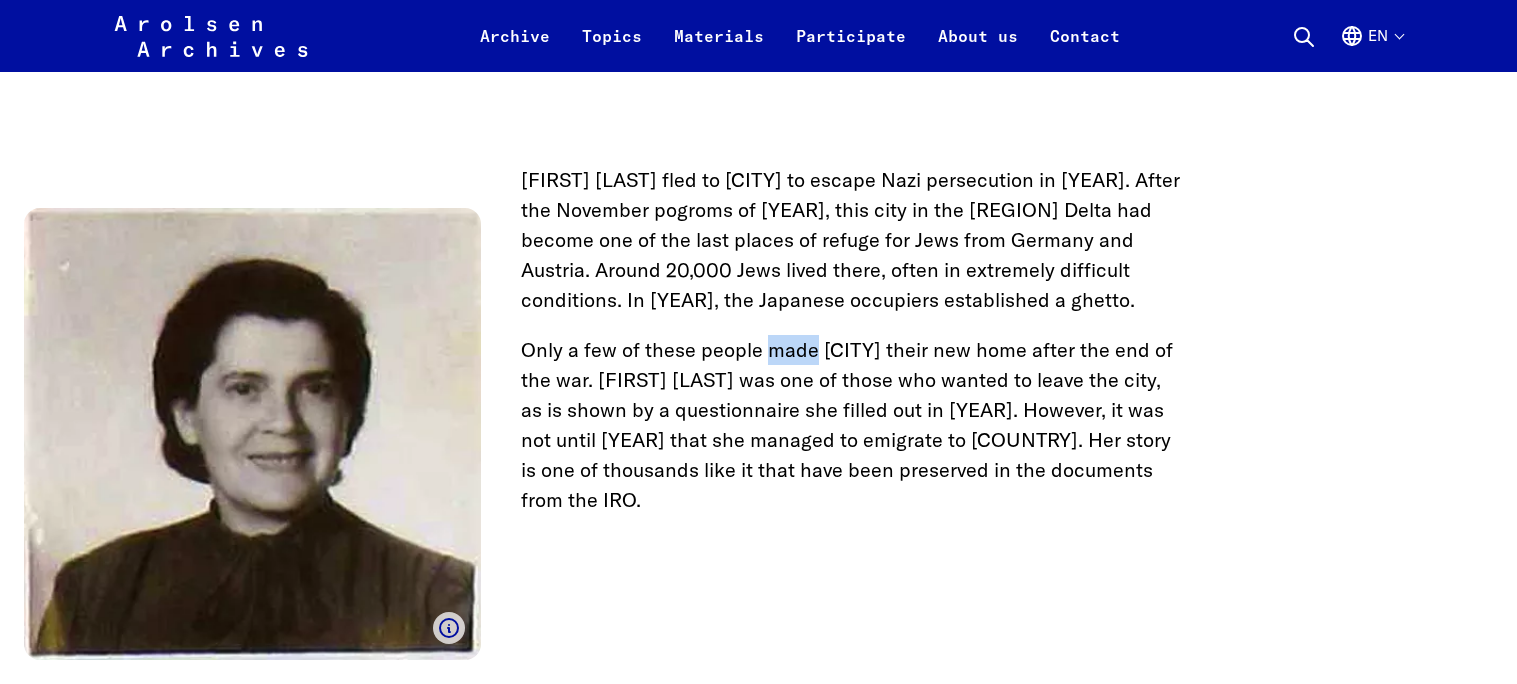 click on "Only a few of these people made Shanghai their new home after the end of the war. Bianka Cohn was one of those who wanted to leave the city, as is shown by a questionnaire she filled out in 1947. However, it was not until 1949 that she managed to emigrate to England. Her story is one of thousands like it that have been preserved in the documents from the IRO." at bounding box center (759, 425) 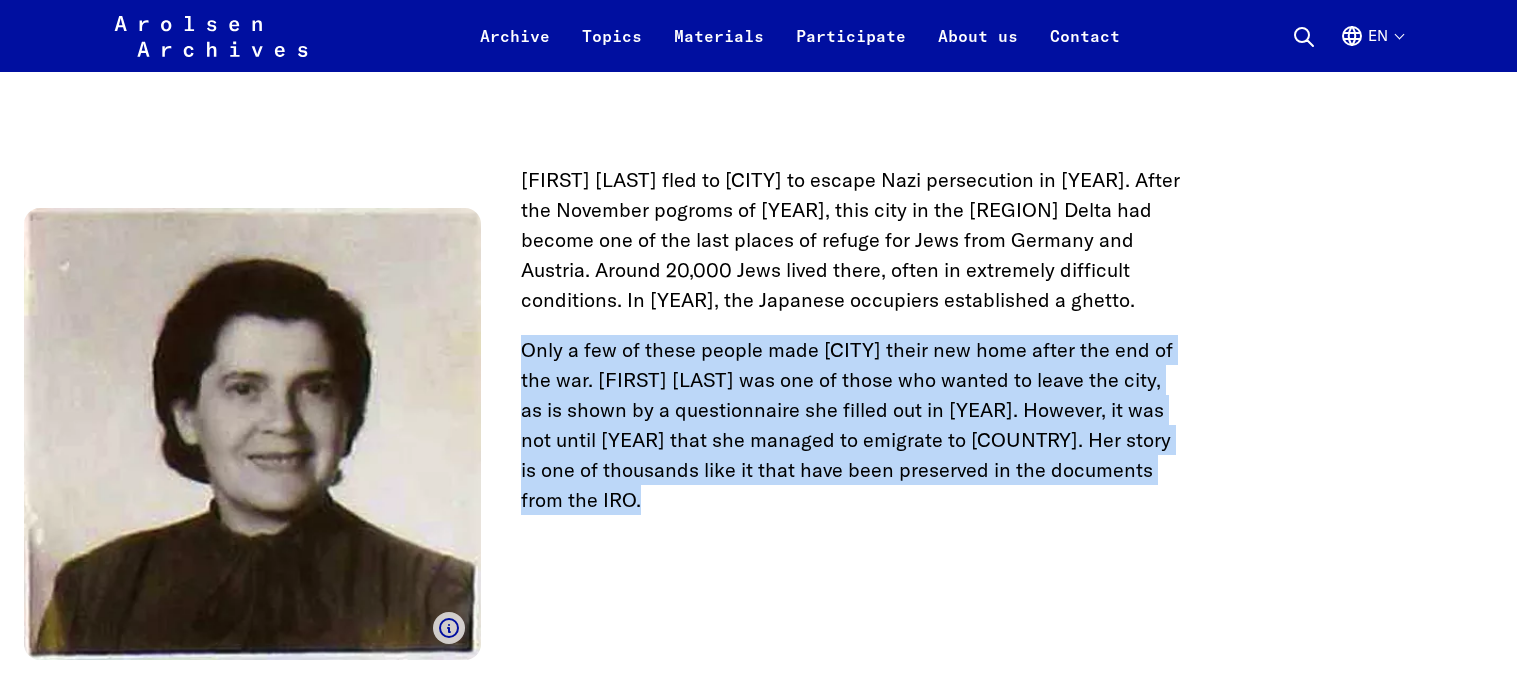 click on "Only a few of these people made Shanghai their new home after the end of the war. Bianka Cohn was one of those who wanted to leave the city, as is shown by a questionnaire she filled out in 1947. However, it was not until 1949 that she managed to emigrate to England. Her story is one of thousands like it that have been preserved in the documents from the IRO." at bounding box center [759, 425] 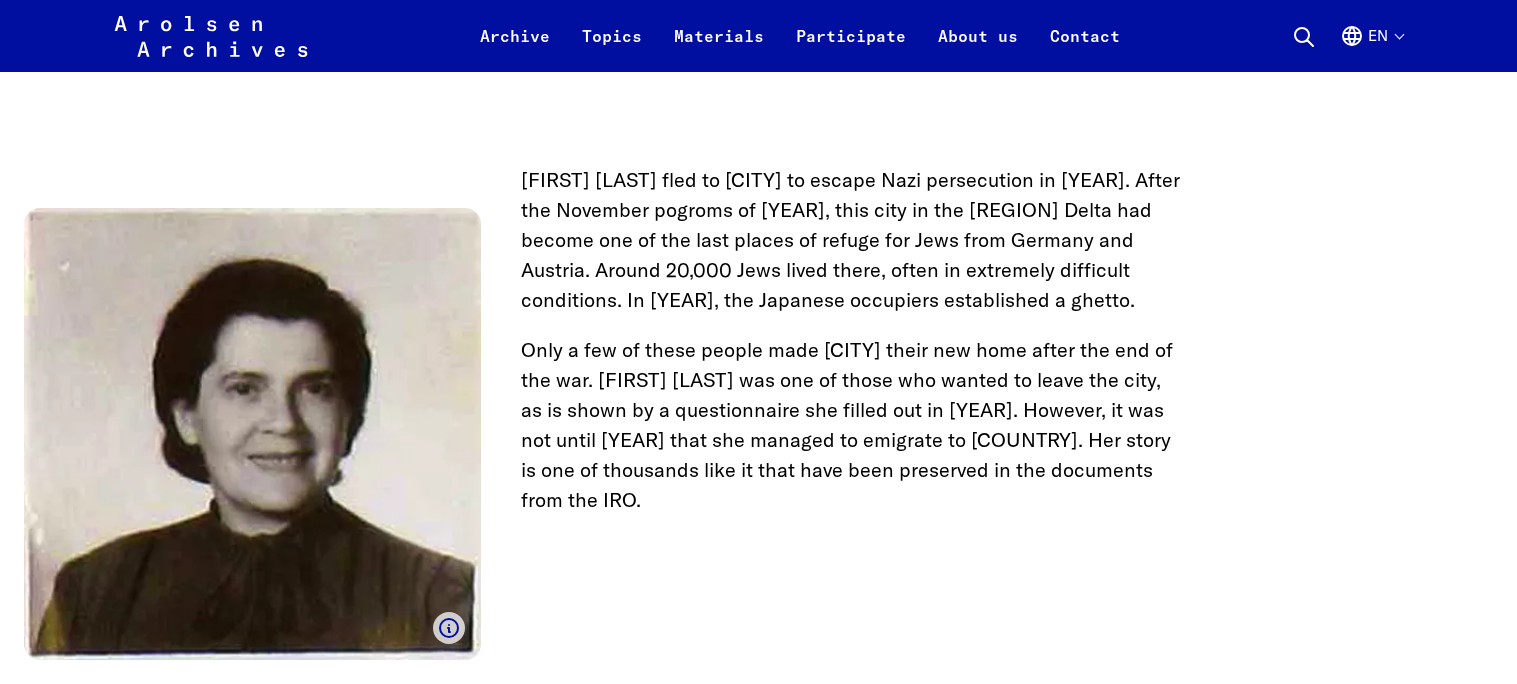 click on "Only a few of these people made Shanghai their new home after the end of the war. Bianka Cohn was one of those who wanted to leave the city, as is shown by a questionnaire she filled out in 1947. However, it was not until 1949 that she managed to emigrate to England. Her story is one of thousands like it that have been preserved in the documents from the IRO." at bounding box center [759, 425] 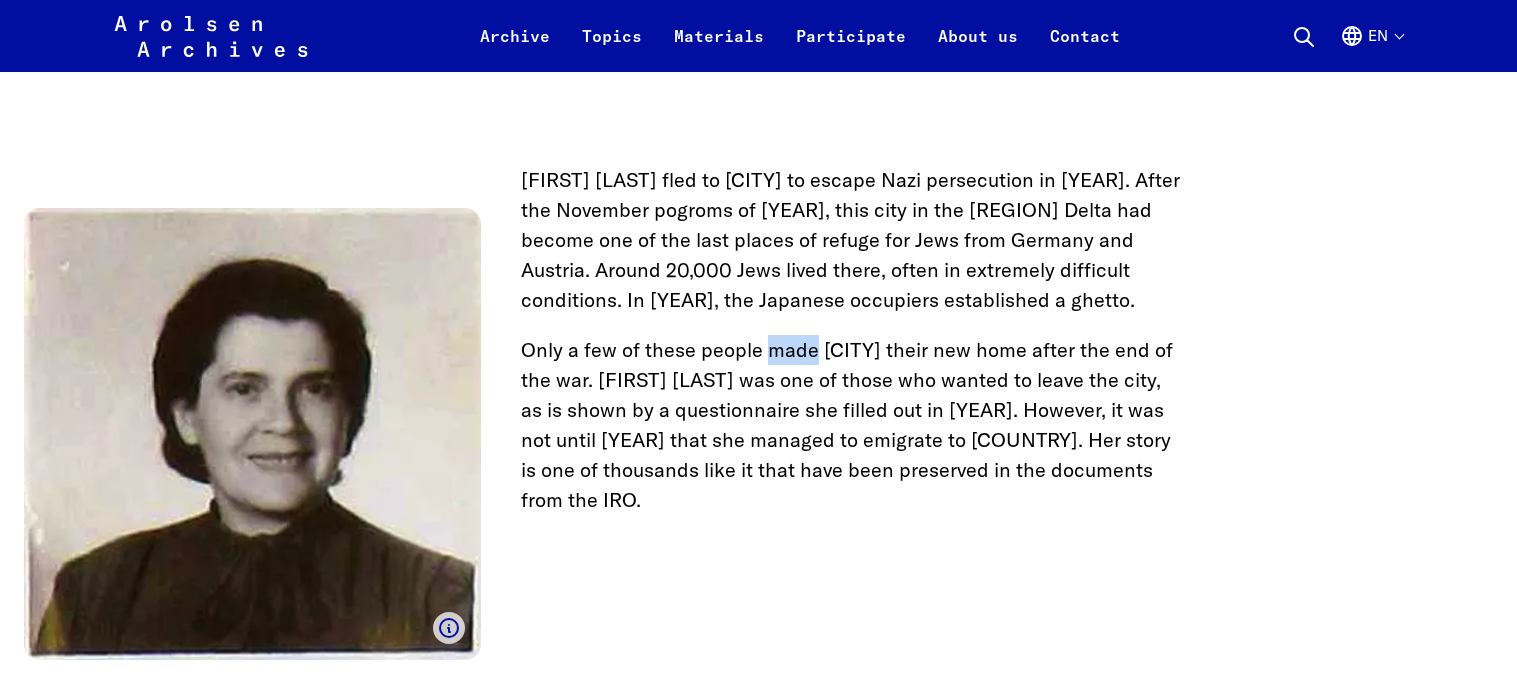 click on "Only a few of these people made Shanghai their new home after the end of the war. Bianka Cohn was one of those who wanted to leave the city, as is shown by a questionnaire she filled out in 1947. However, it was not until 1949 that she managed to emigrate to England. Her story is one of thousands like it that have been preserved in the documents from the IRO." at bounding box center [759, 425] 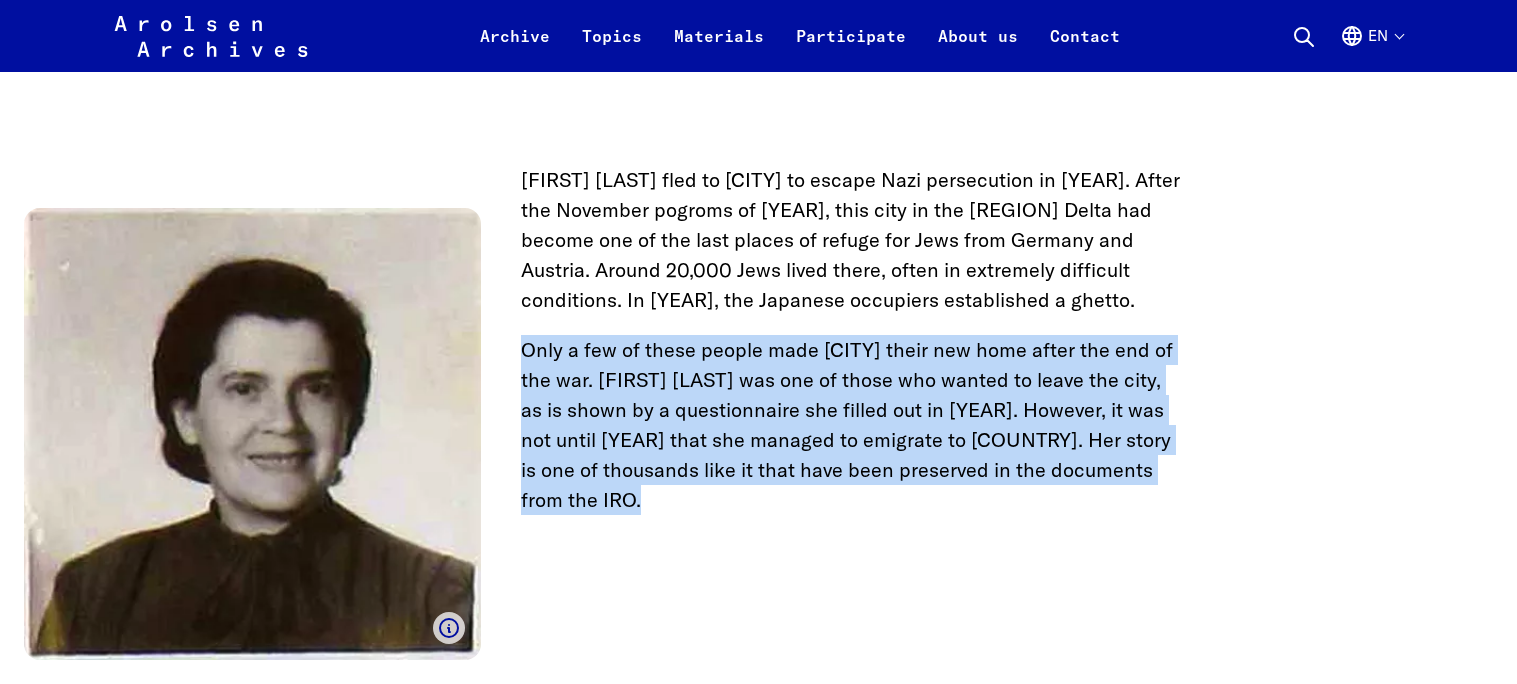 click on "Only a few of these people made Shanghai their new home after the end of the war. Bianka Cohn was one of those who wanted to leave the city, as is shown by a questionnaire she filled out in 1947. However, it was not until 1949 that she managed to emigrate to England. Her story is one of thousands like it that have been preserved in the documents from the IRO." at bounding box center (759, 425) 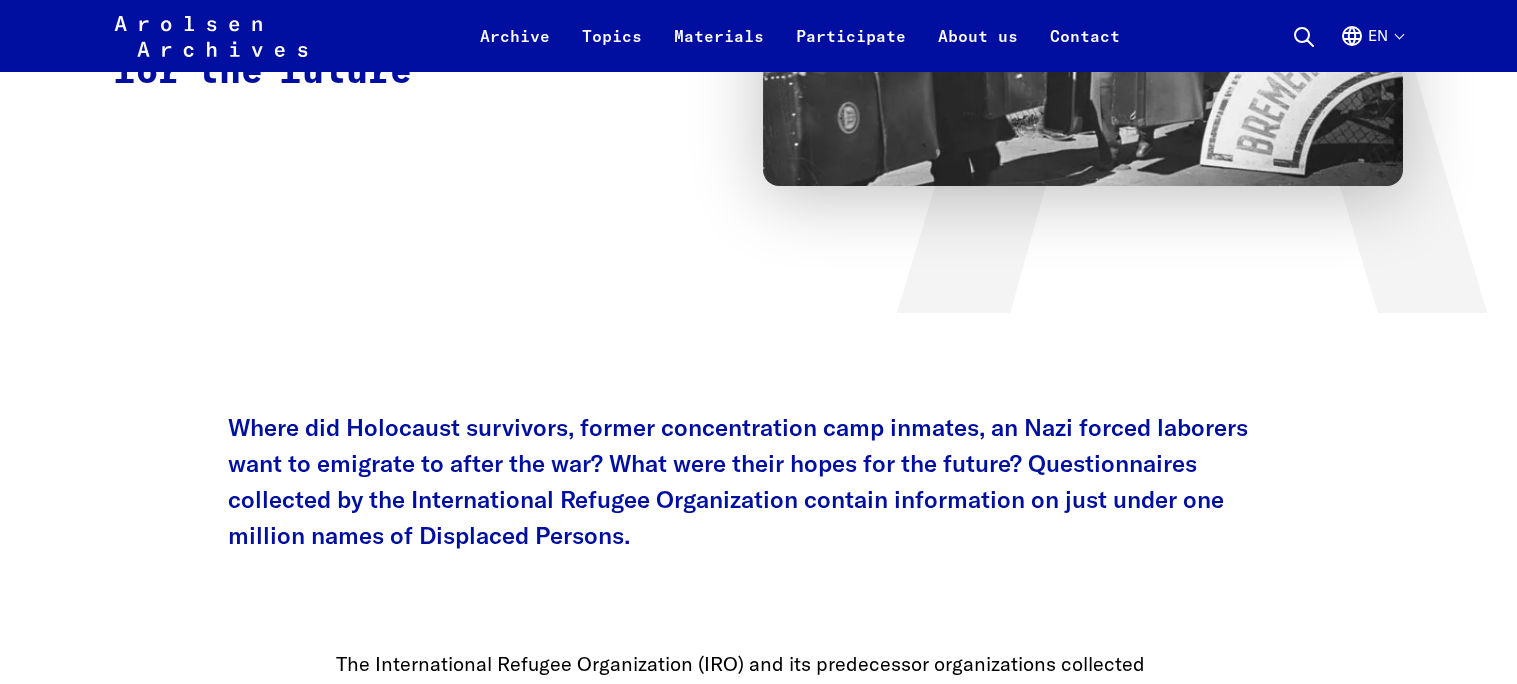 scroll, scrollTop: 0, scrollLeft: 0, axis: both 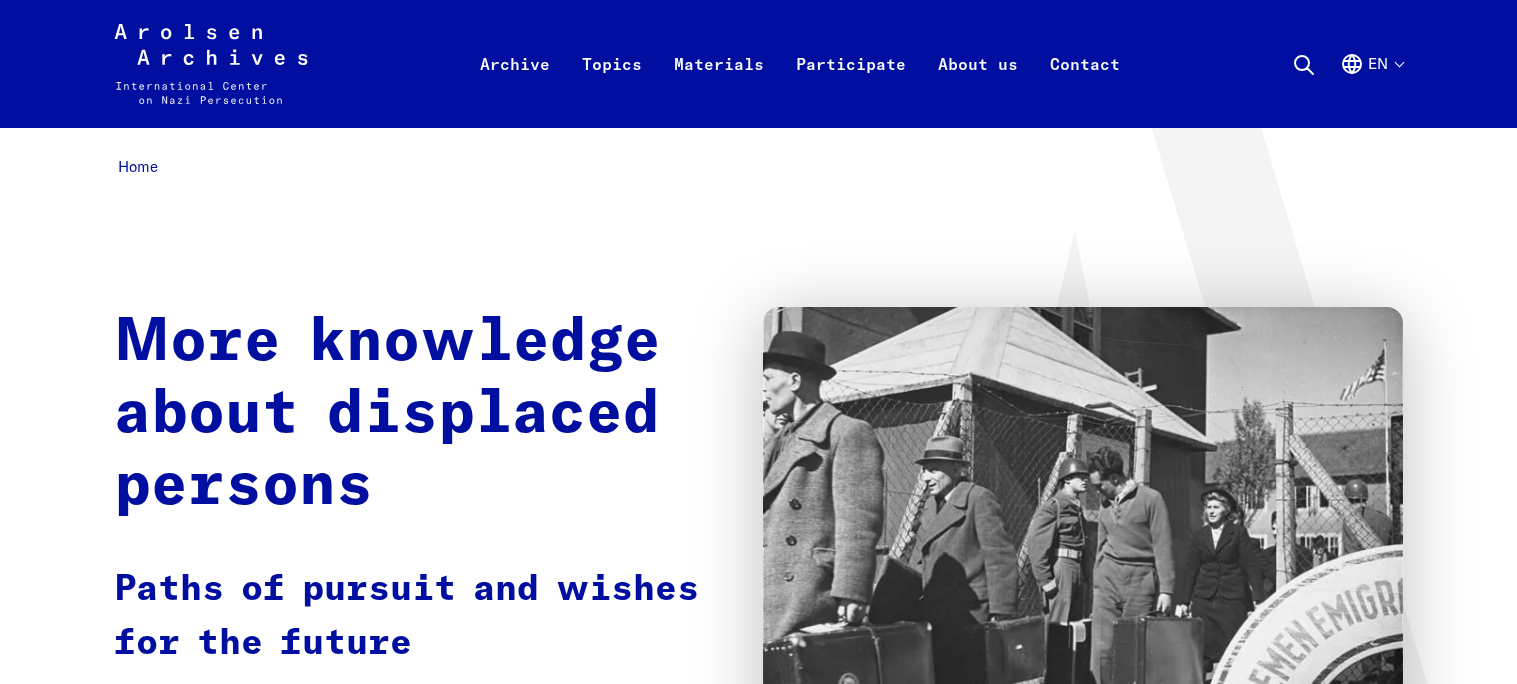 click on "Home" at bounding box center [758, 167] 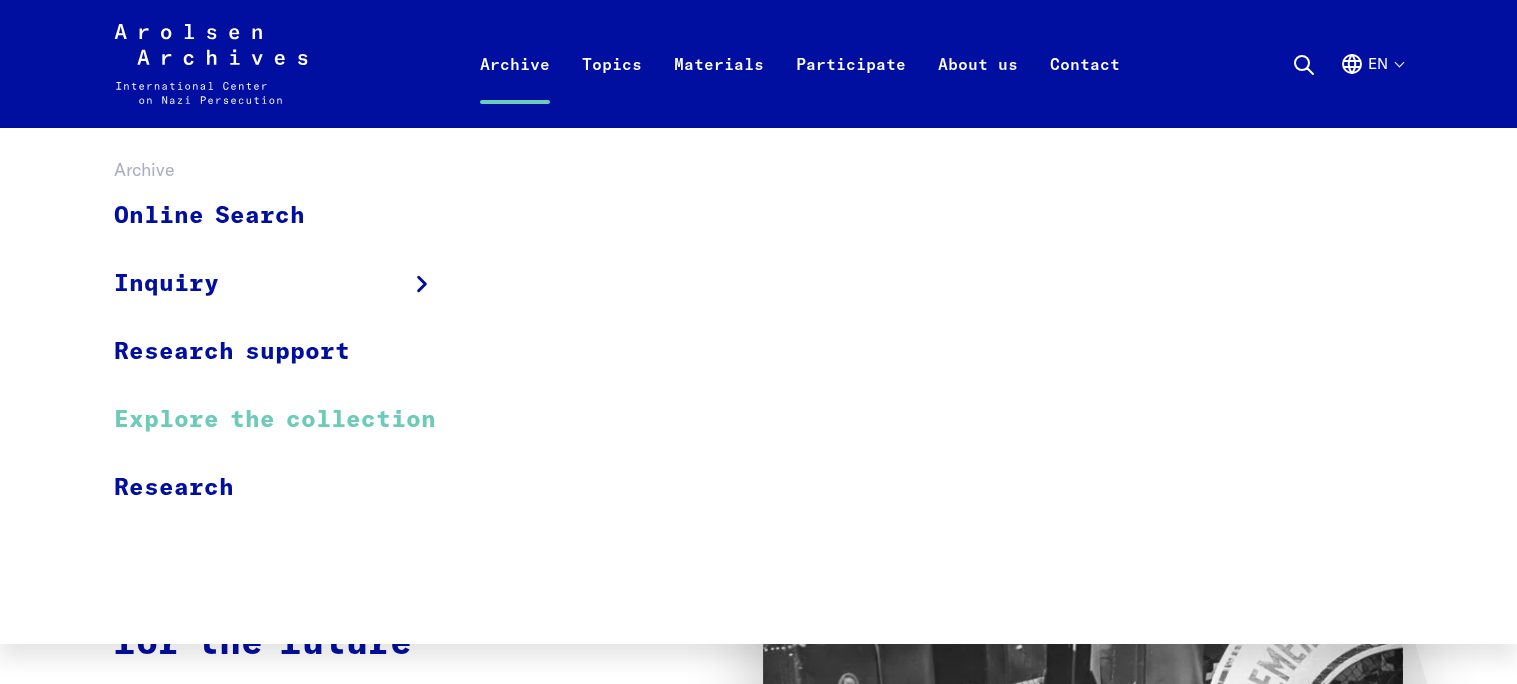 click on "Explore the collection" at bounding box center (288, 420) 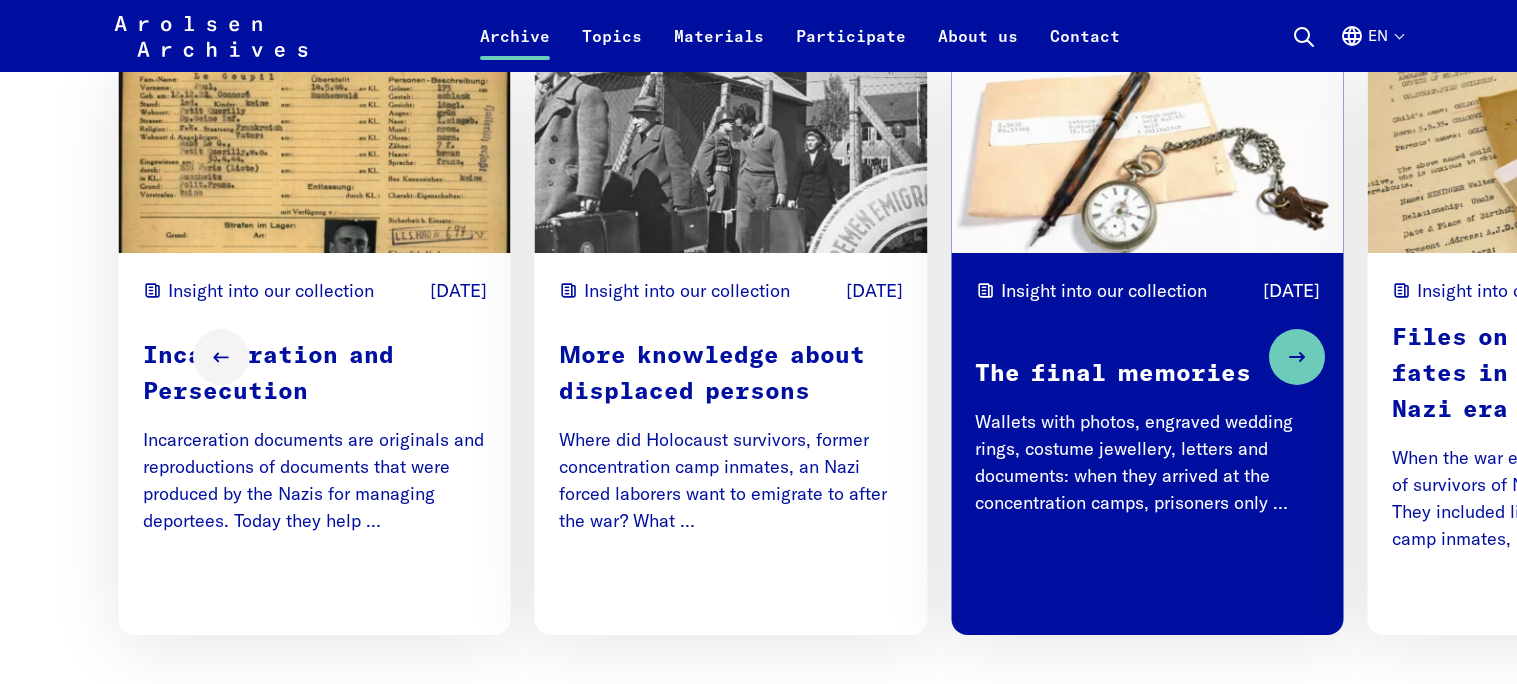 scroll, scrollTop: 2567, scrollLeft: 0, axis: vertical 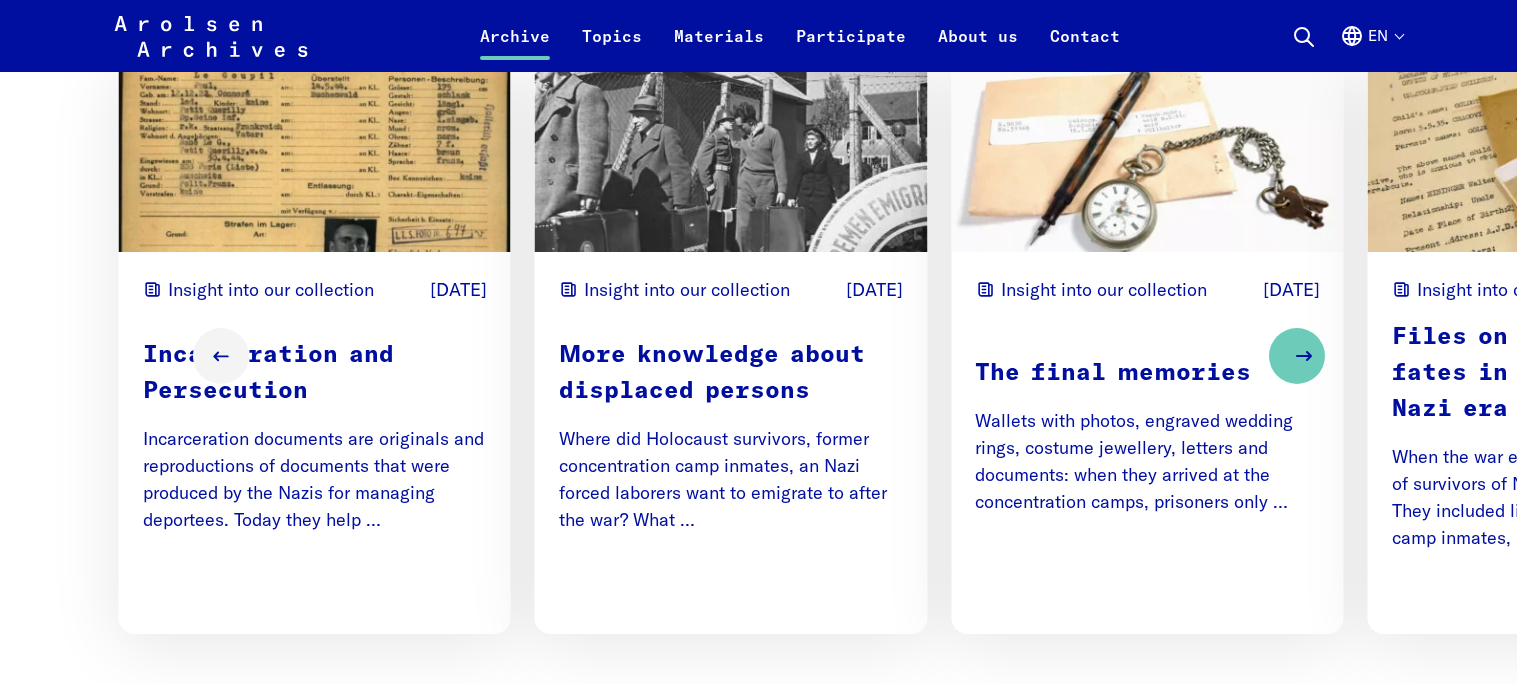 click 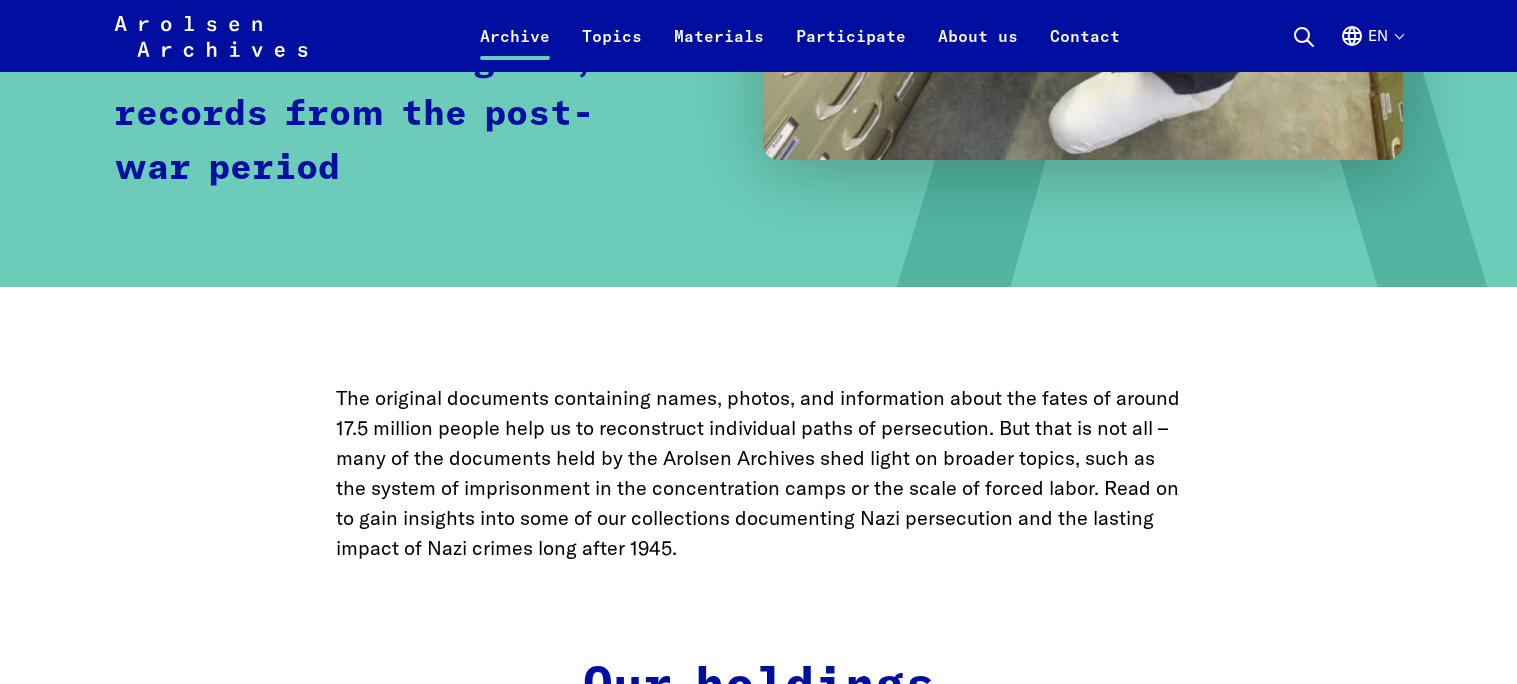 scroll, scrollTop: 0, scrollLeft: 0, axis: both 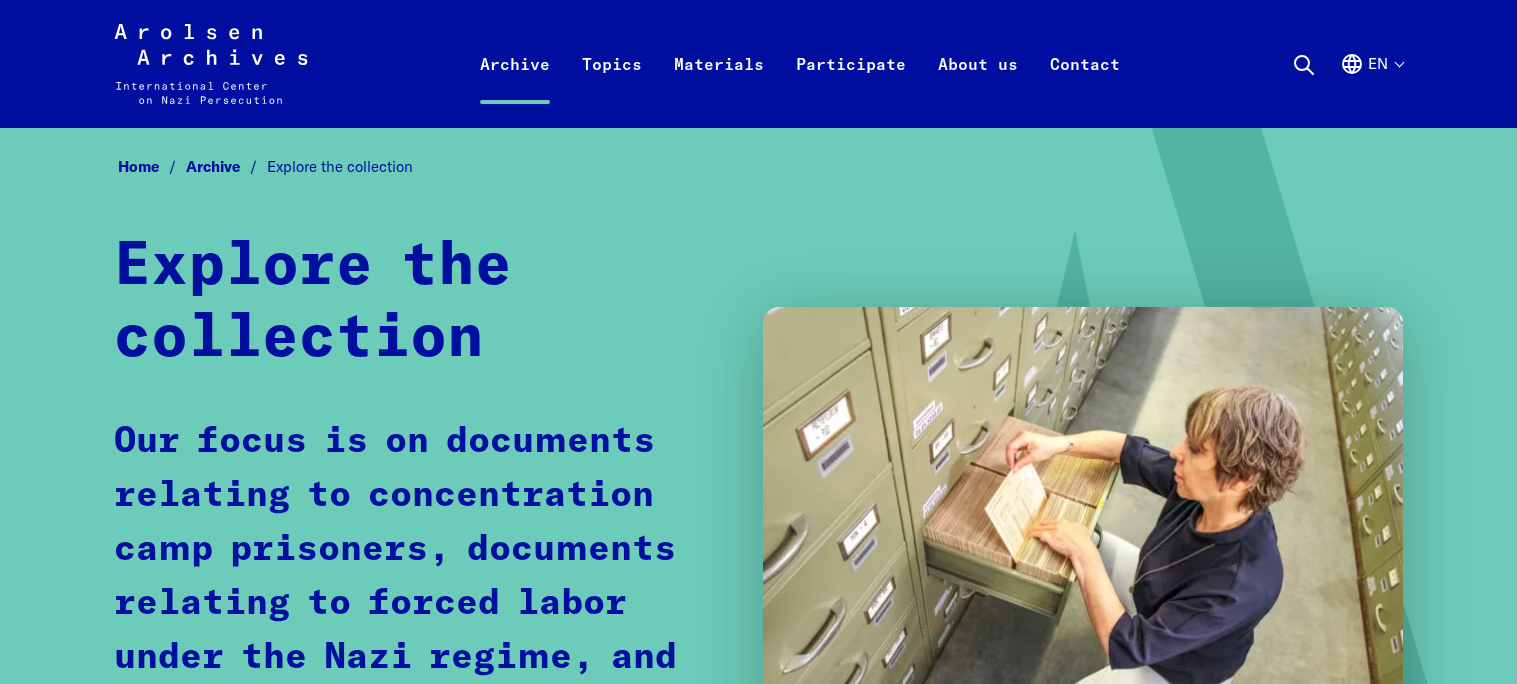 click 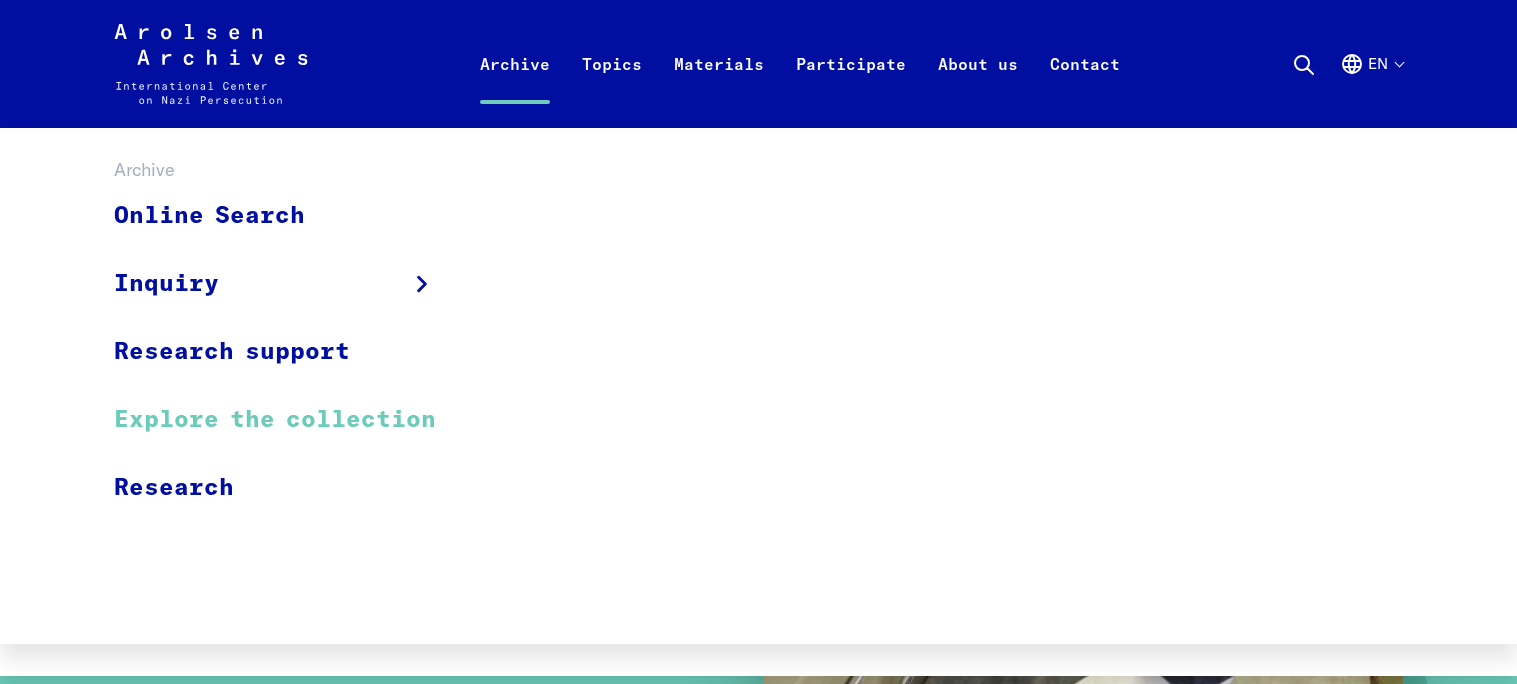 click on "Archive" at bounding box center [515, 88] 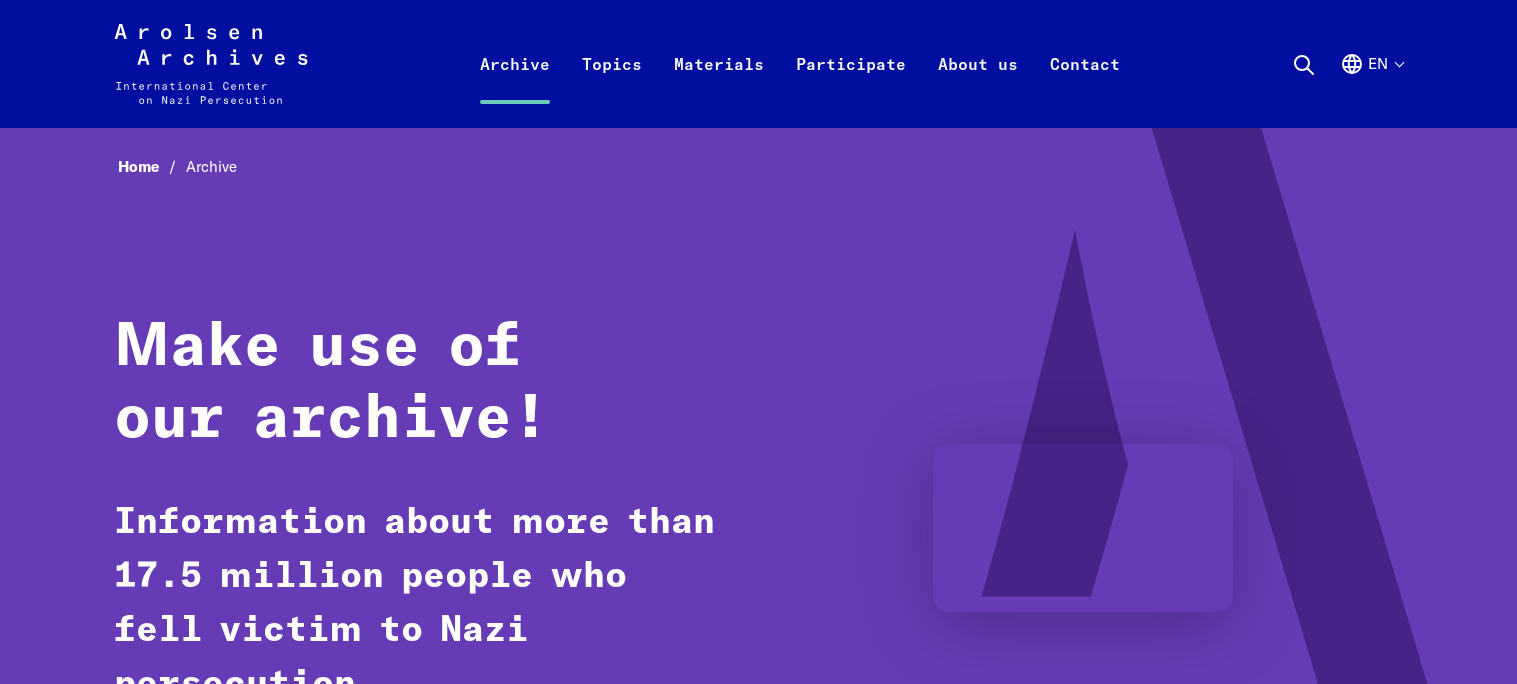 scroll, scrollTop: 0, scrollLeft: 0, axis: both 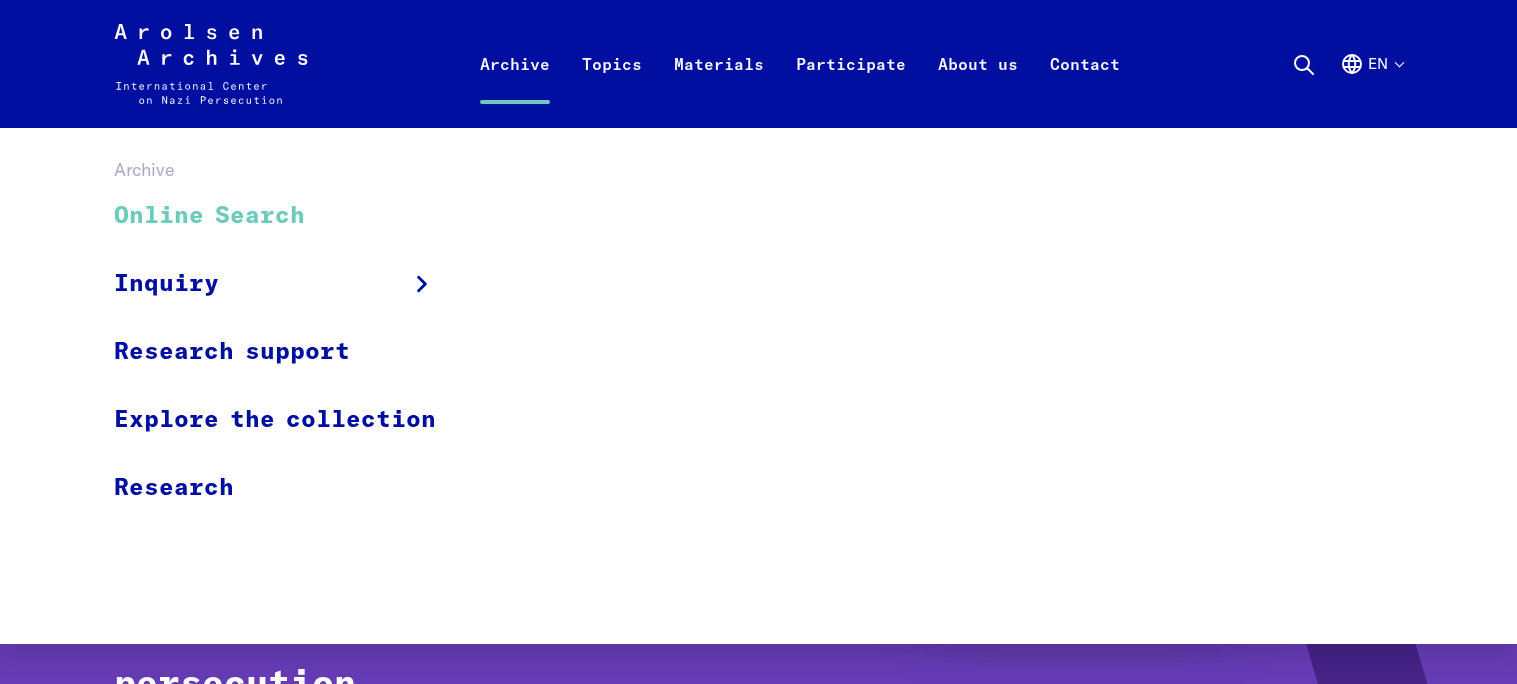 click on "Online Search" at bounding box center [288, 216] 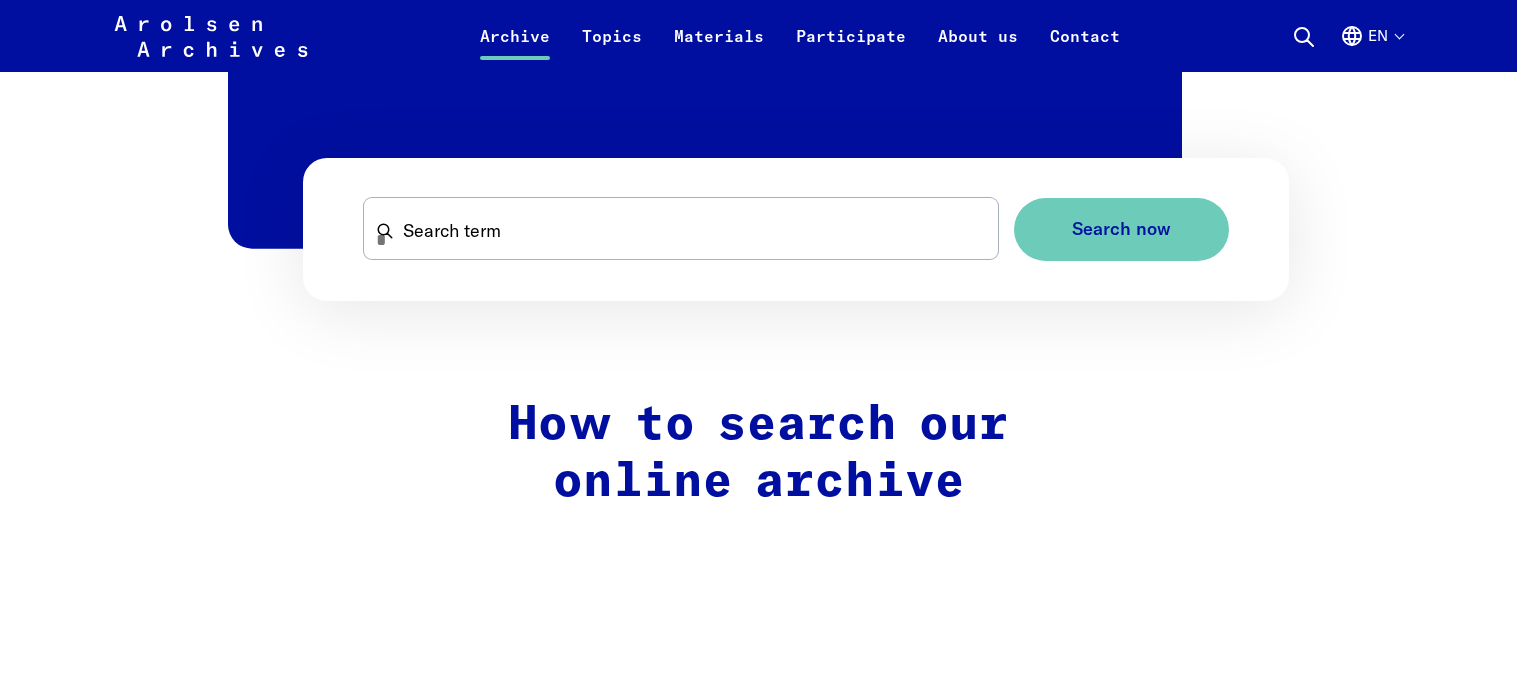 scroll, scrollTop: 1350, scrollLeft: 0, axis: vertical 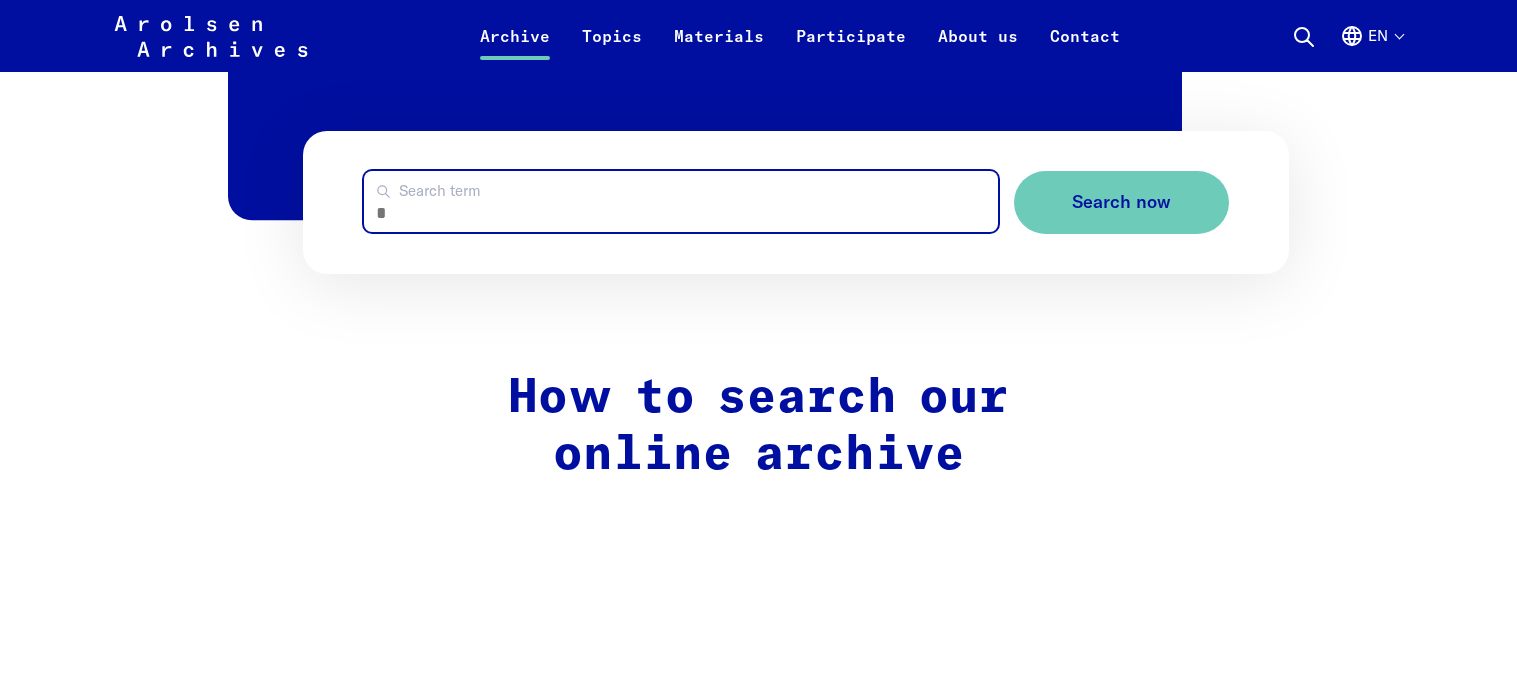 click on "Search term" at bounding box center (681, 201) 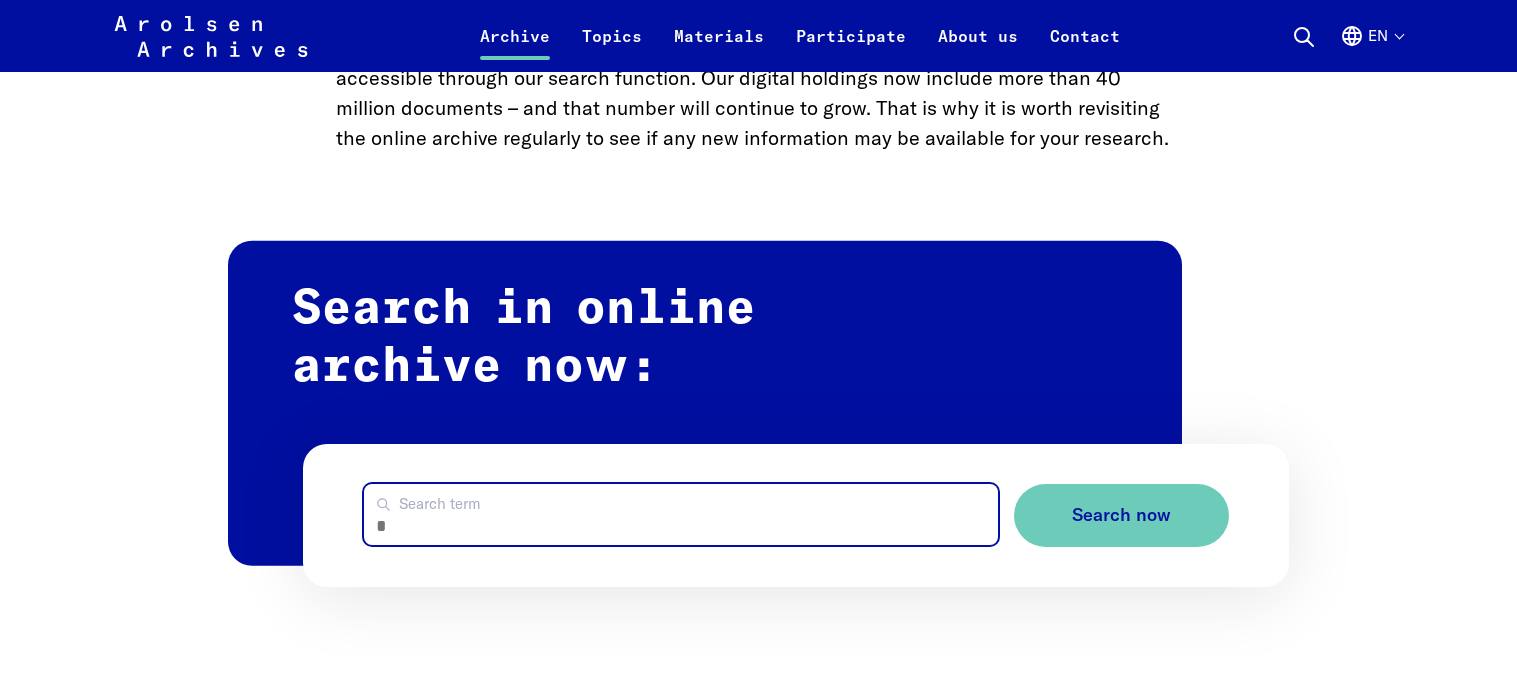 scroll, scrollTop: 1017, scrollLeft: 0, axis: vertical 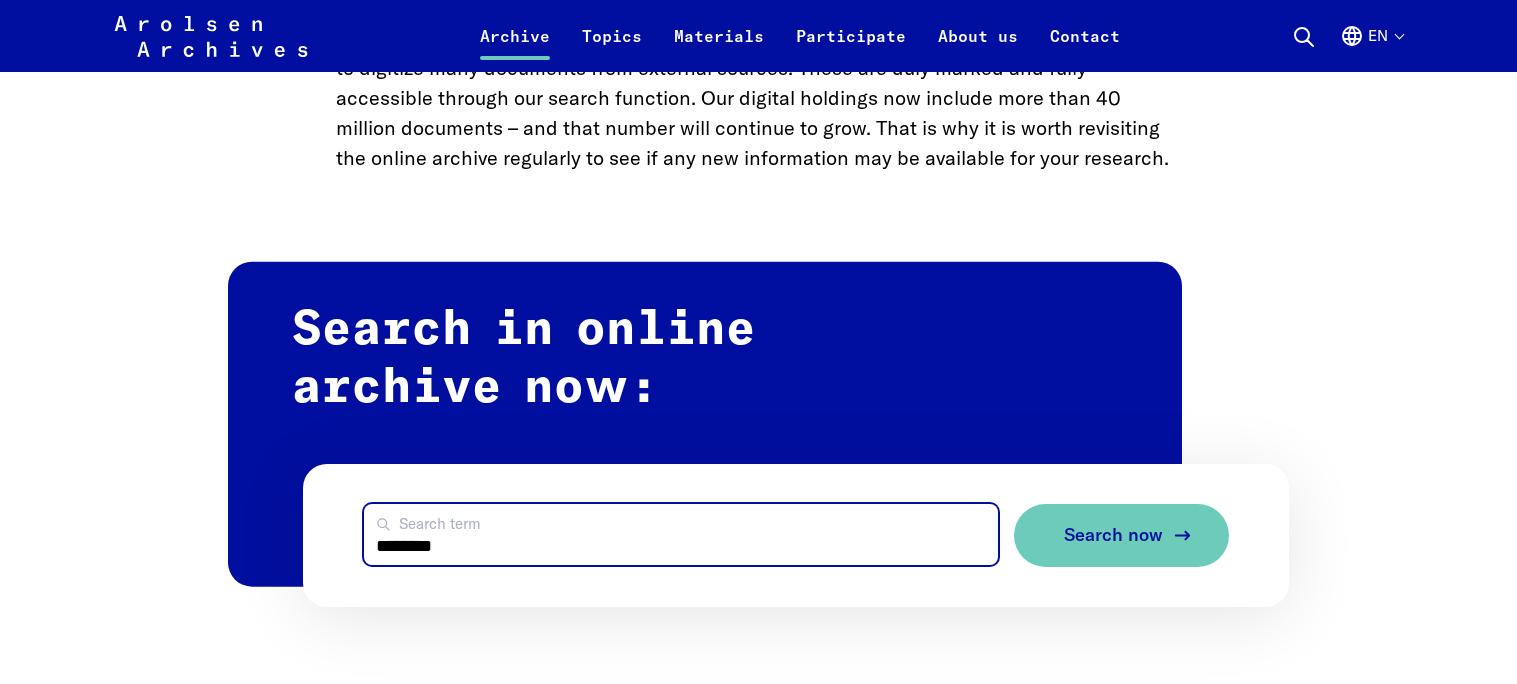 type on "********" 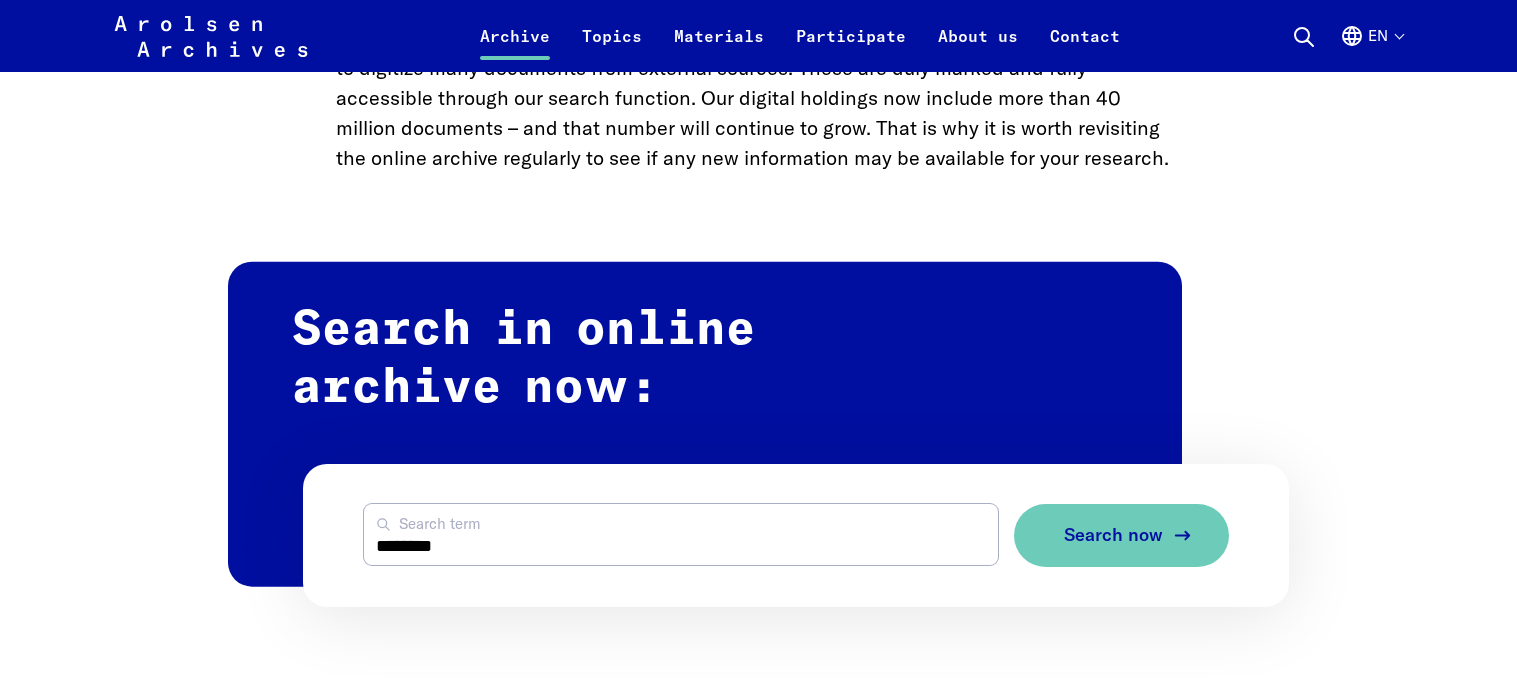 click on "Search now" at bounding box center [1121, 535] 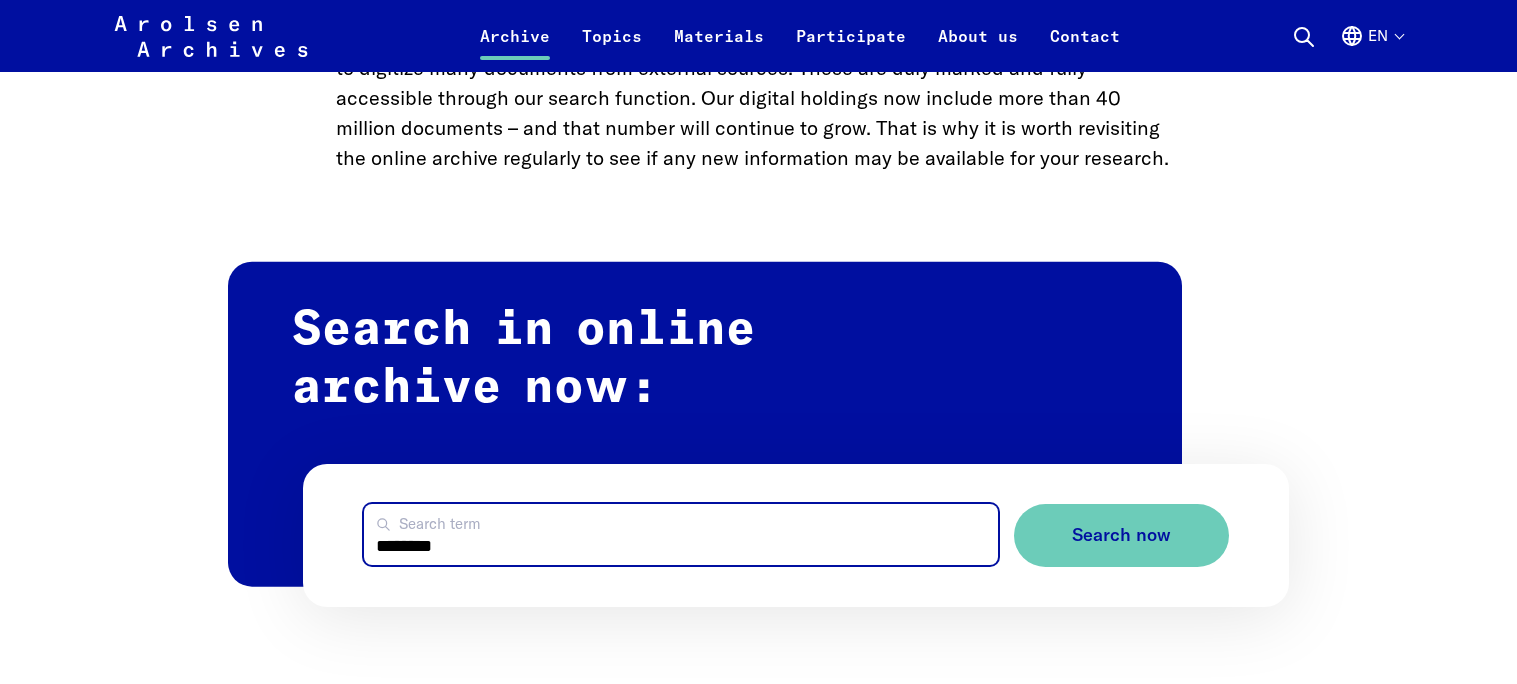 click on "********" at bounding box center (681, 534) 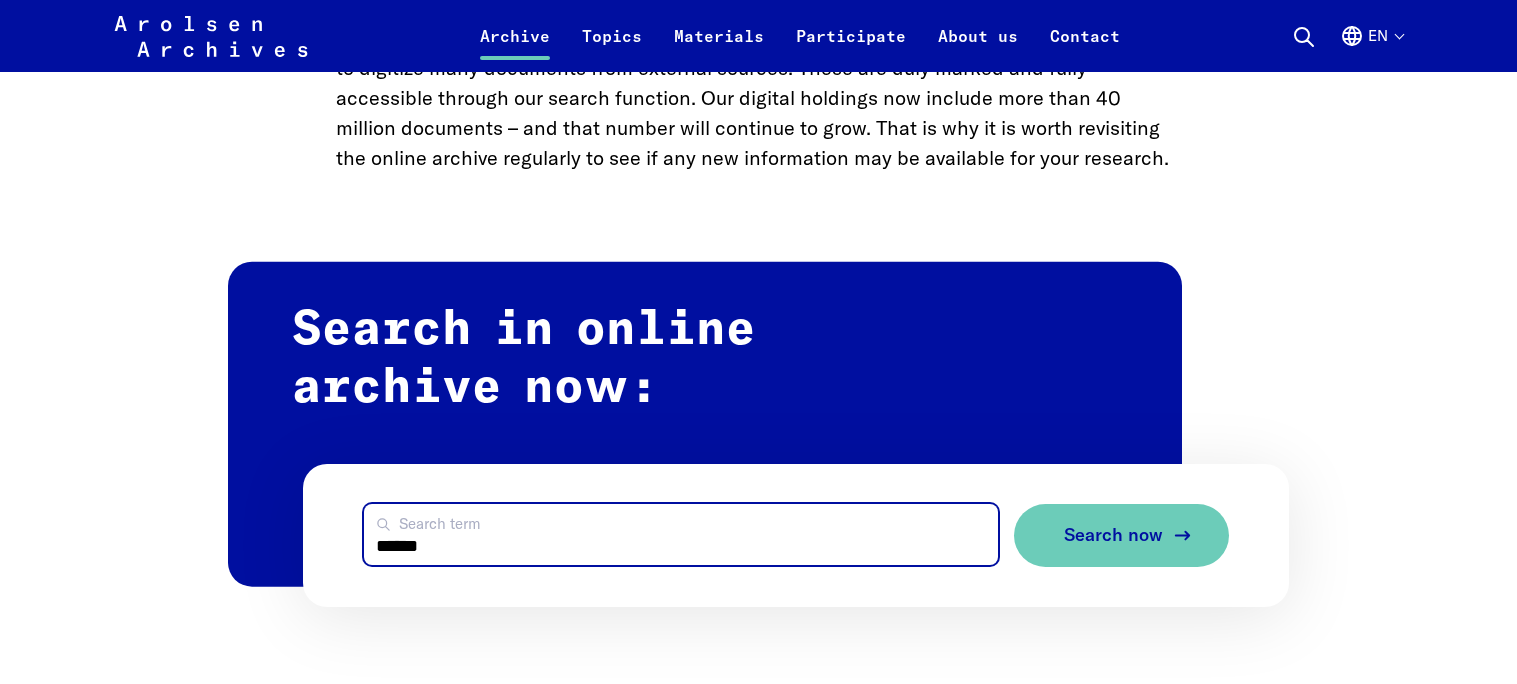 type on "******" 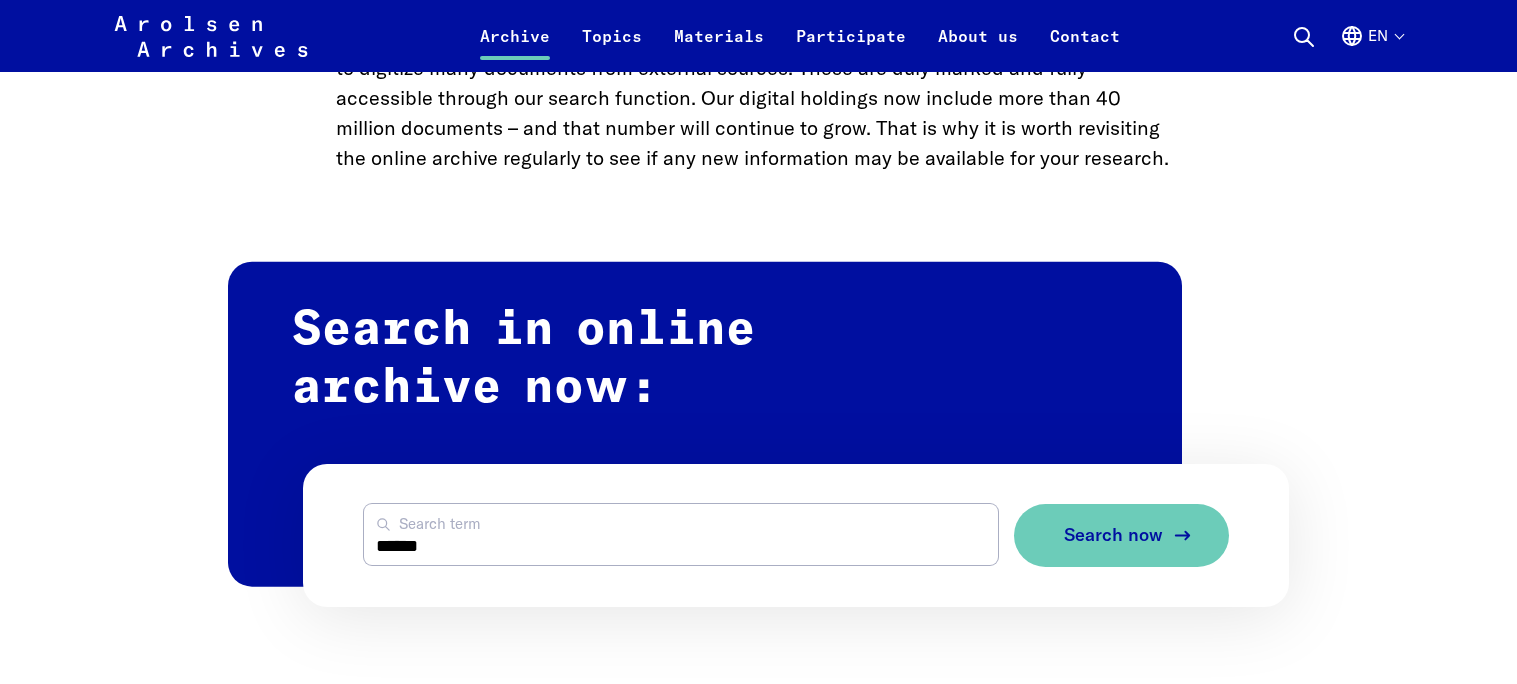 click 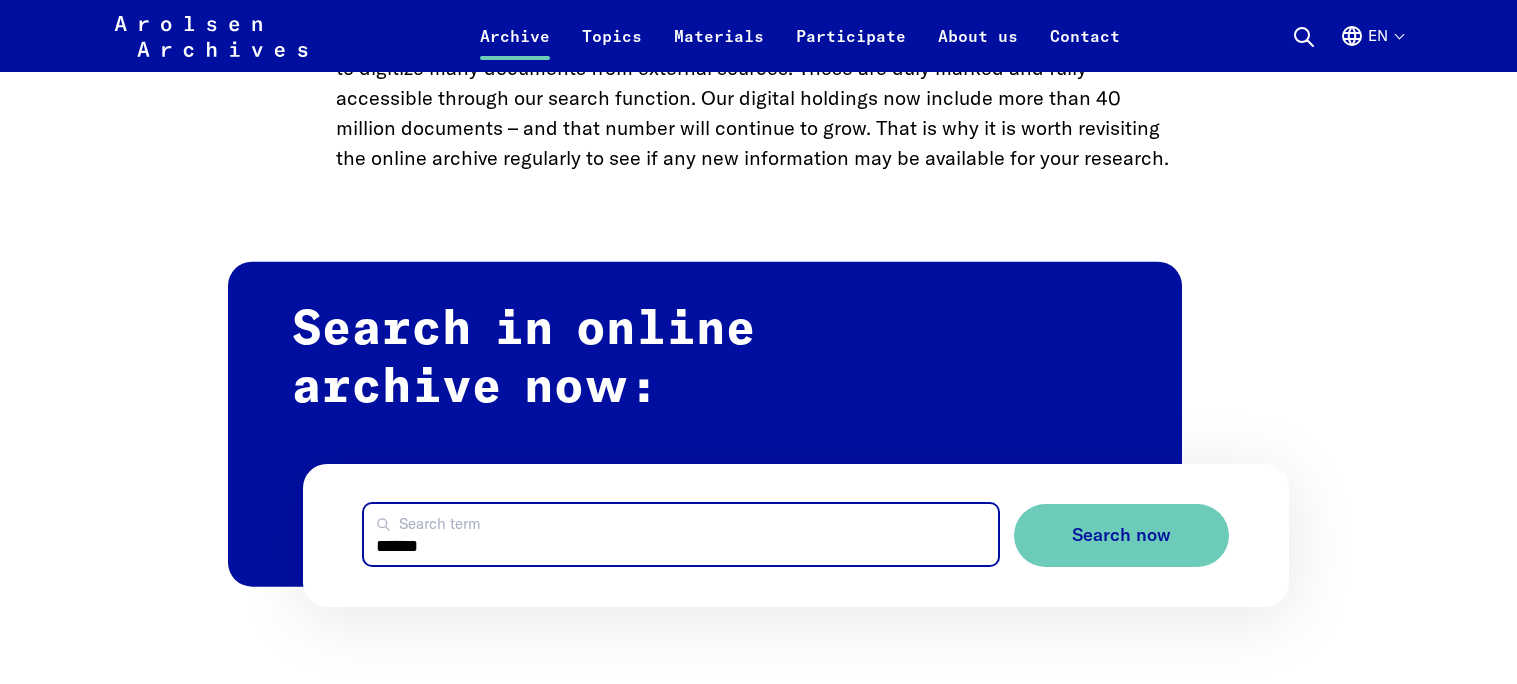 click on "******" at bounding box center [681, 534] 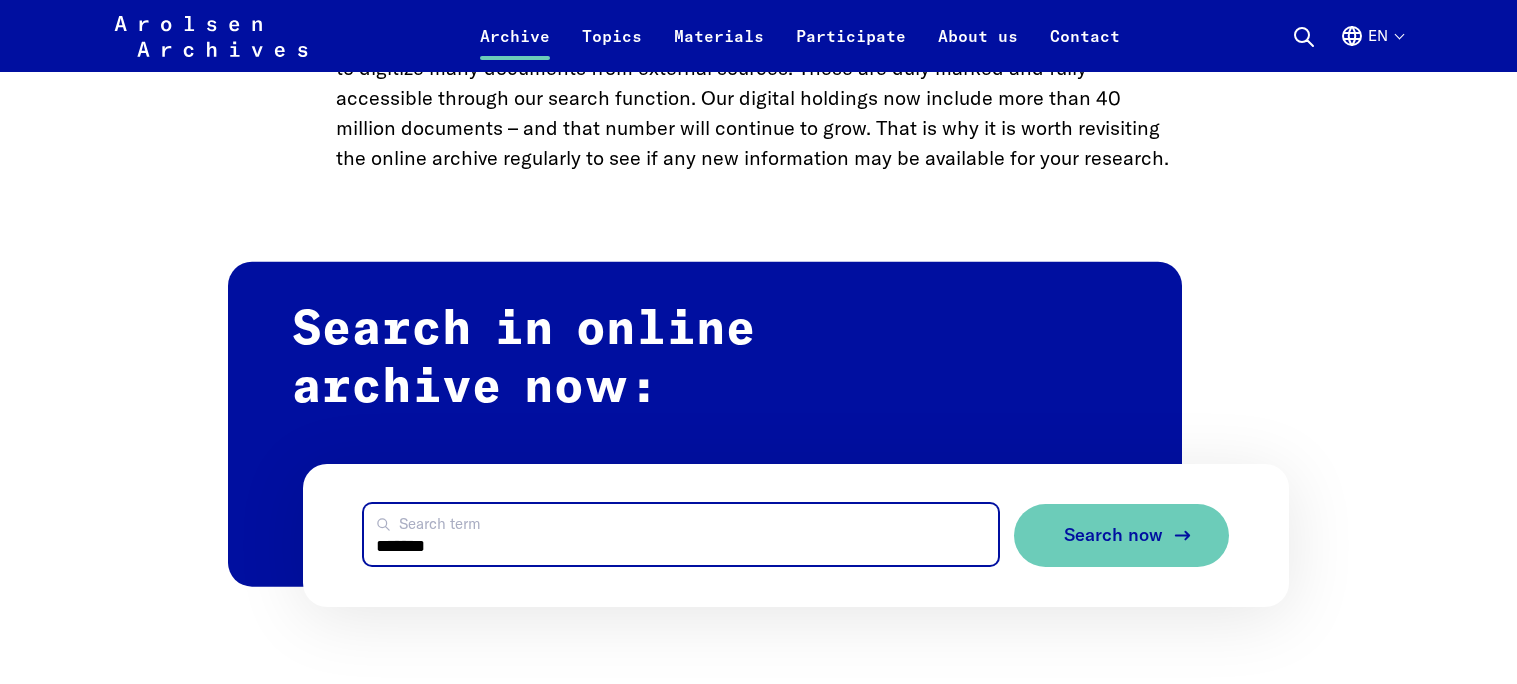 type on "*******" 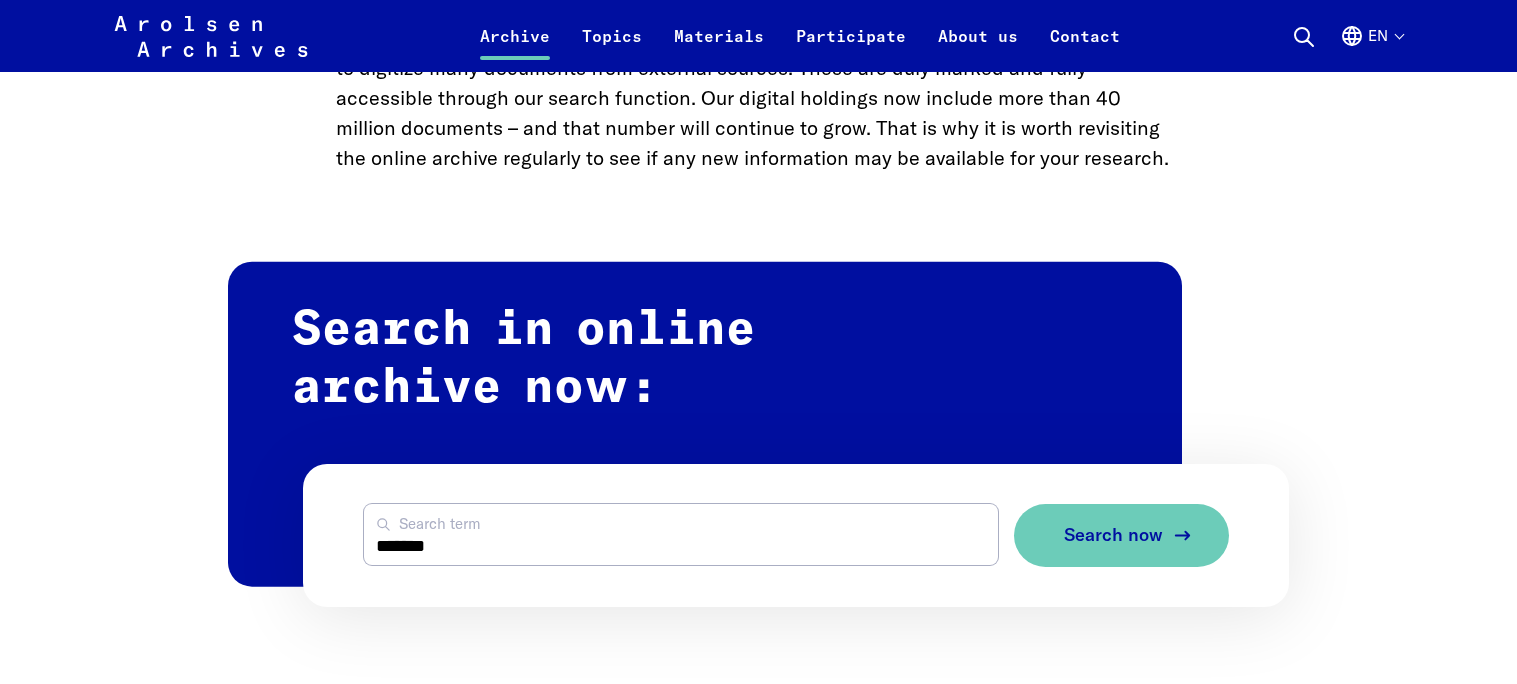 click on "Search now" at bounding box center (1121, 535) 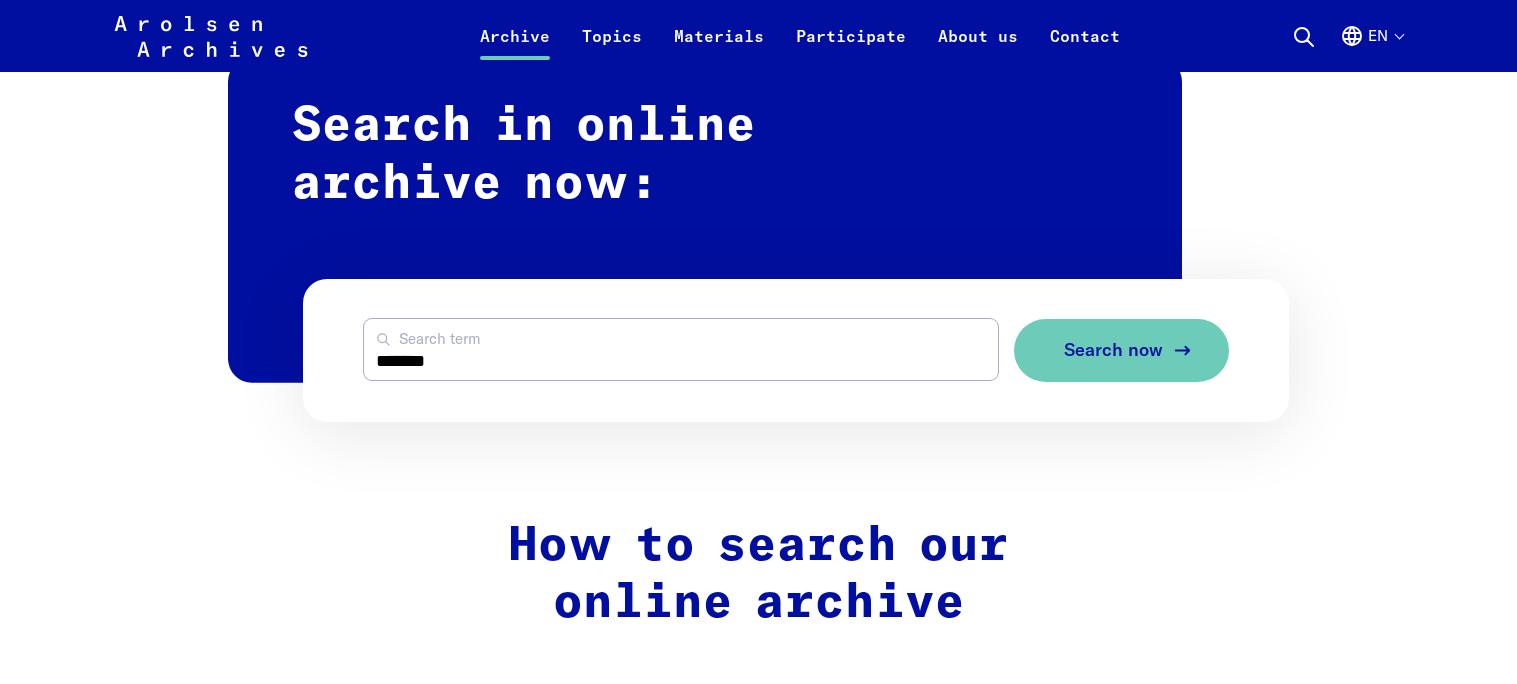 scroll, scrollTop: 1206, scrollLeft: 0, axis: vertical 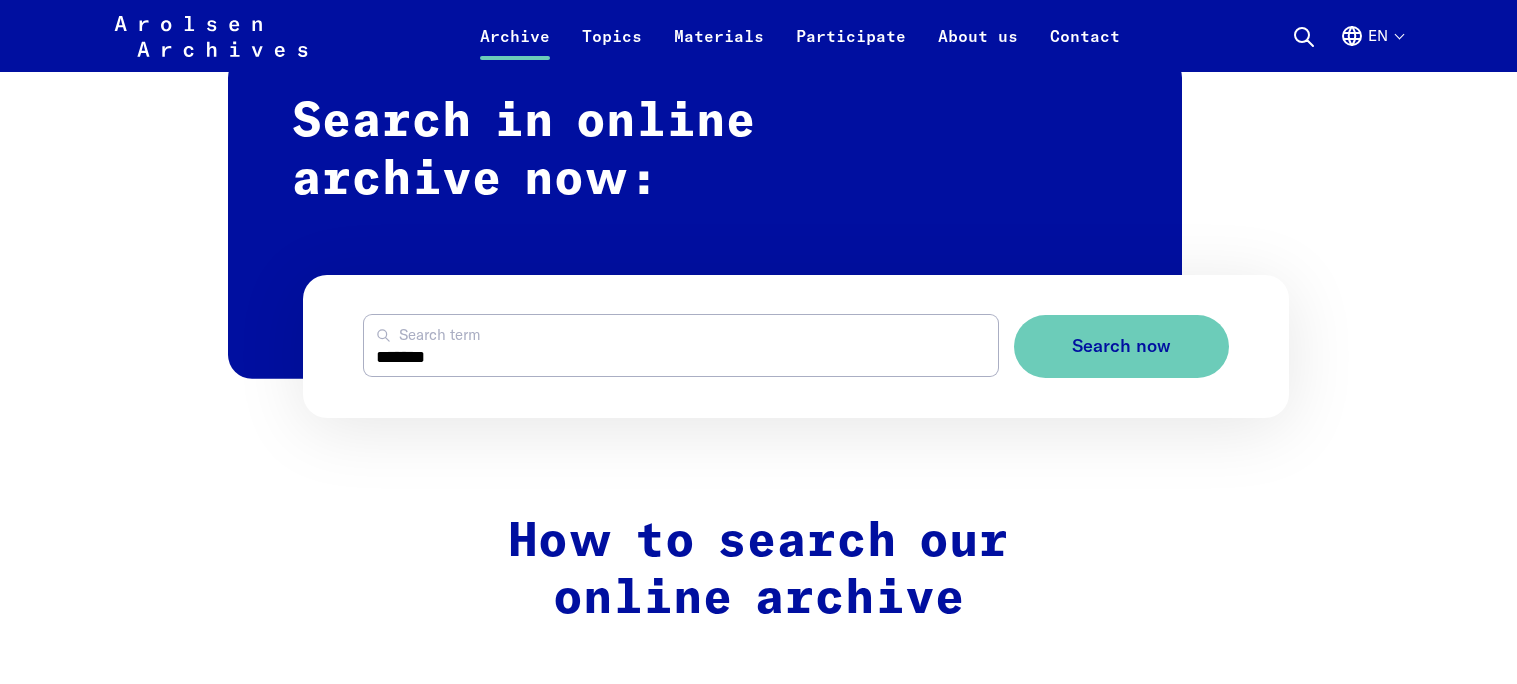 click on "*******    Search term       Search now" at bounding box center (796, 346) 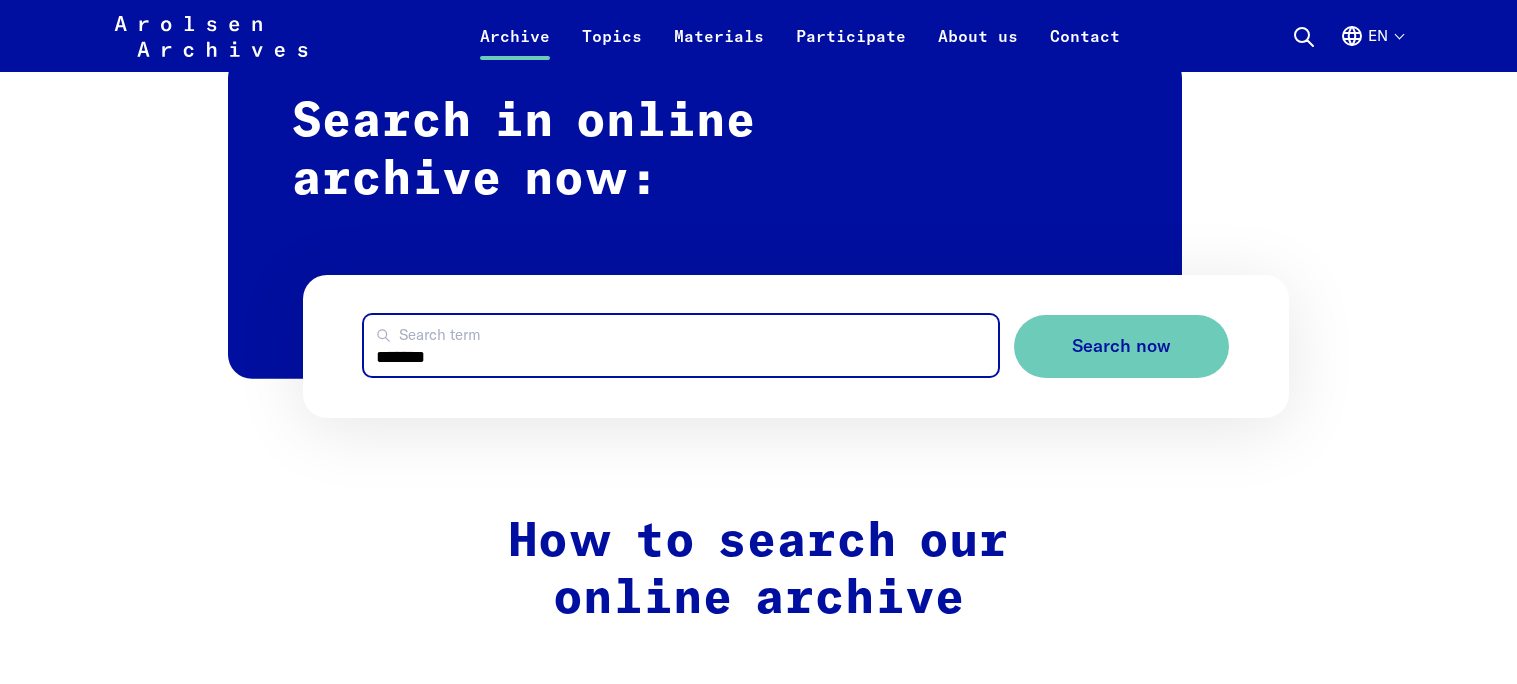 click on "*******" at bounding box center [681, 345] 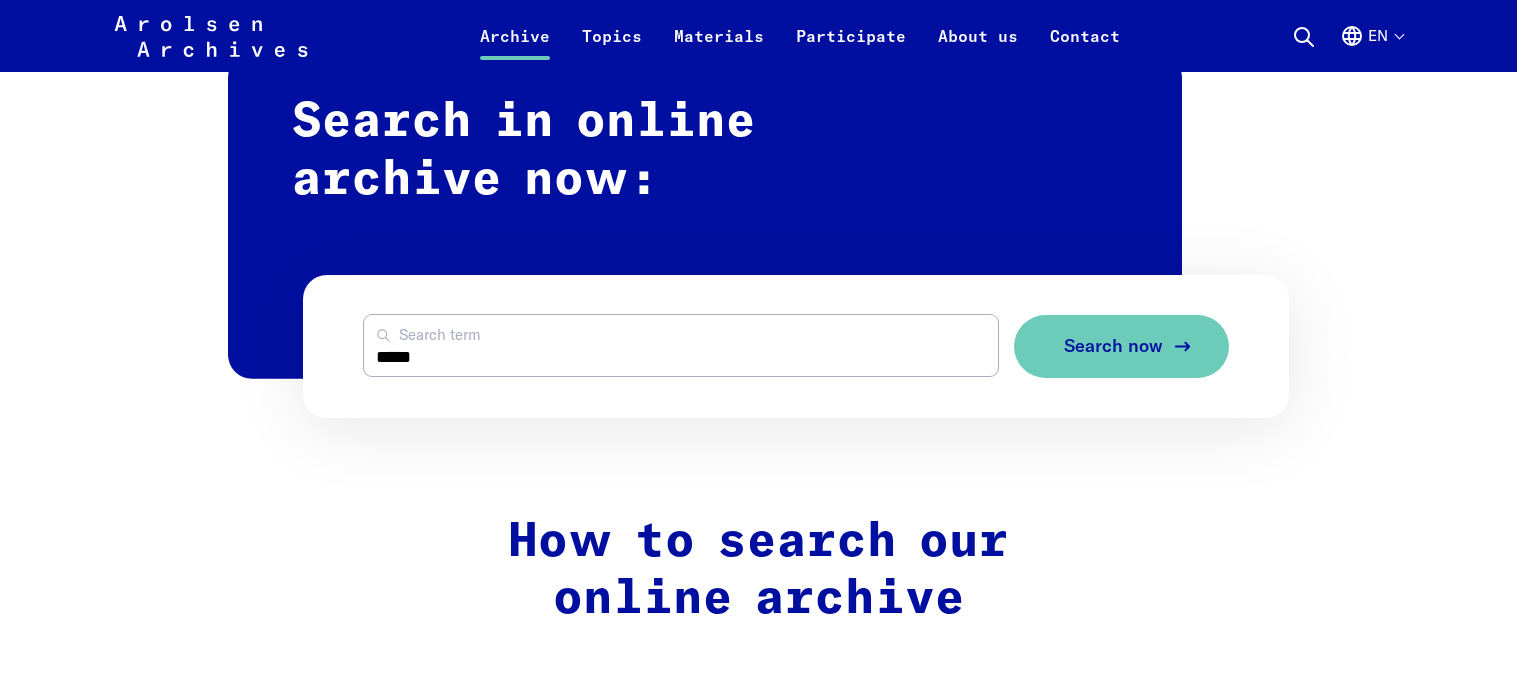 click on "Search now" at bounding box center (1113, 346) 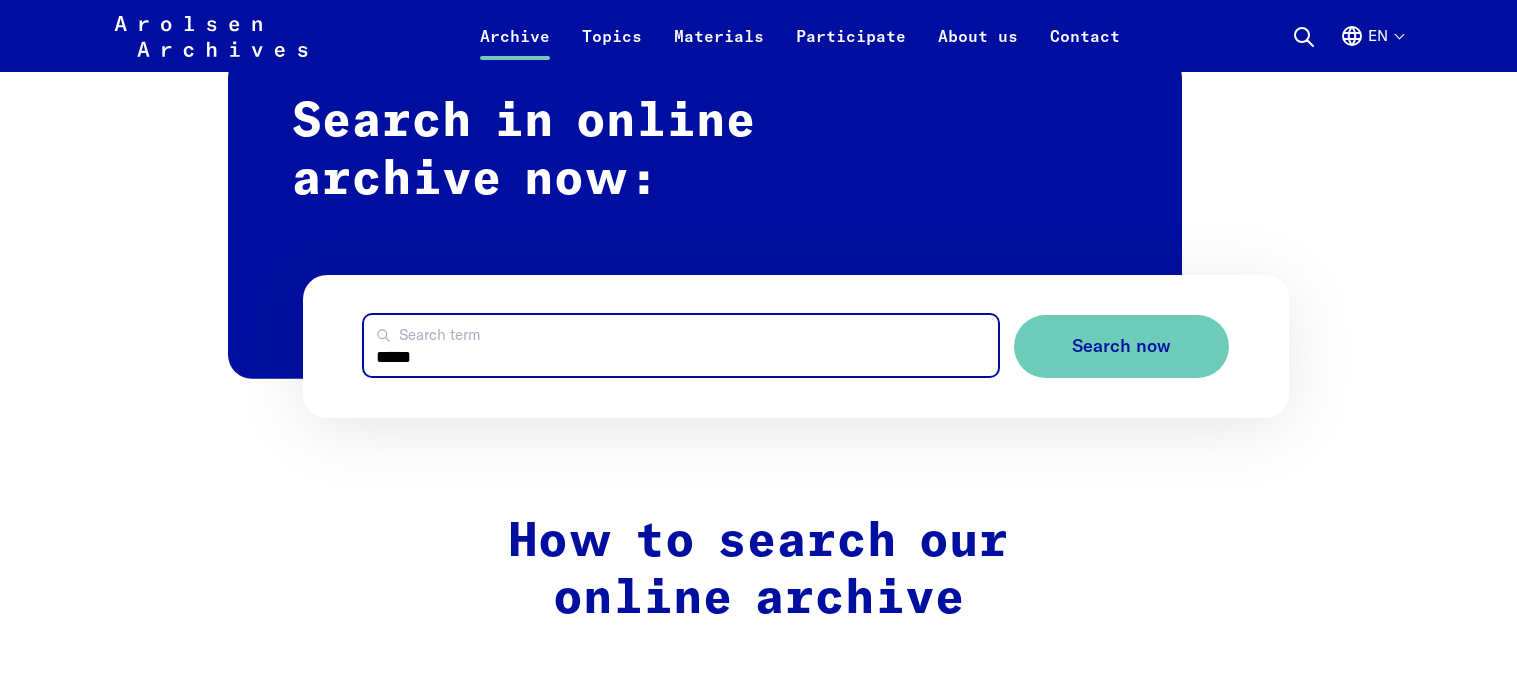 click on "*****" at bounding box center (681, 345) 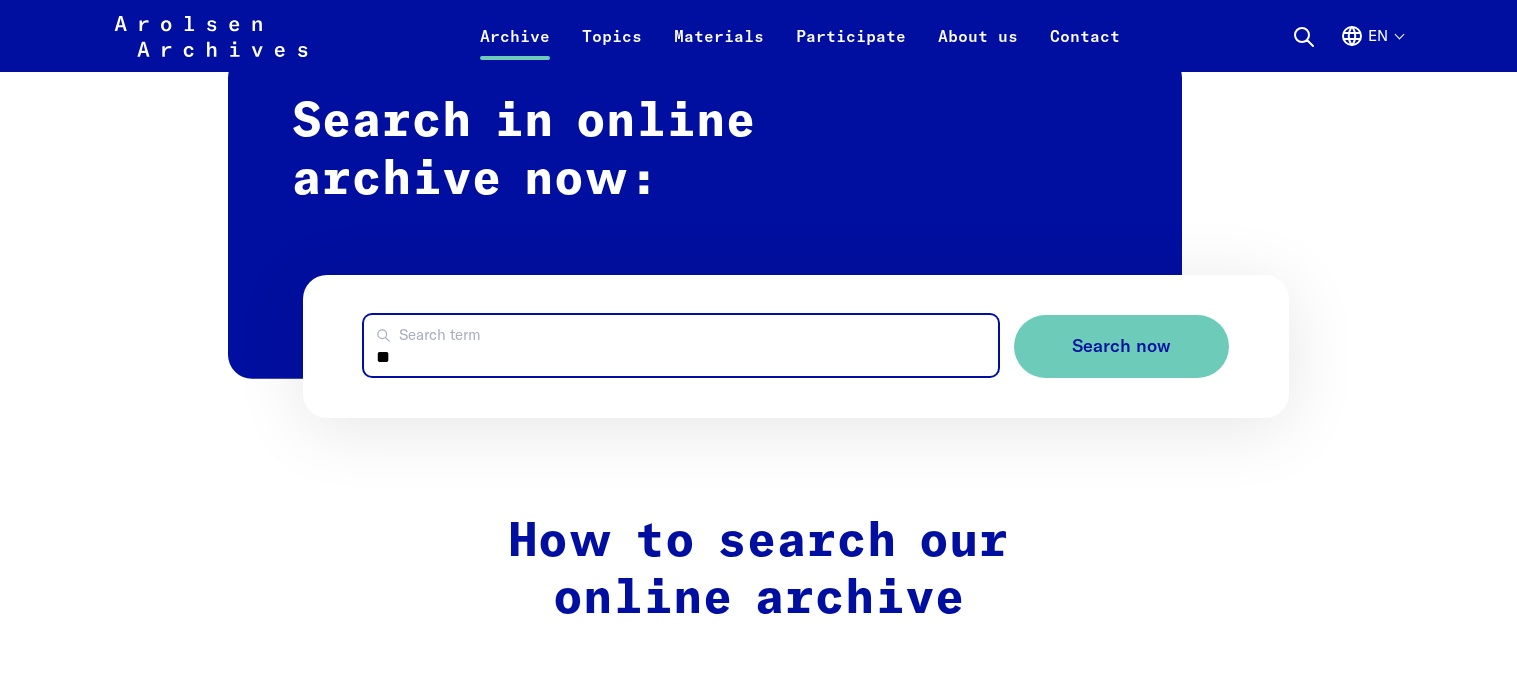 type on "*" 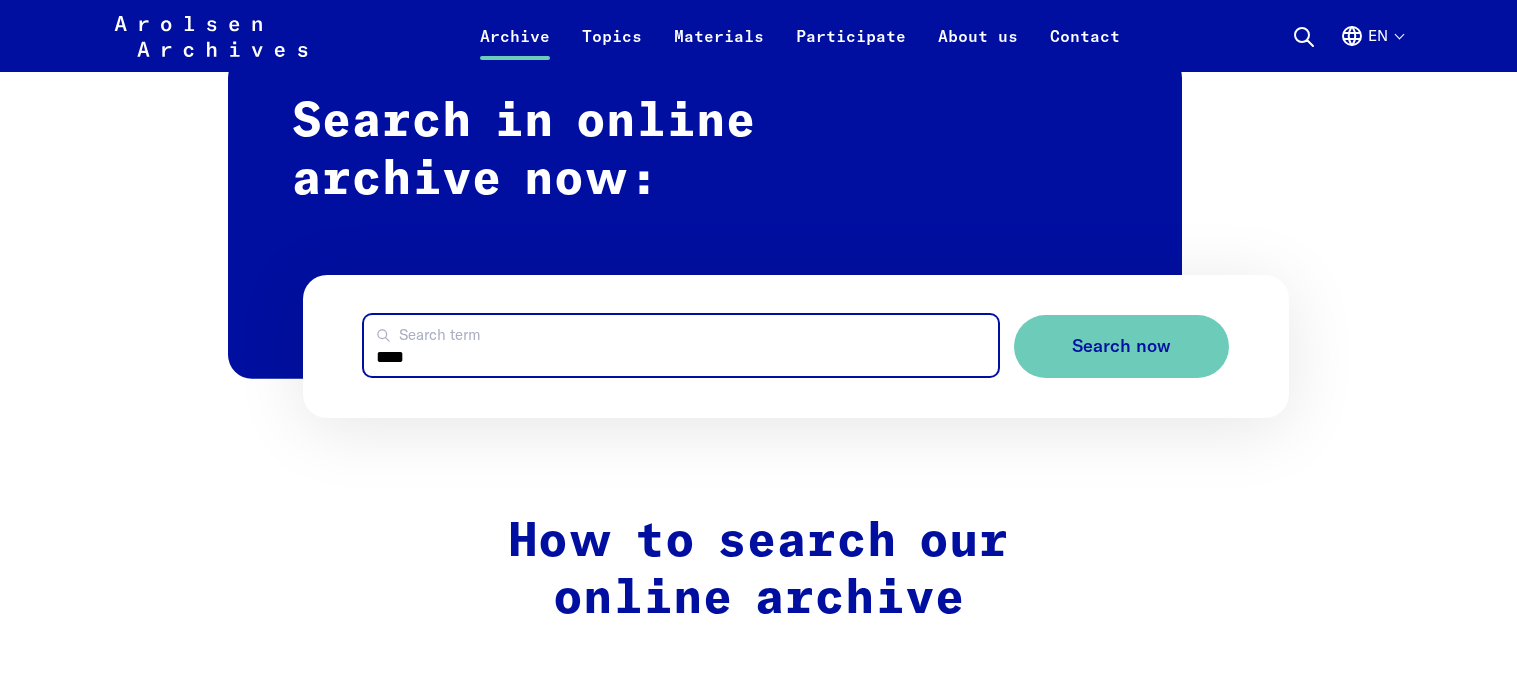 type on "*****" 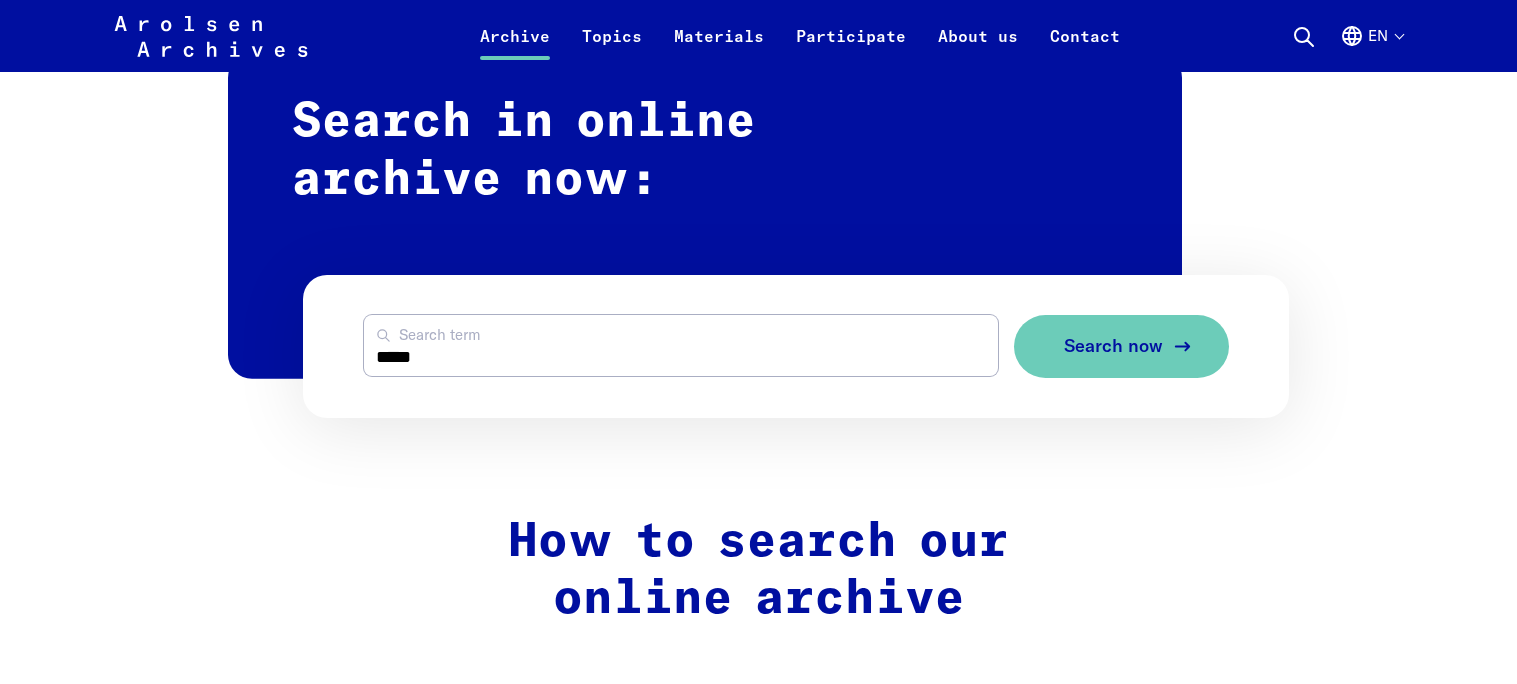 click on "Search now" at bounding box center [1121, 346] 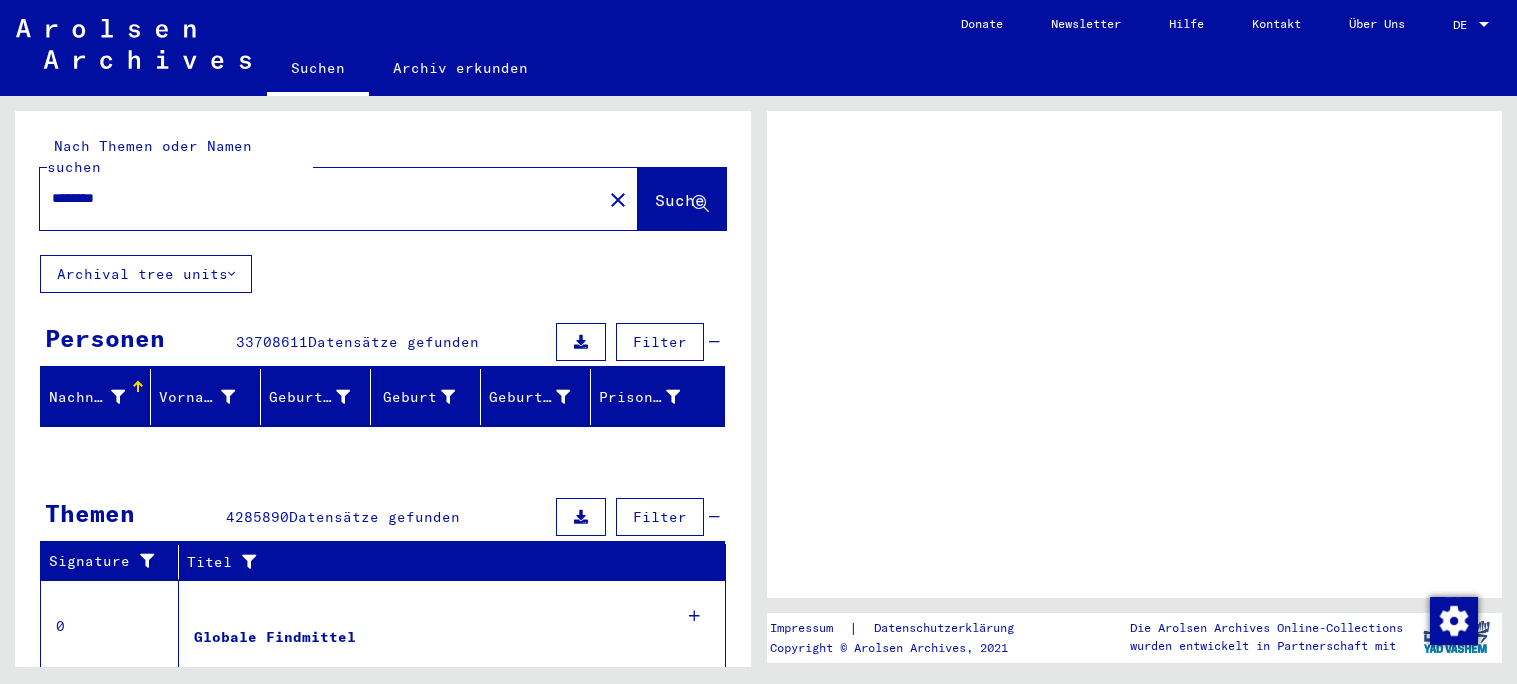 scroll, scrollTop: 0, scrollLeft: 0, axis: both 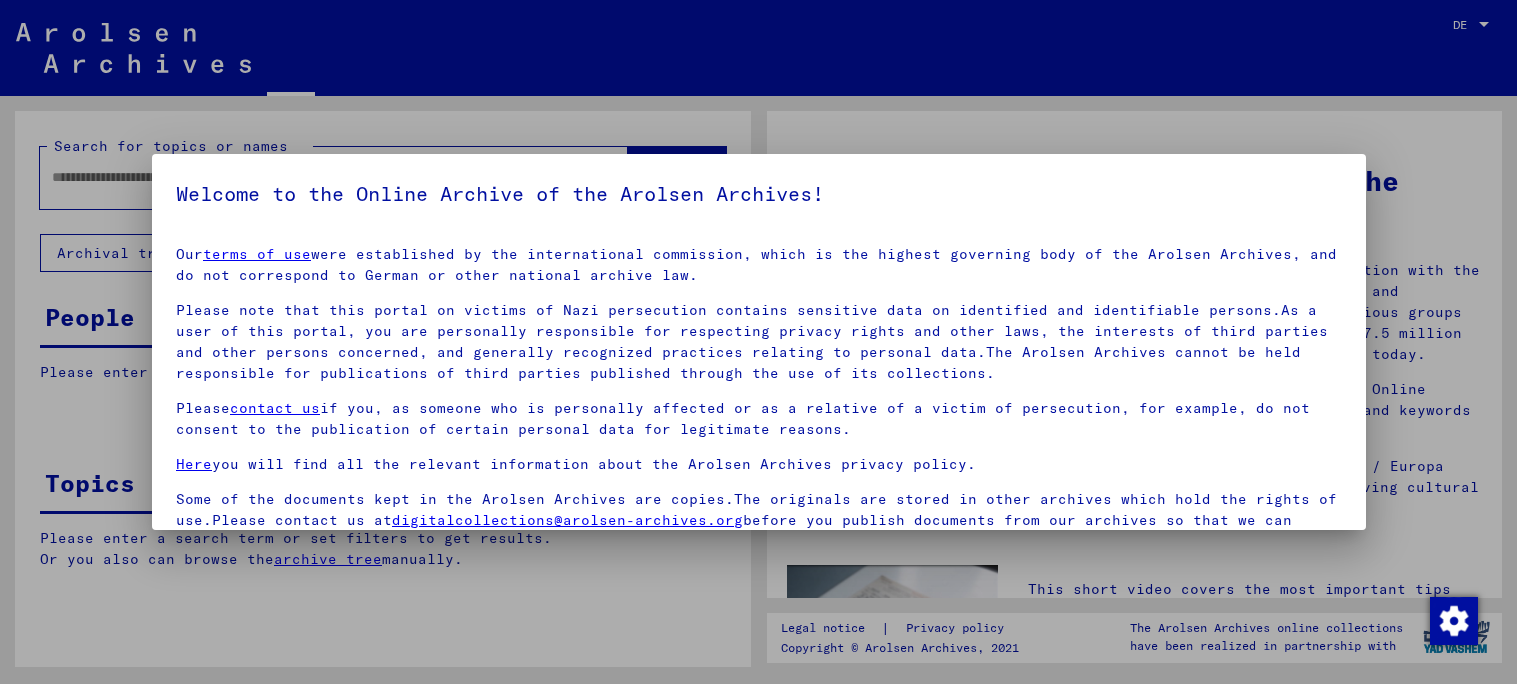 type on "********" 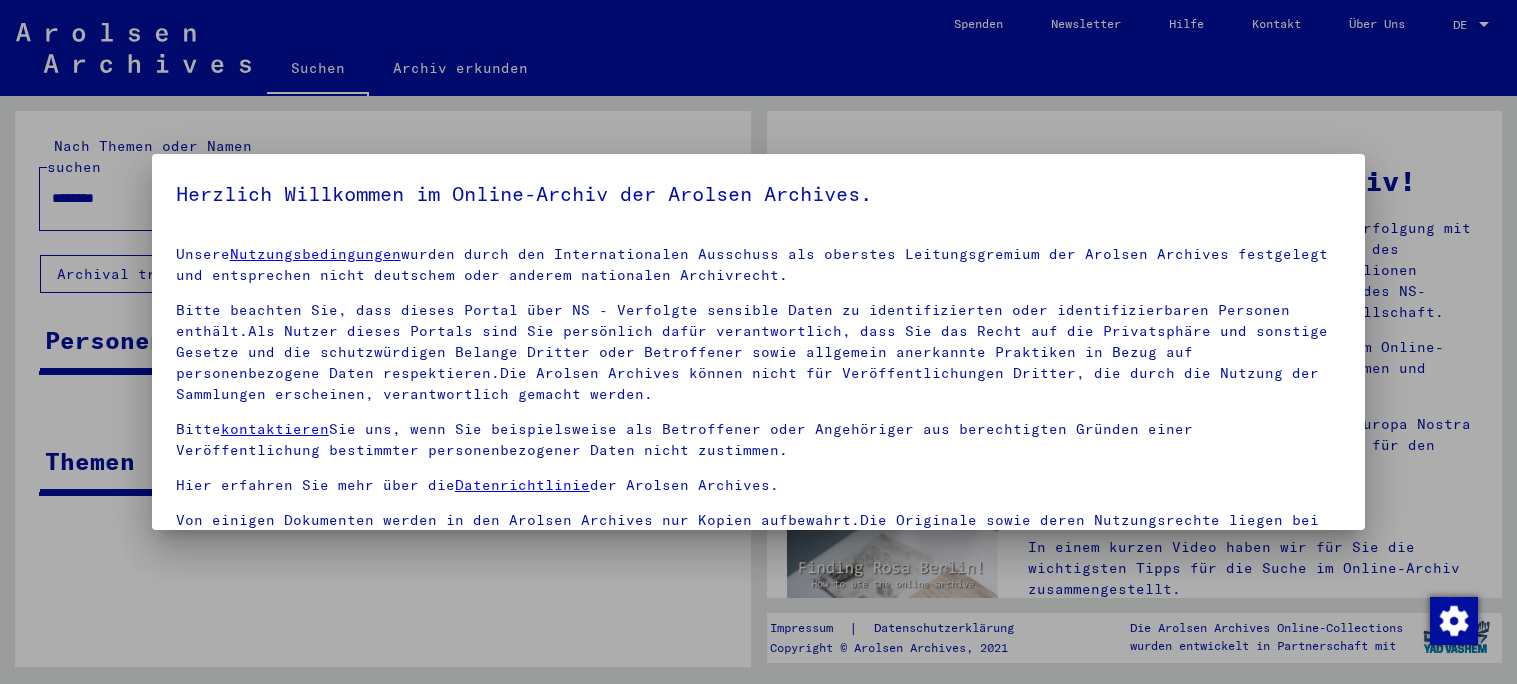 scroll, scrollTop: 35, scrollLeft: 0, axis: vertical 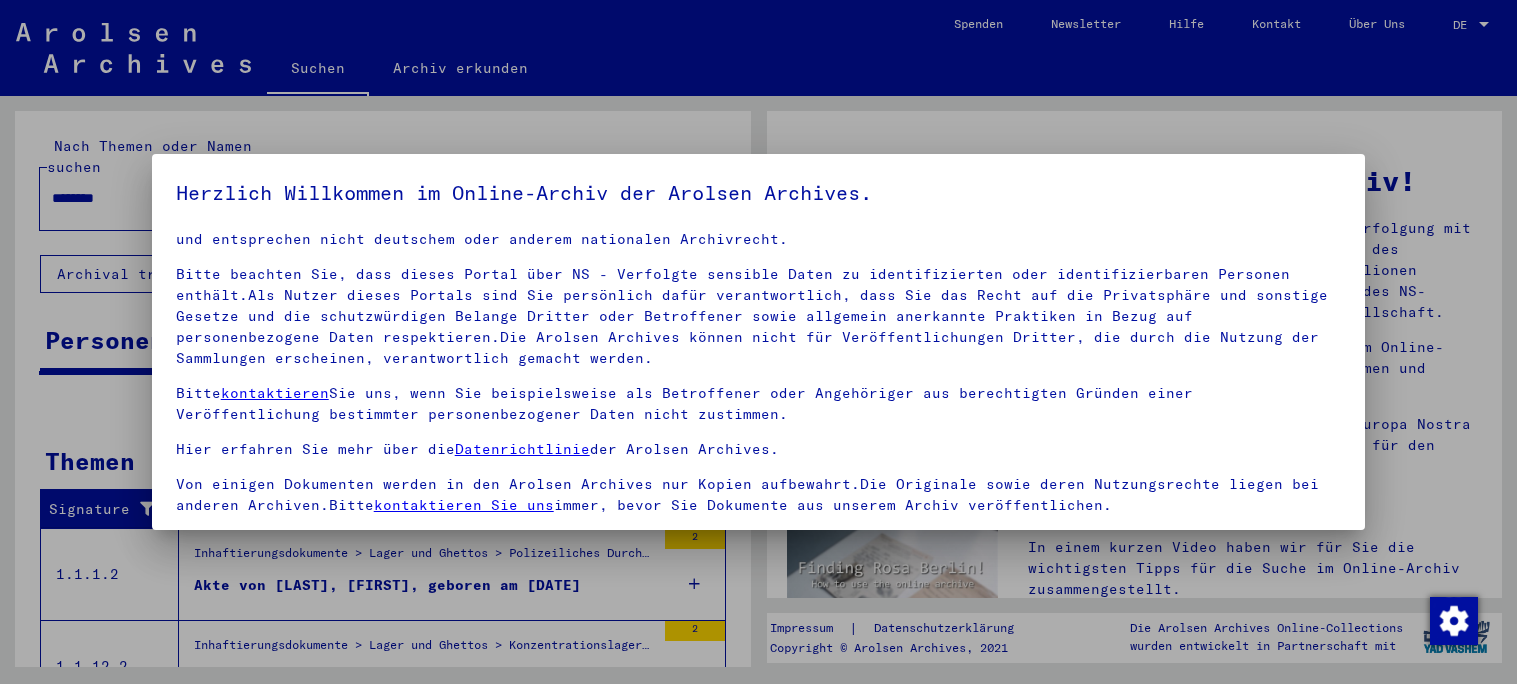 click at bounding box center (758, 342) 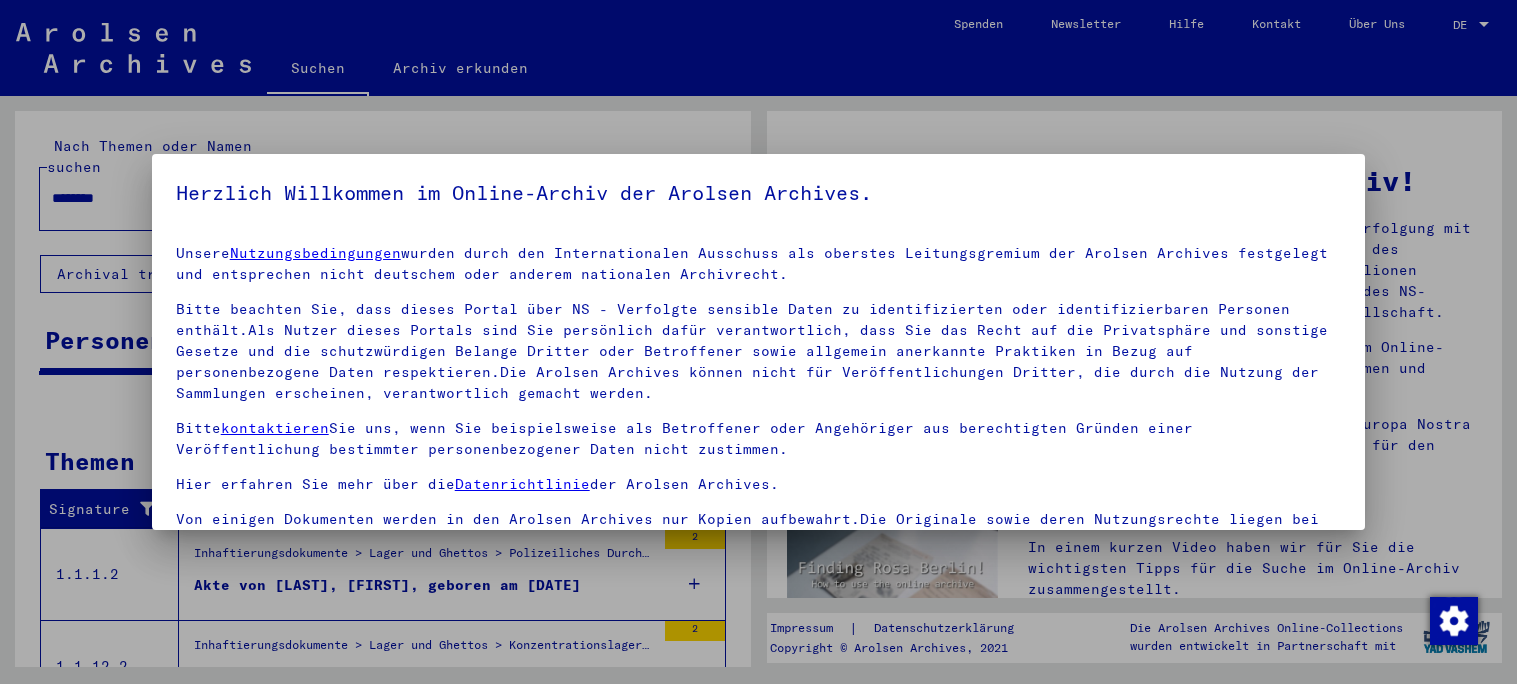 click at bounding box center (758, 342) 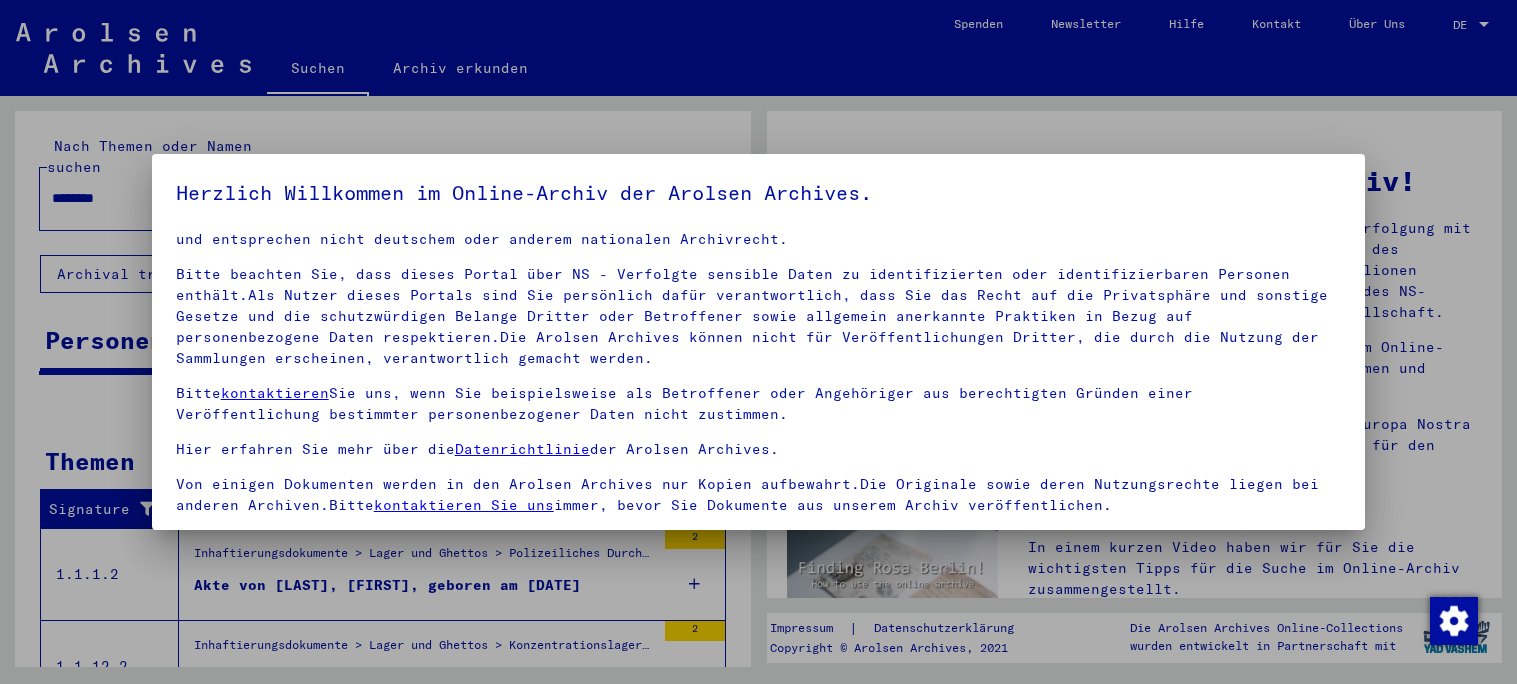 scroll, scrollTop: 0, scrollLeft: 0, axis: both 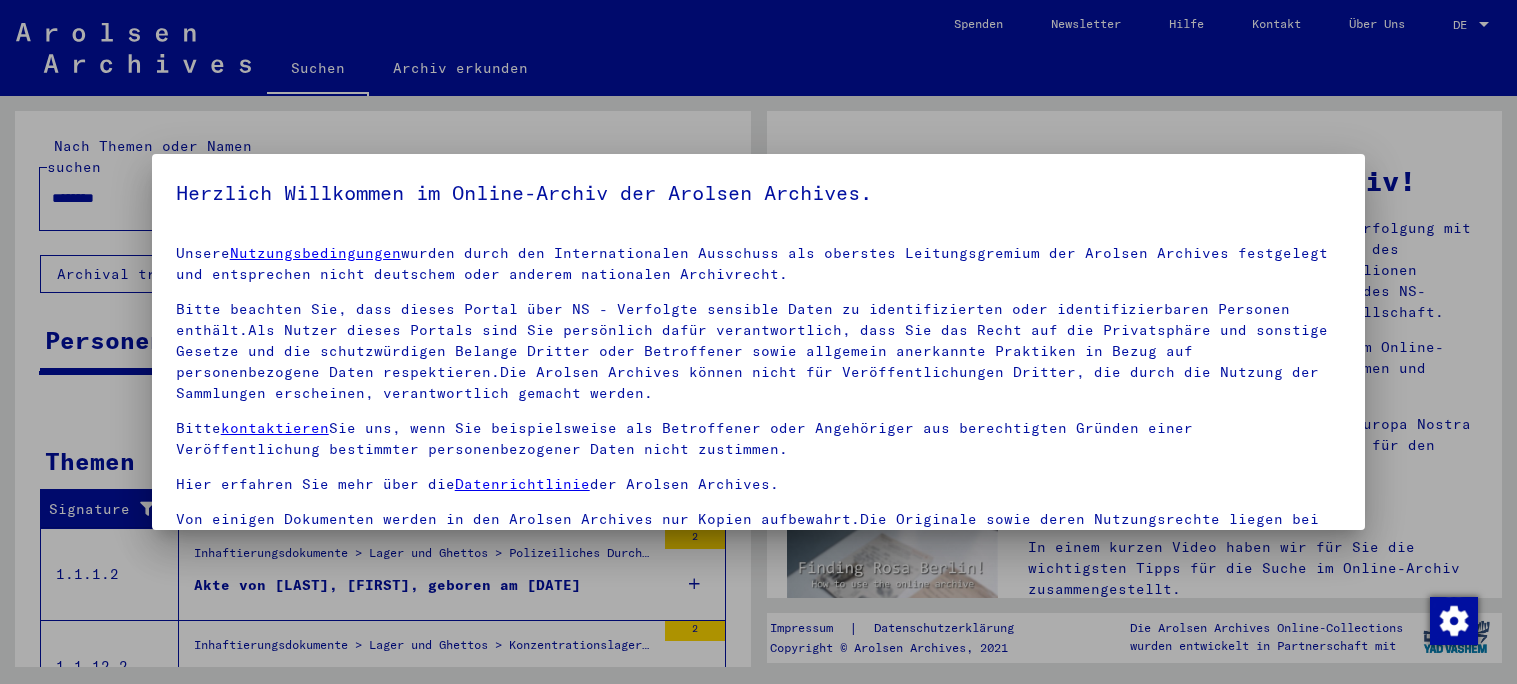 click on "Bitte beachten Sie, dass dieses Portal über NS - Verfolgte sensible Daten zu identifizierten oder identifizierbaren Personen enthält.Als Nutzer dieses Portals sind Sie persönlich dafür verantwortlich, dass Sie das Recht auf die Privatsphäre und sonstige Gesetze und die schutzwürdigen Belange Dritter oder Betroffener sowie allgemein anerkannte Praktiken in Bezug auf personenbezogene Daten respektieren.Die Arolsen Archives können nicht für Veröffentlichungen Dritter, die durch die Nutzung der Sammlungen erscheinen, verantwortlich gemacht werden." at bounding box center [759, 351] 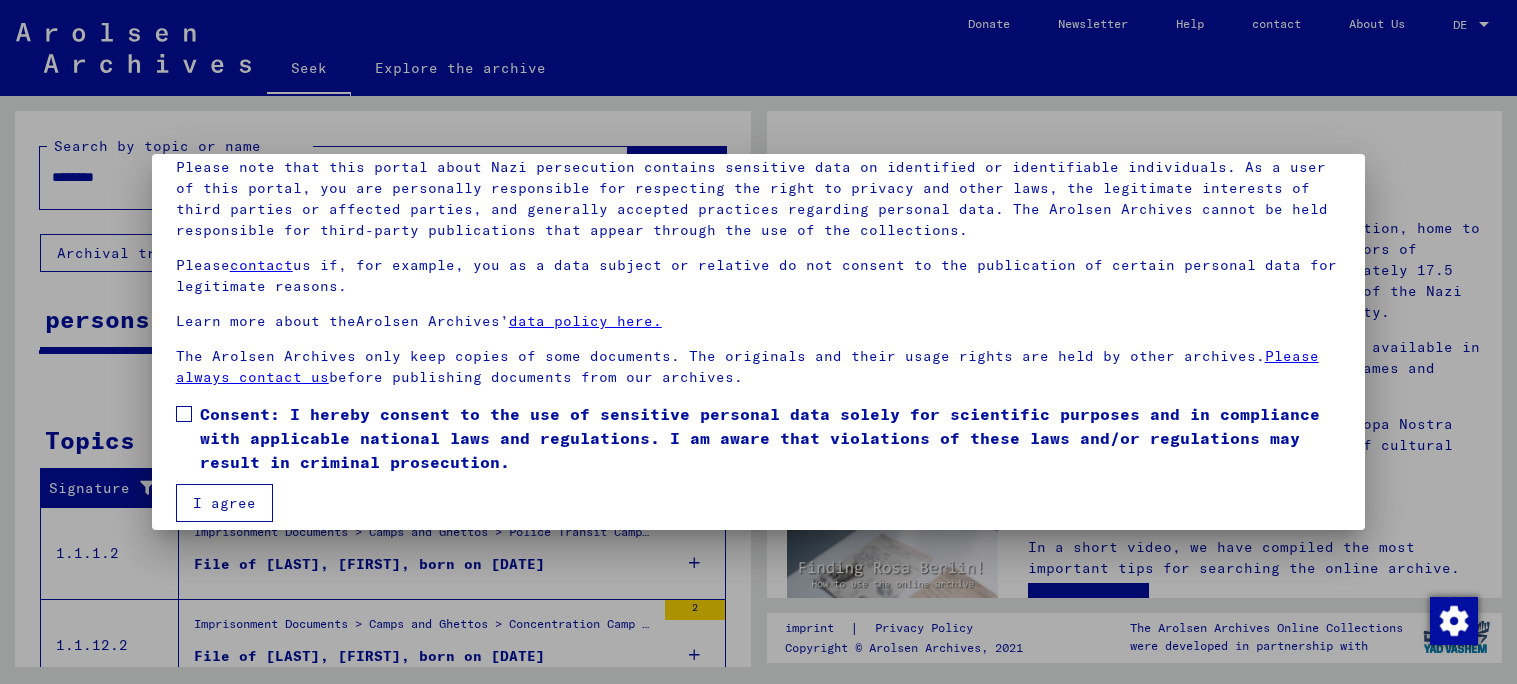 scroll, scrollTop: 158, scrollLeft: 0, axis: vertical 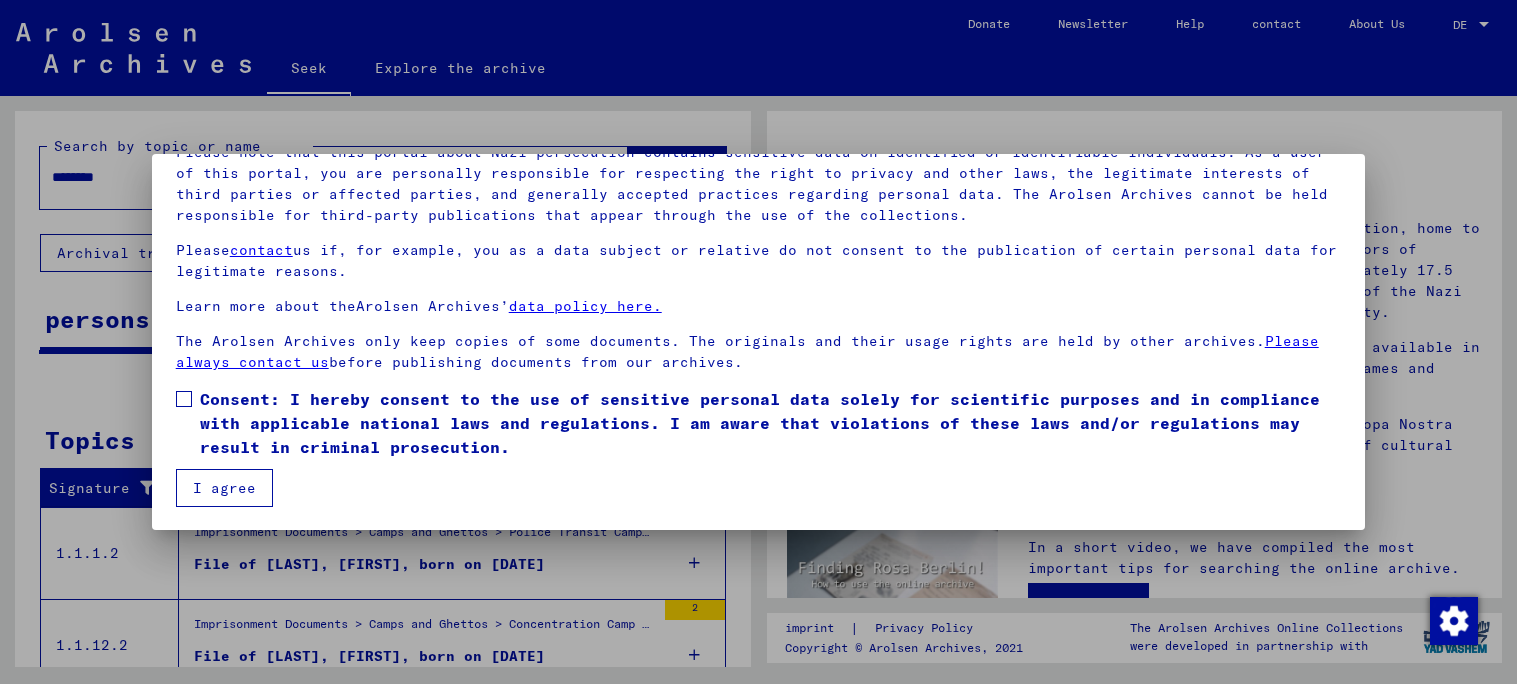 click on "Consent: I hereby consent to the use of sensitive personal data solely for scientific purposes and in compliance with applicable national laws and regulations. I am aware that violations of these laws and/or regulations may result in criminal prosecution." at bounding box center [760, 423] 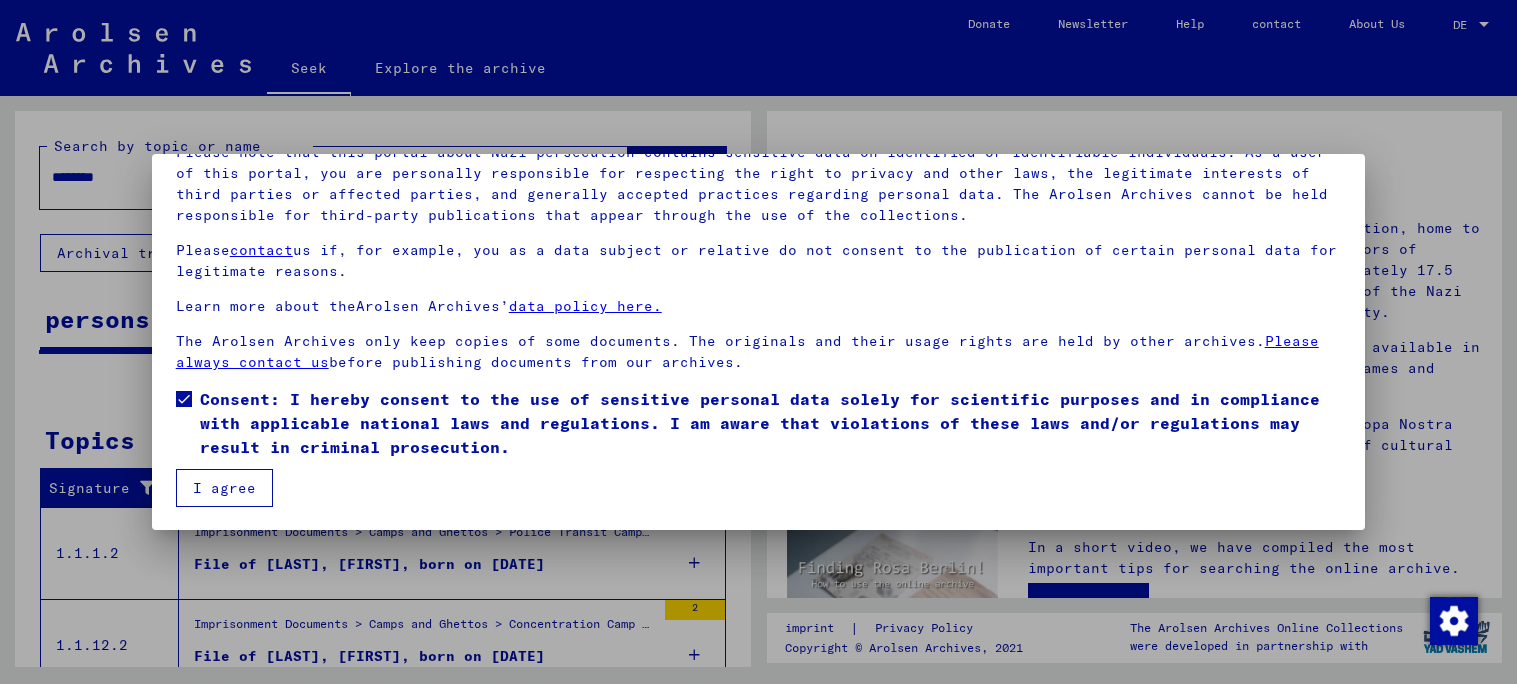 click on "I agree" at bounding box center [224, 488] 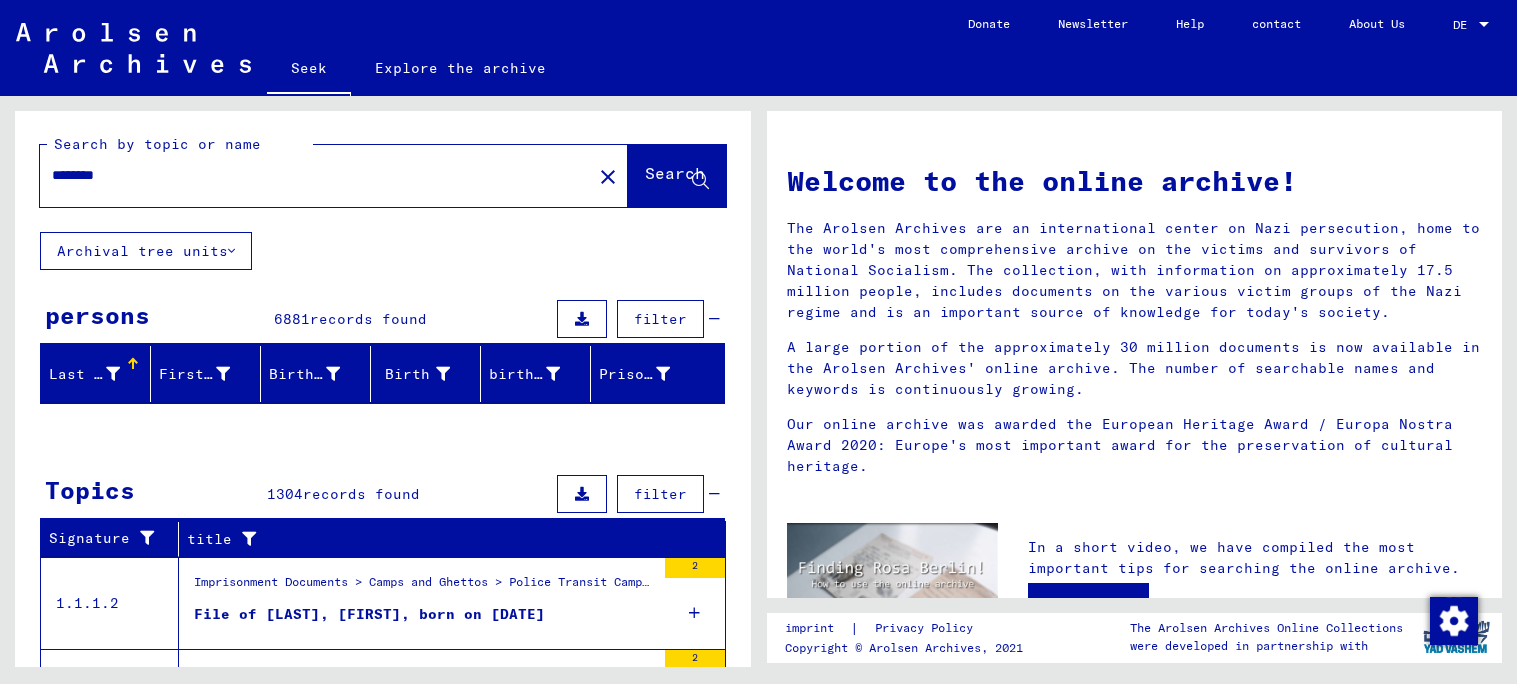 scroll, scrollTop: 0, scrollLeft: 0, axis: both 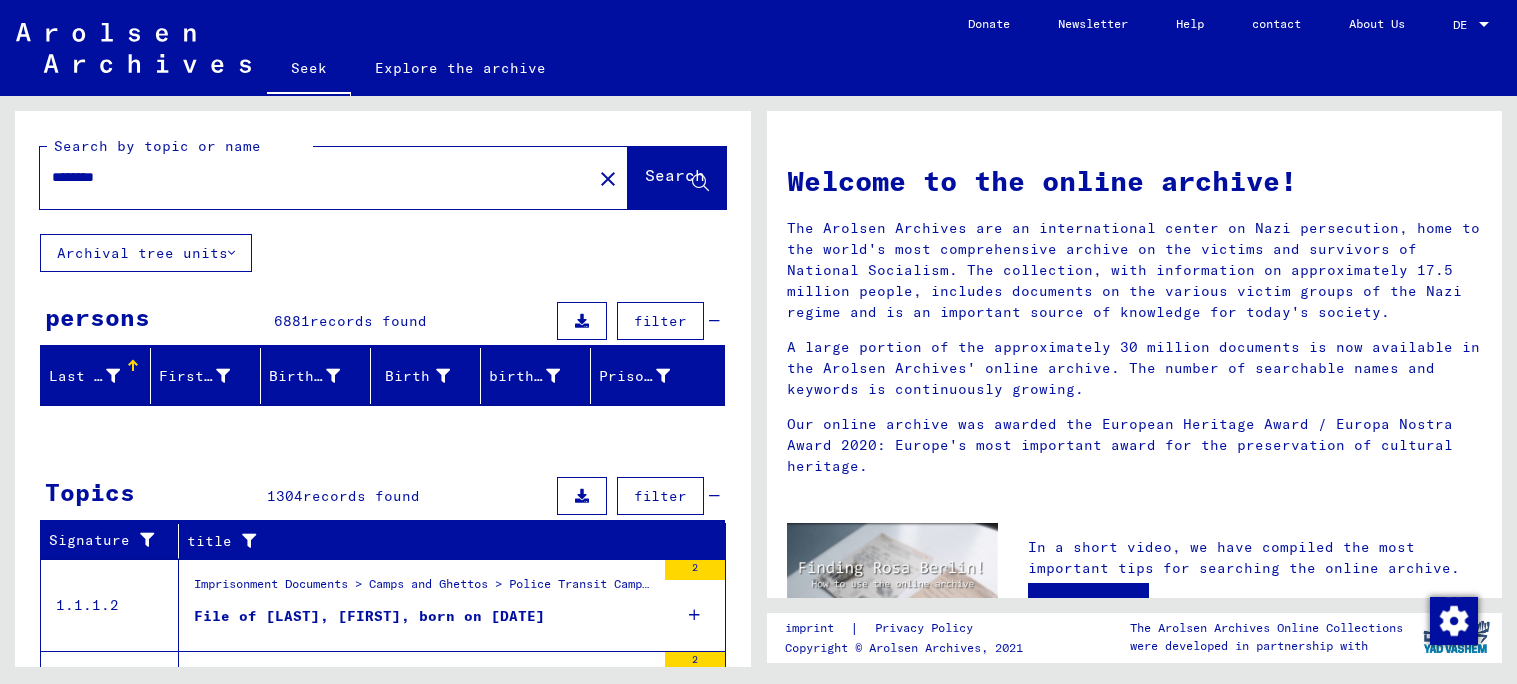 click on "********" 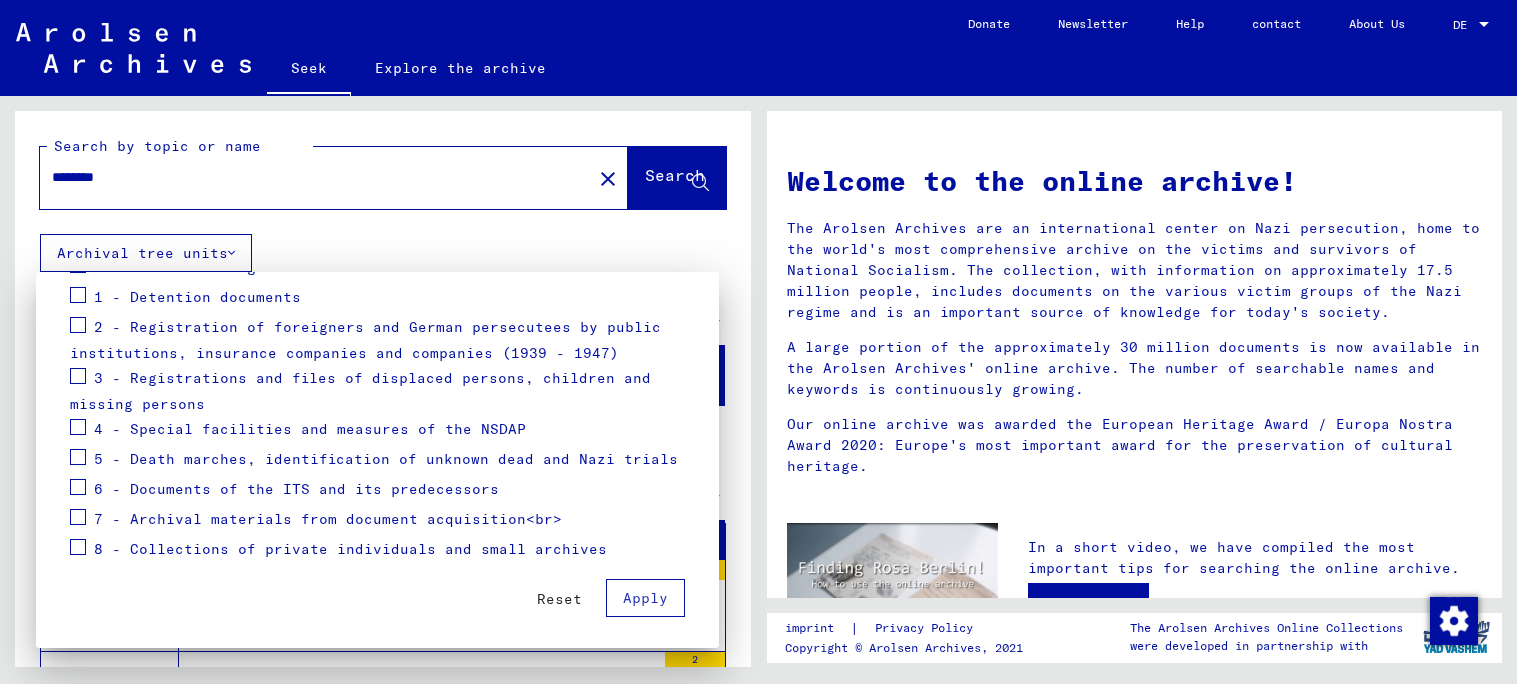 scroll, scrollTop: 274, scrollLeft: 0, axis: vertical 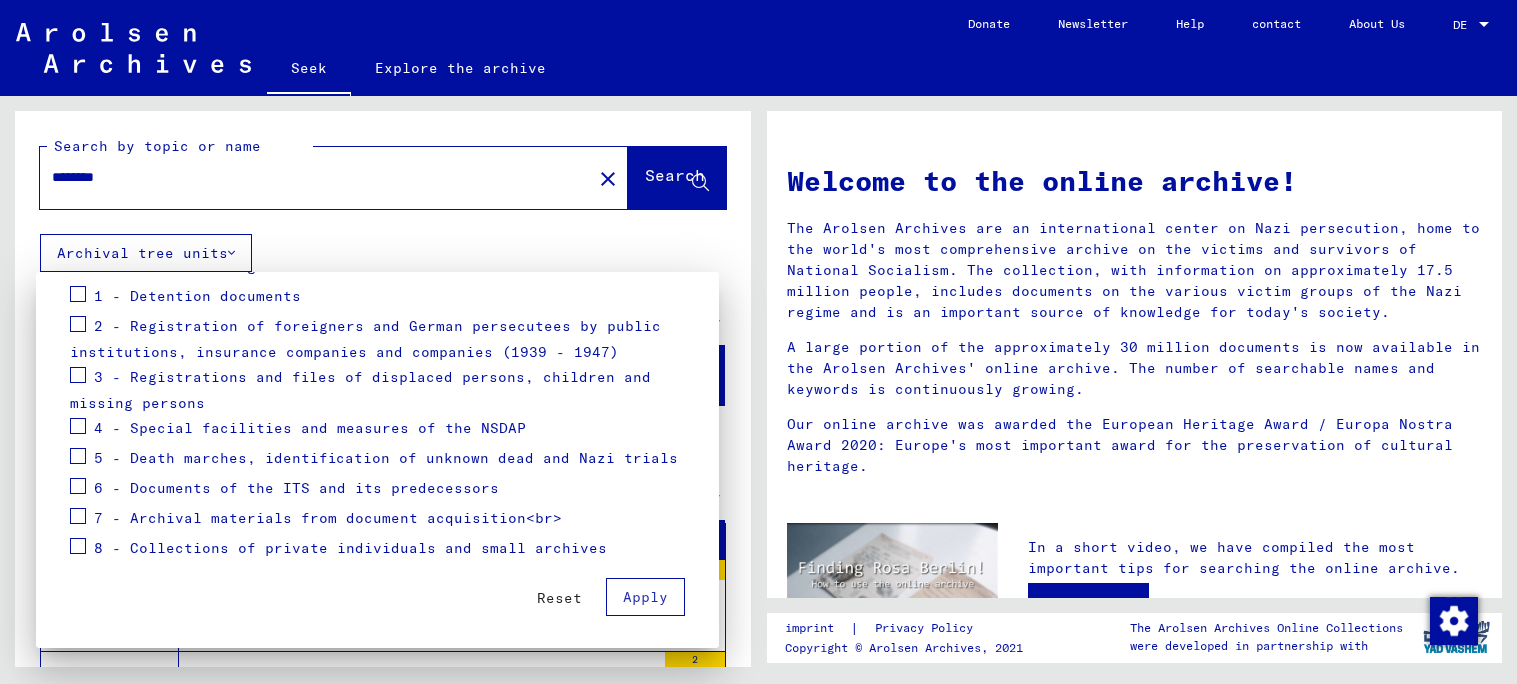 click at bounding box center (758, 342) 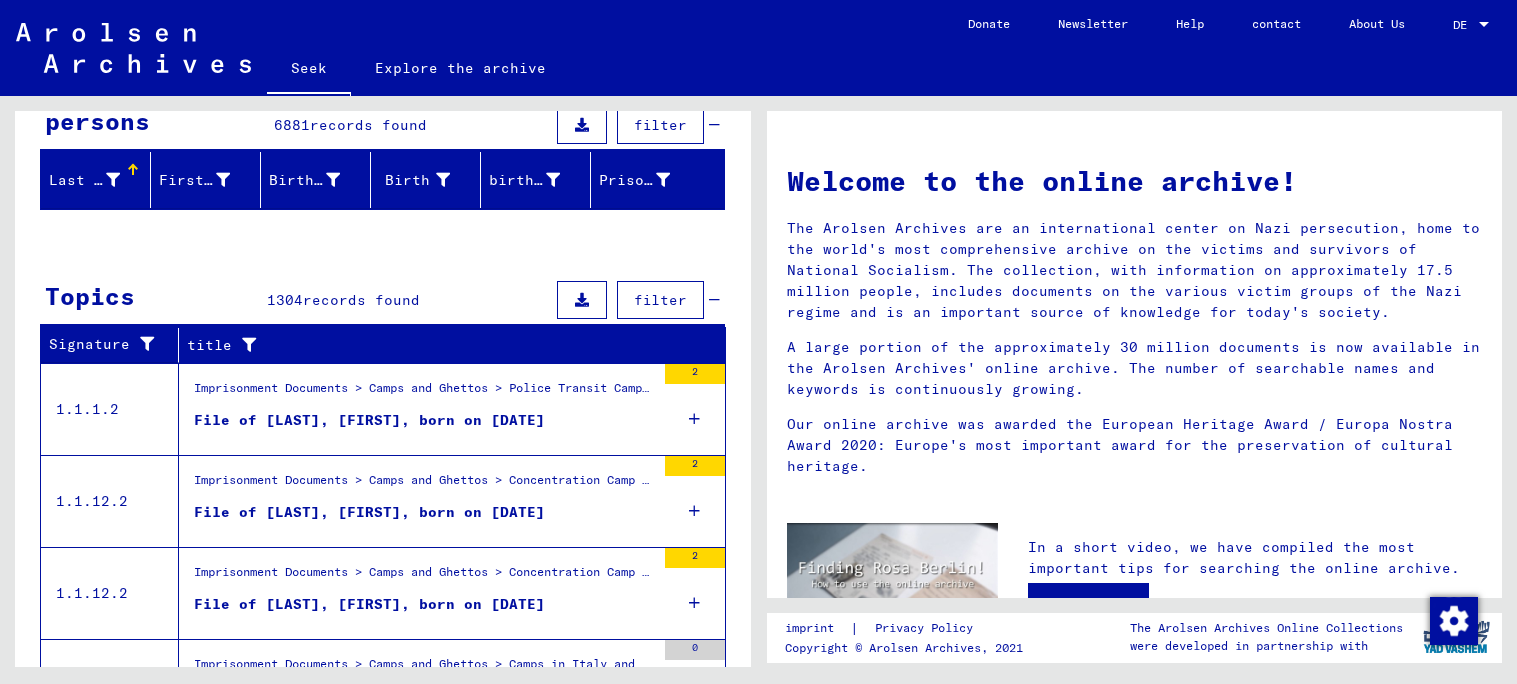 scroll, scrollTop: 203, scrollLeft: 0, axis: vertical 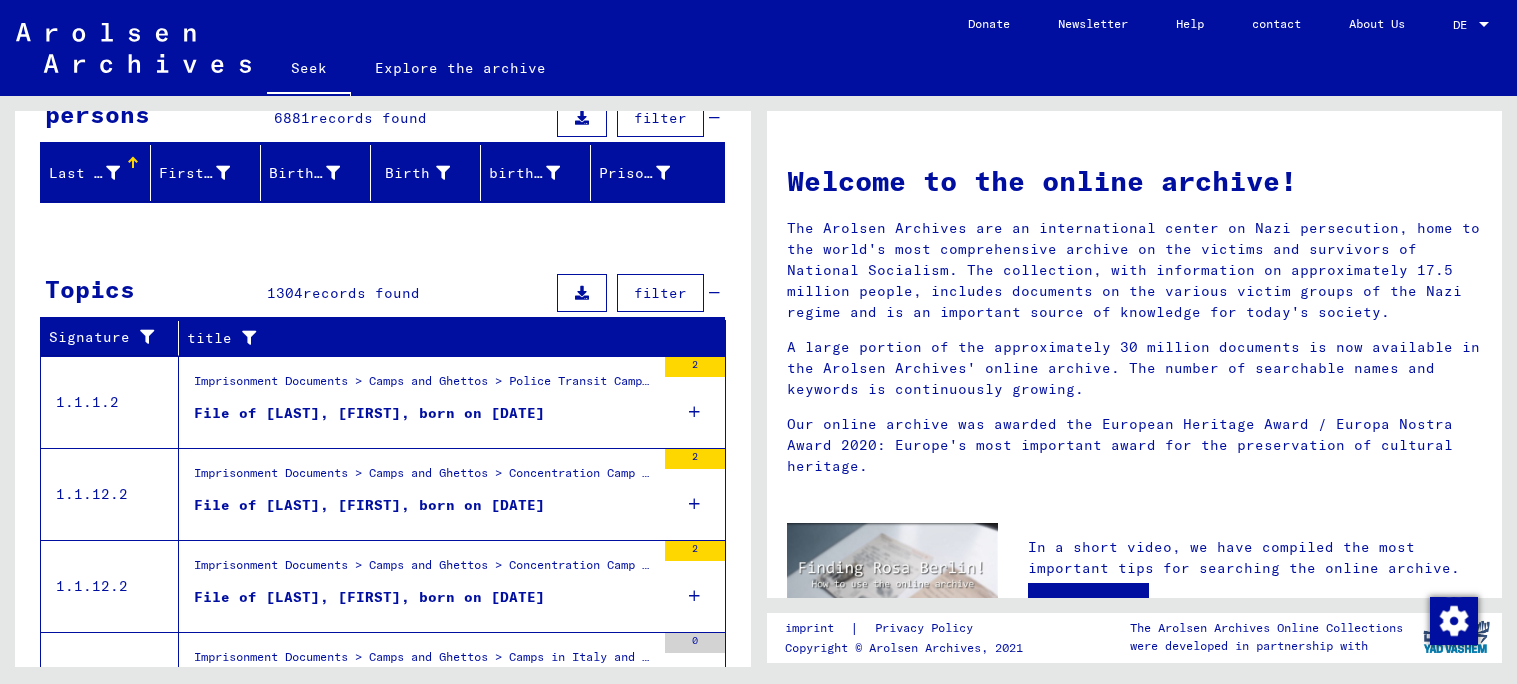 click on "Imprisonment Documents > Camps and Ghettos > Police Transit Camp Amersfoort > Individual Documents Amersfoort > Individual Prisoner Documents > Files with Names from [LAST]" at bounding box center [796, 380] 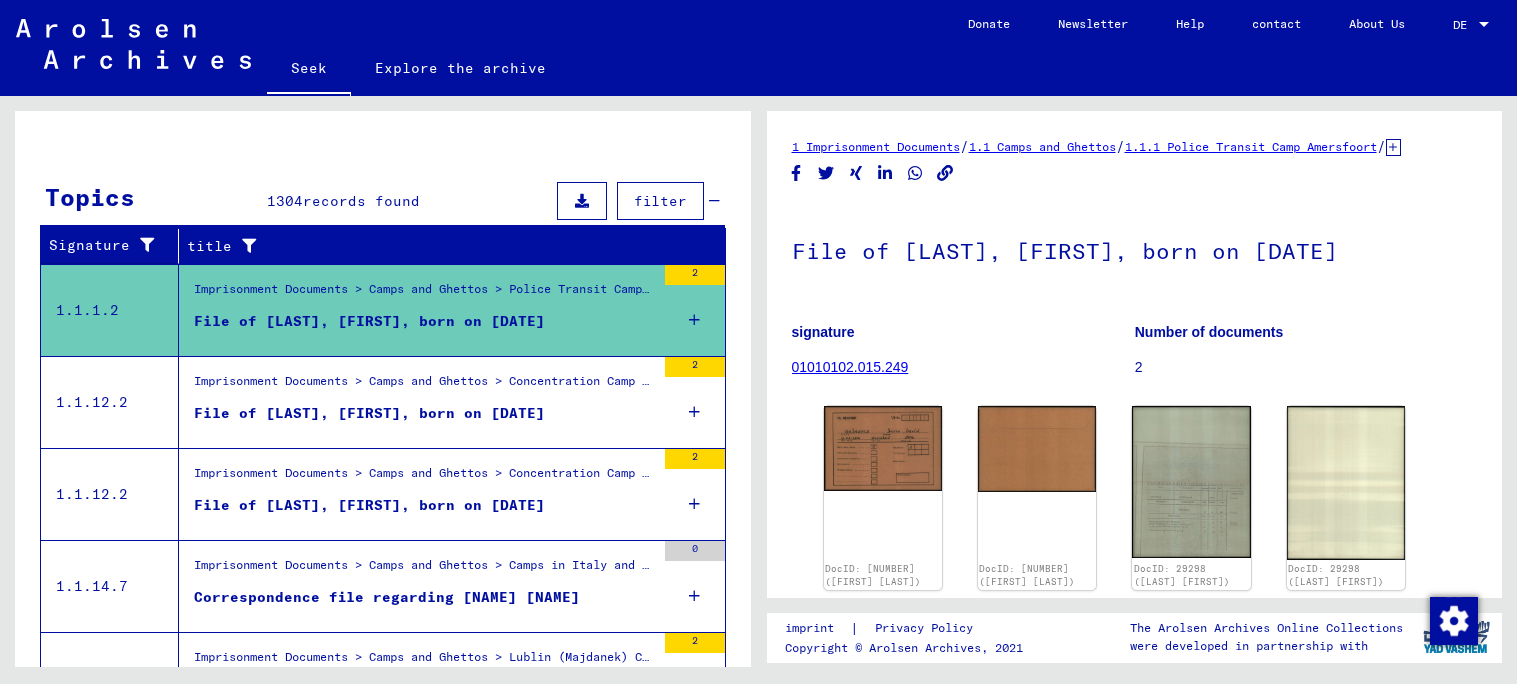 scroll, scrollTop: 242, scrollLeft: 0, axis: vertical 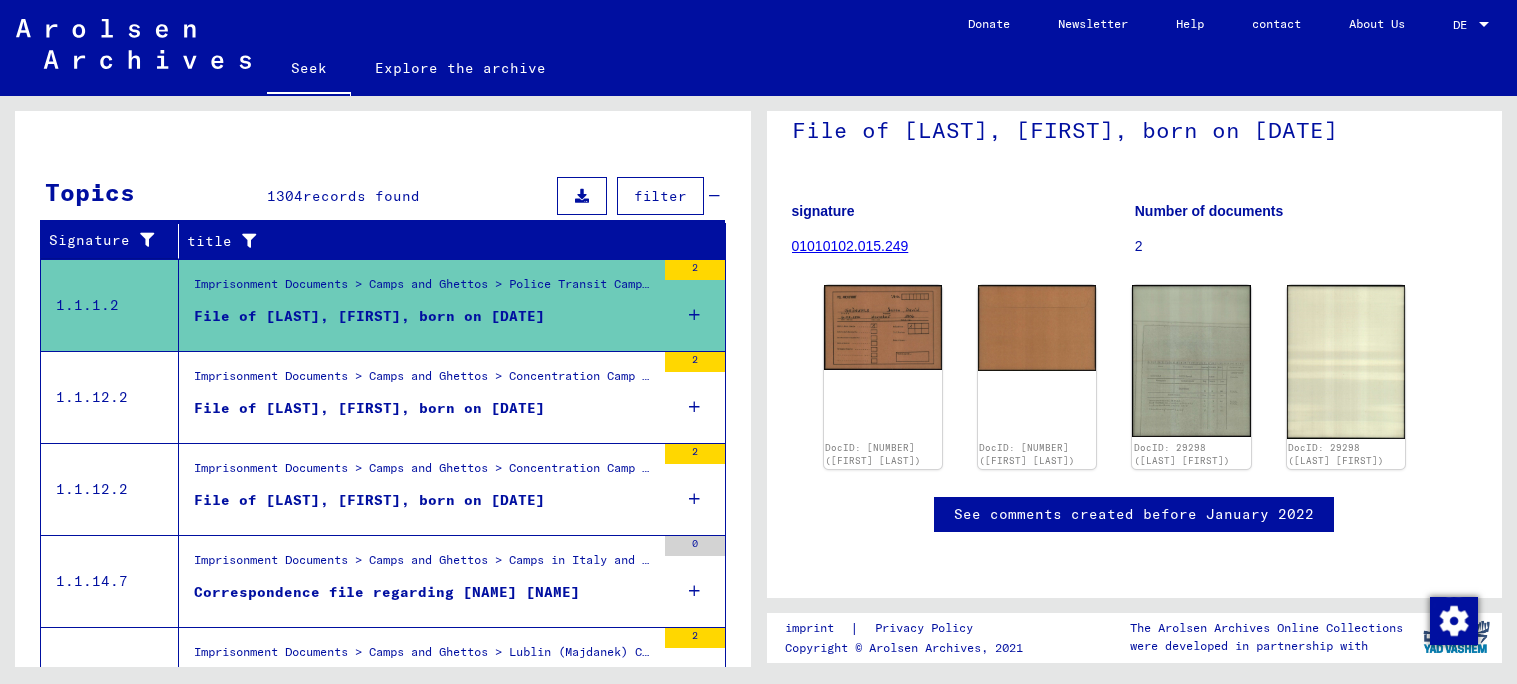 click on "Imprisonment Documents > Camps and Ghettos > Concentration Camp 's-Hertogenbosch-Vught > Individual Documents 's-Hertogenbosch > Individual Prisoner Documents > Files with Names from GROEN" at bounding box center (852, 375) 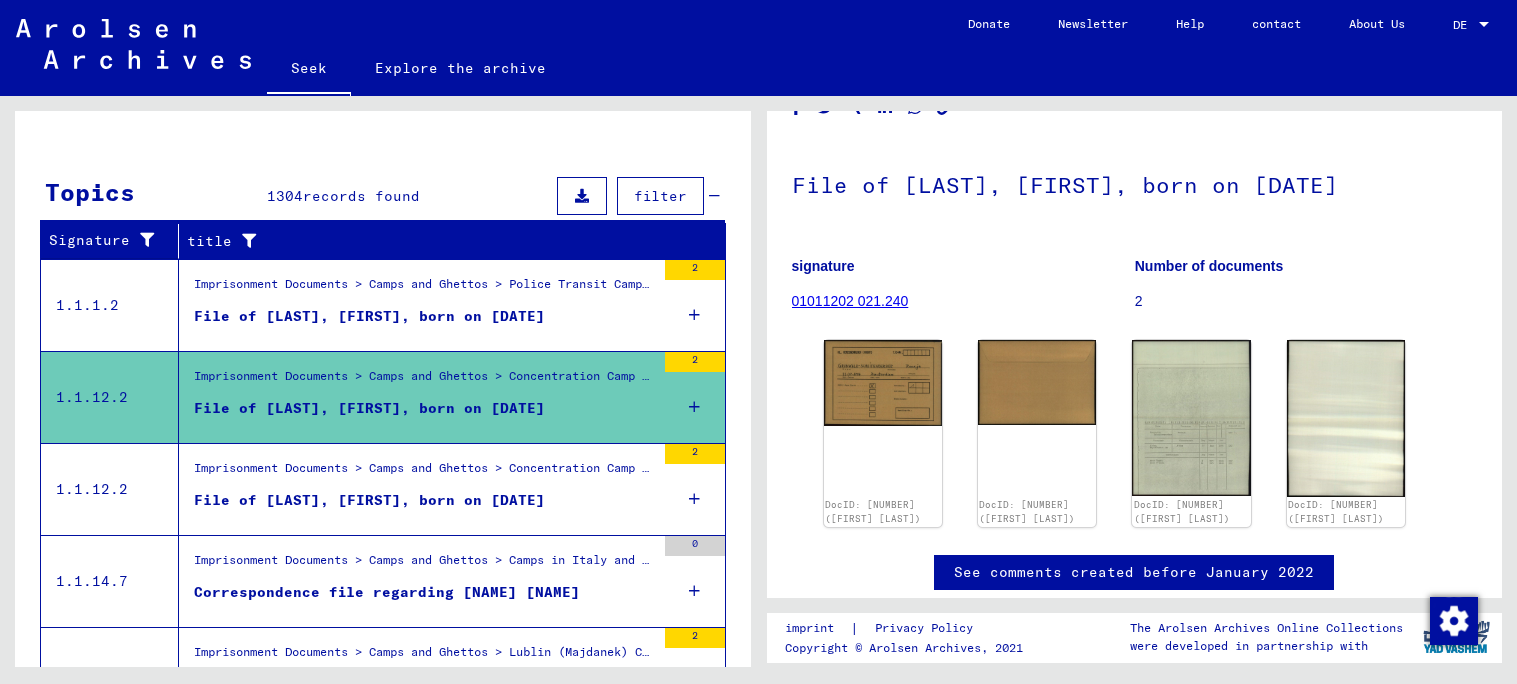 scroll, scrollTop: 192, scrollLeft: 0, axis: vertical 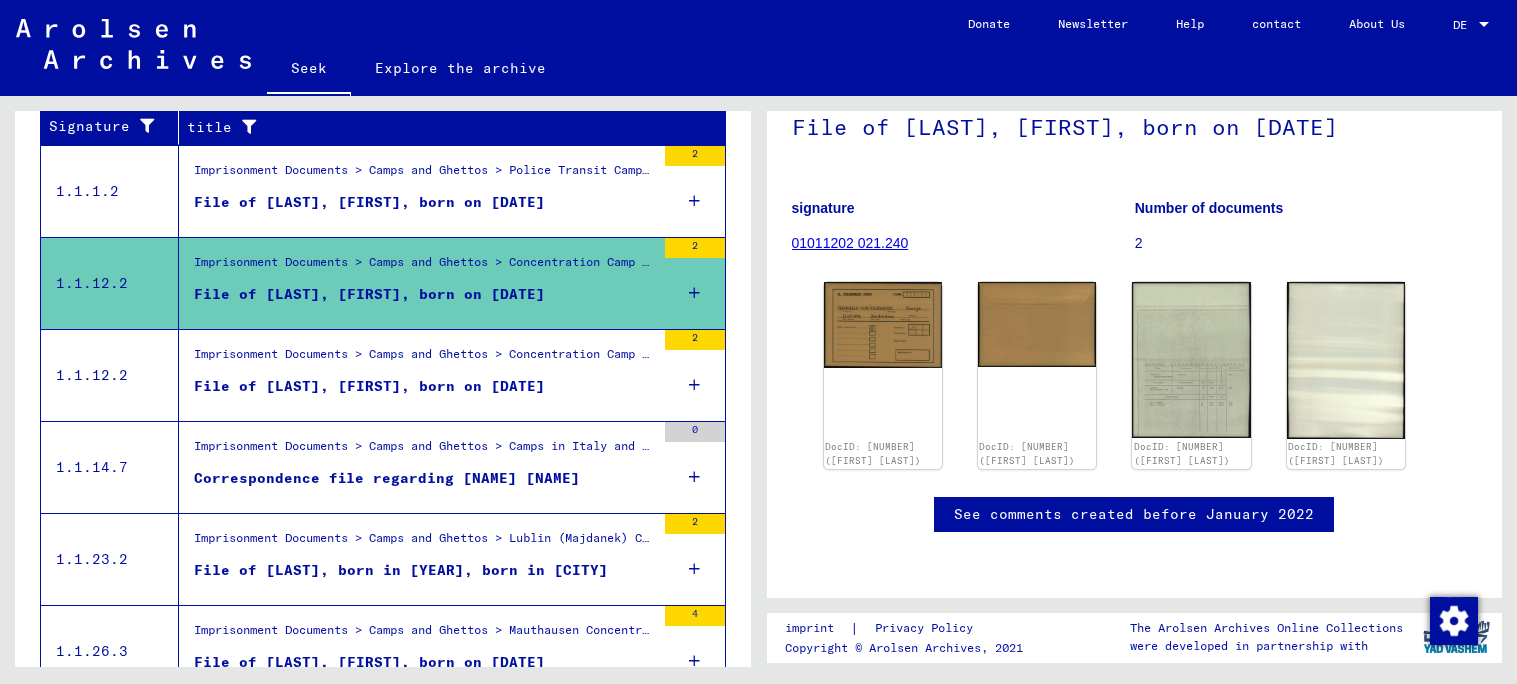 click on "Imprisonment Documents > Camps and Ghettos > Concentration Camp 's-Hertogenbosch-Vught > Individual Documents 's-Hertogenbosch > Individual Prisoner Documents > Files with Names from GROEN" at bounding box center (424, 360) 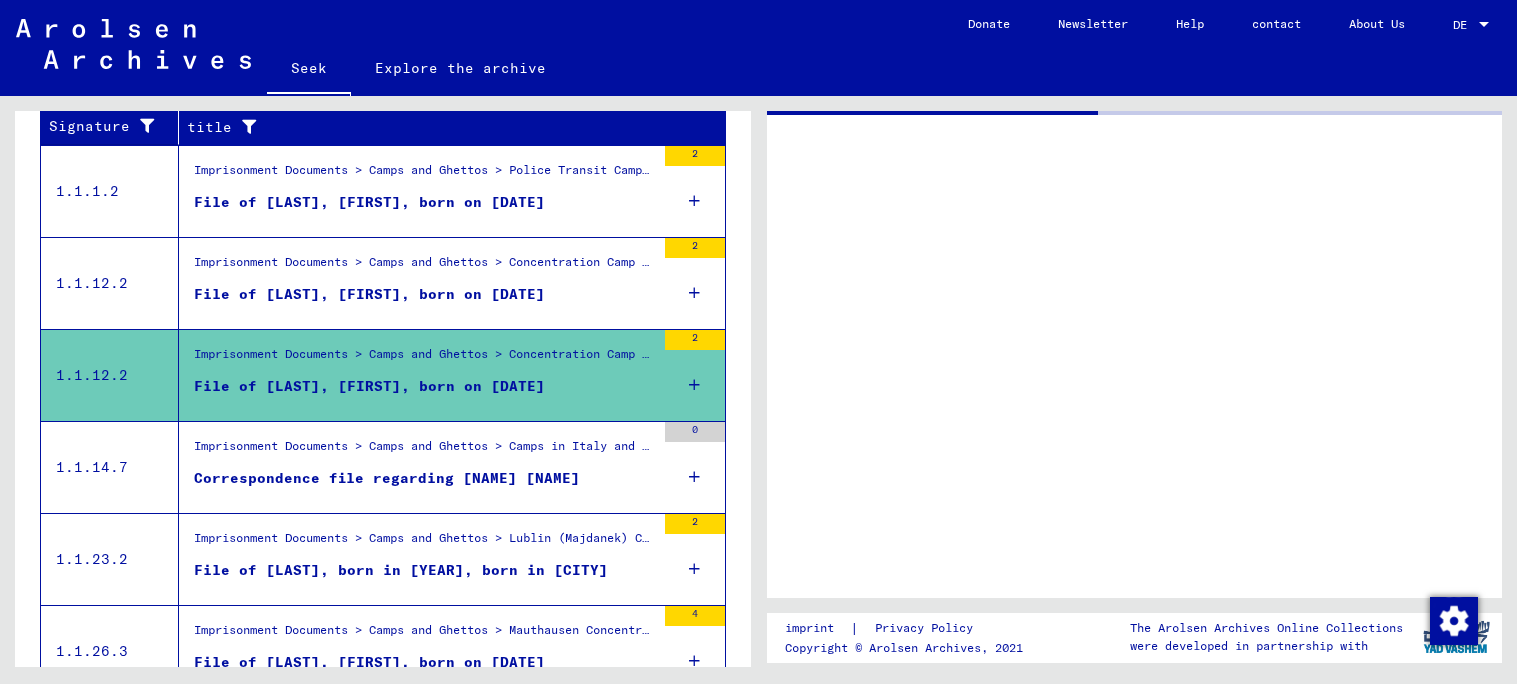 scroll, scrollTop: 0, scrollLeft: 0, axis: both 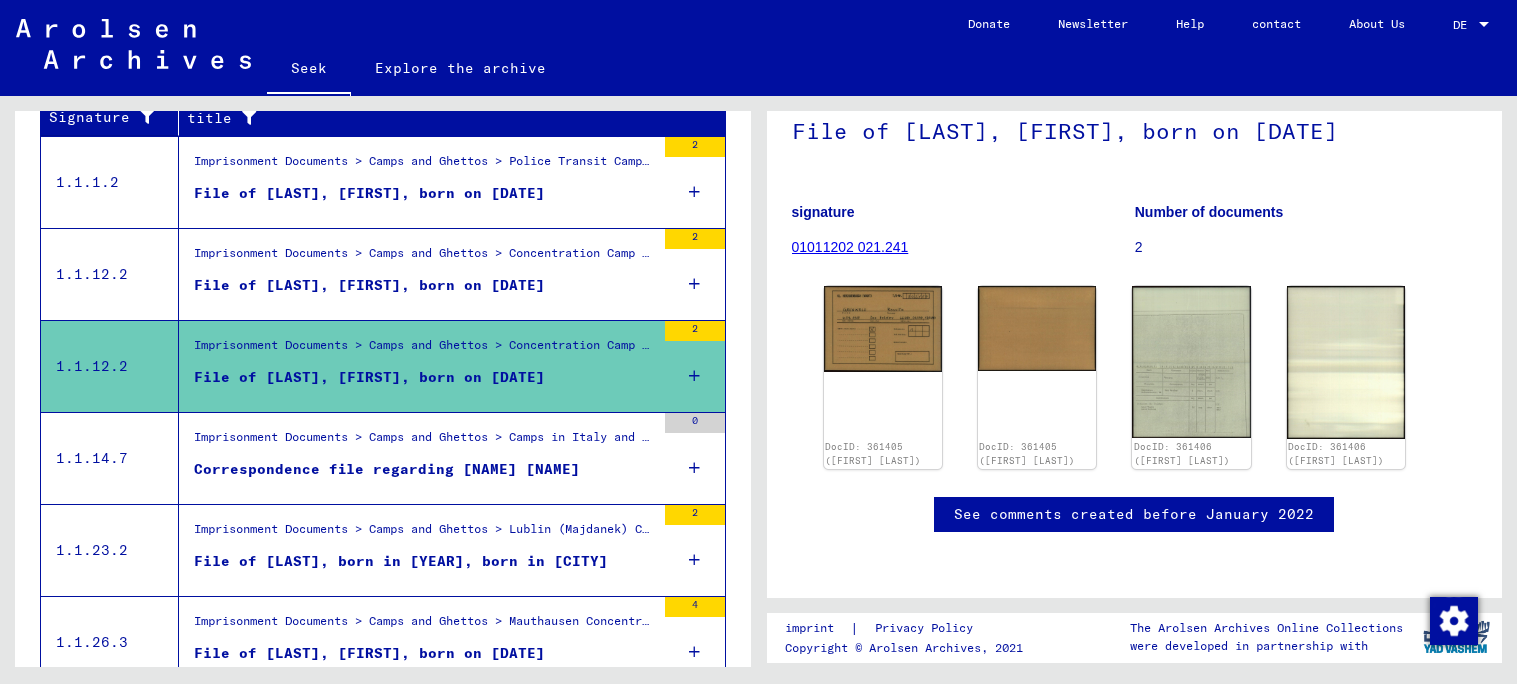 click on "Imprisonment Documents > Camps and Ghettos > Camps in Italy and Albania > Italian Correspondence Files on Internees" at bounding box center [424, 442] 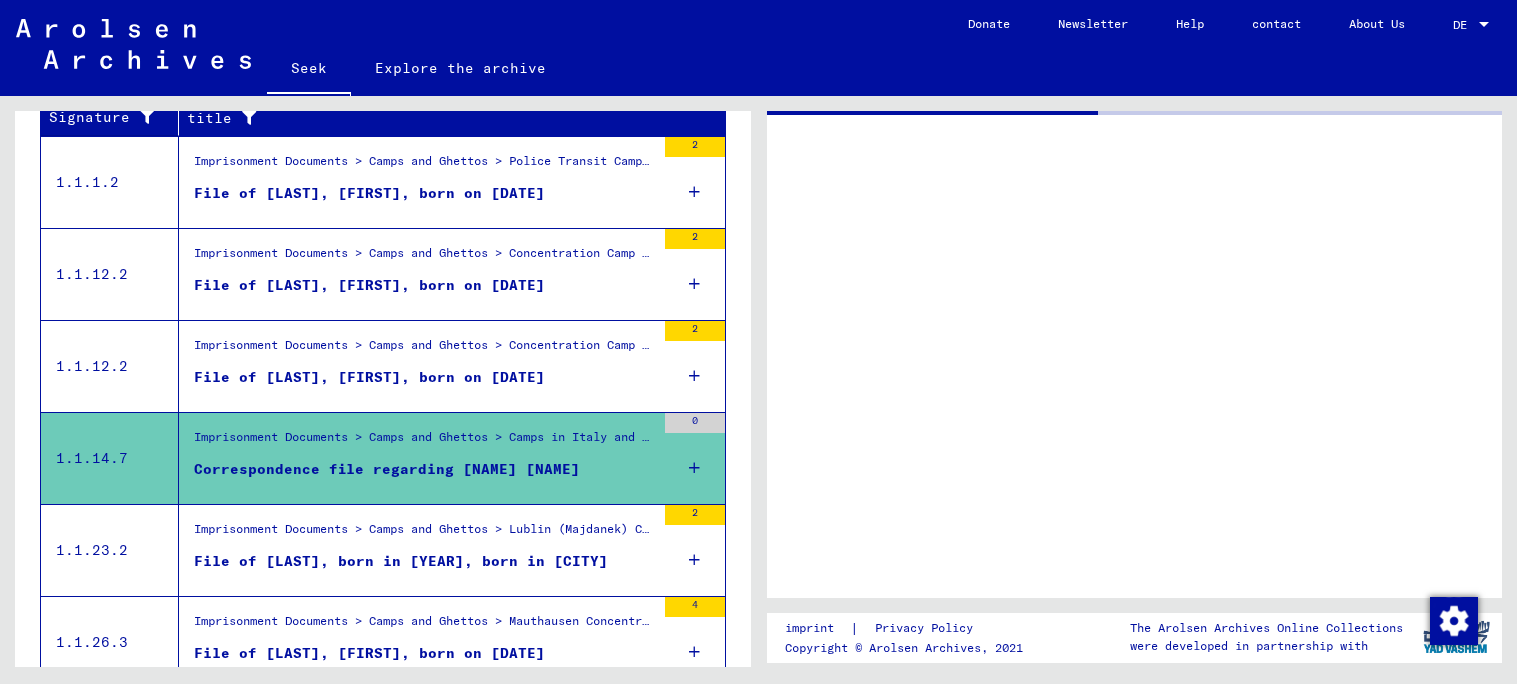 scroll, scrollTop: 0, scrollLeft: 0, axis: both 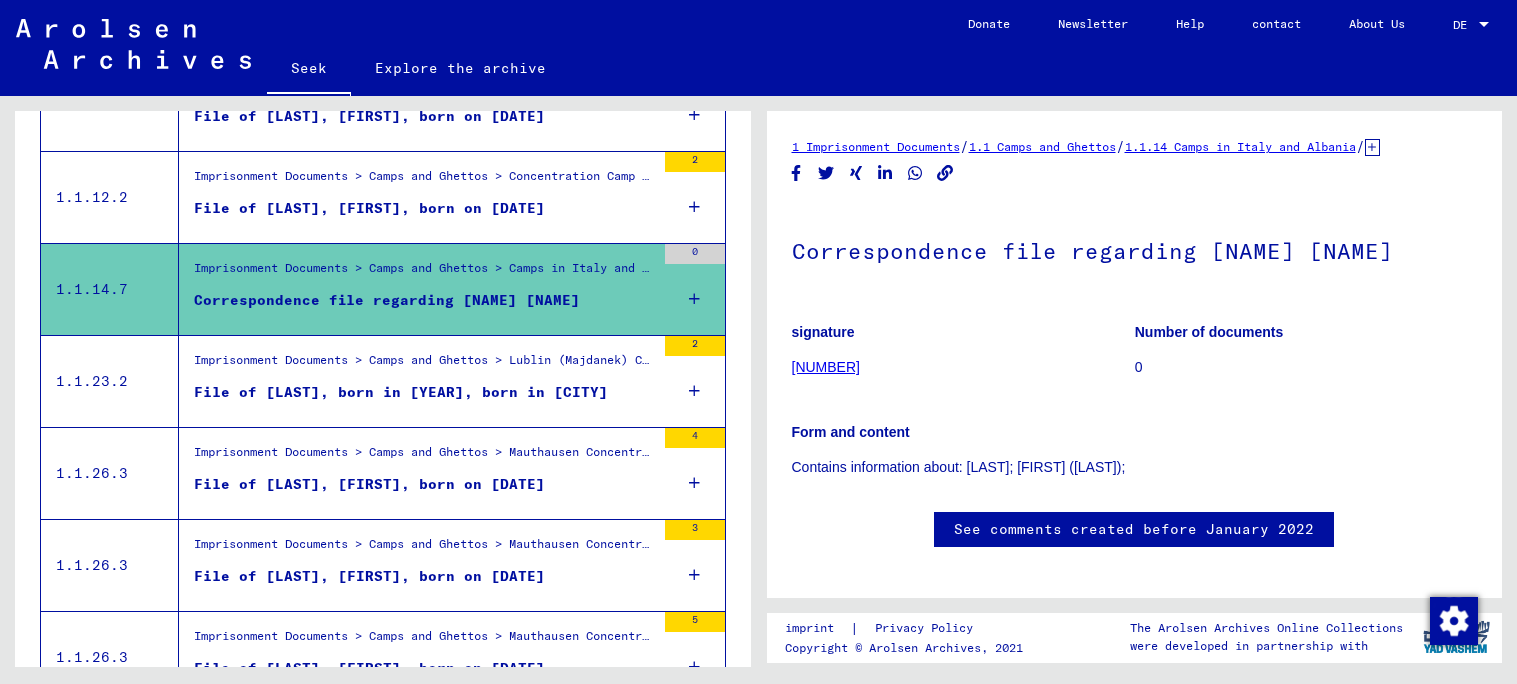click on "File of [LAST], born in [YEAR], born in [CITY]" at bounding box center (424, 397) 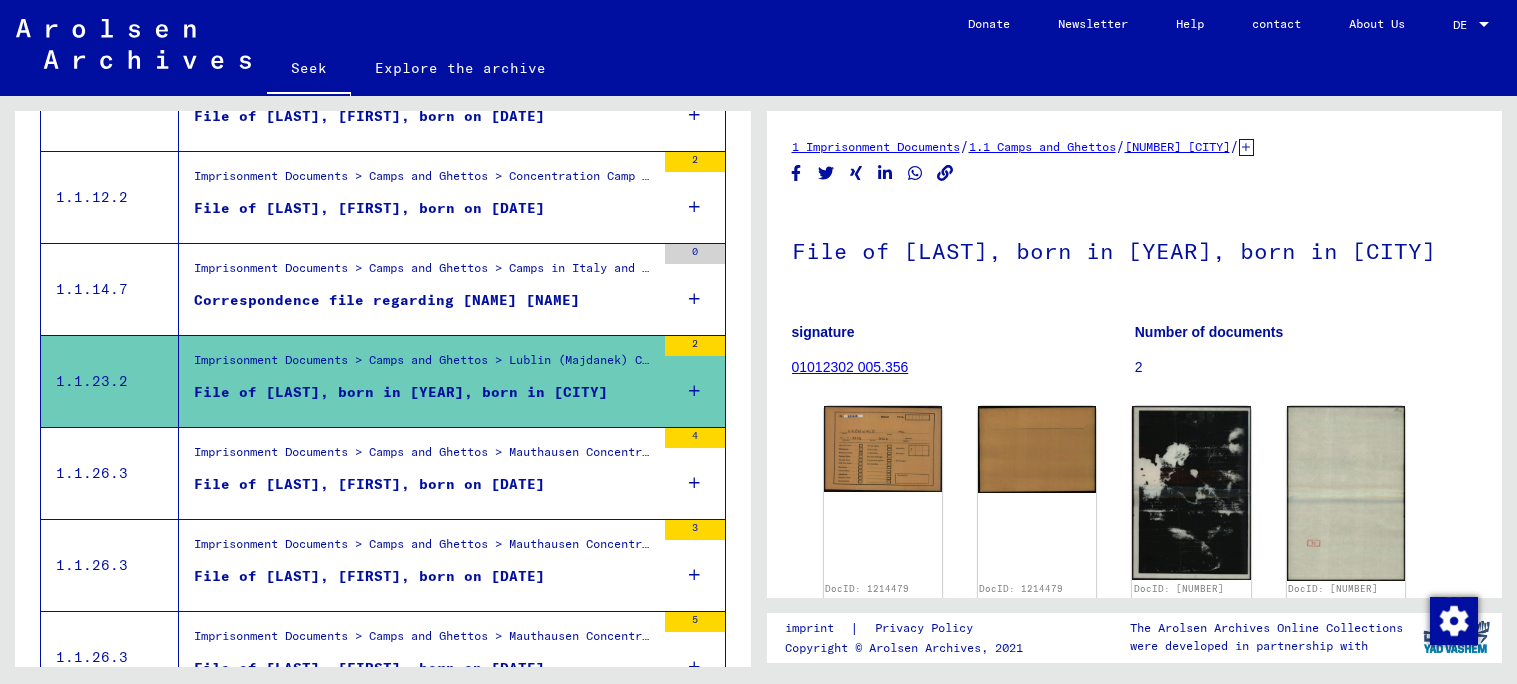 scroll, scrollTop: 0, scrollLeft: 0, axis: both 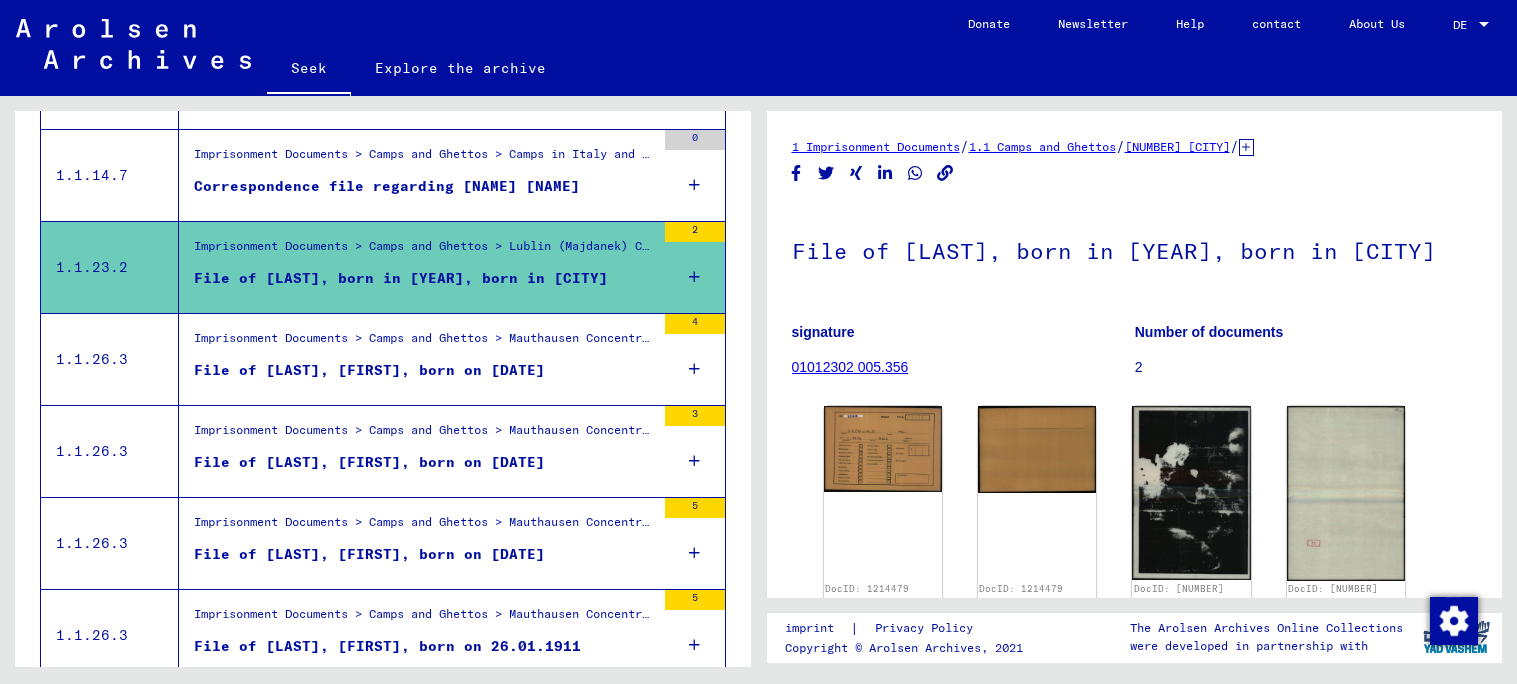 click on "File of [LAST], [FIRST], born on [DATE]" at bounding box center [424, 375] 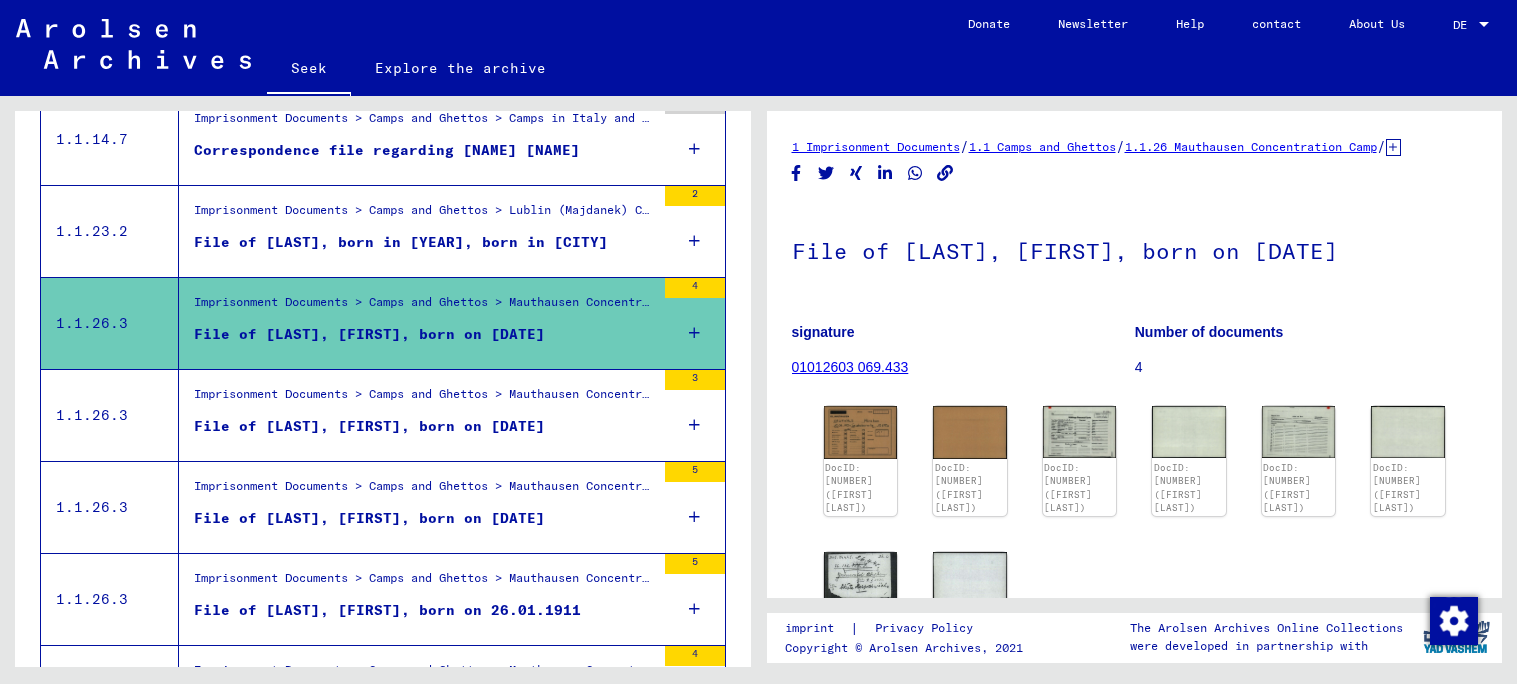 scroll, scrollTop: 688, scrollLeft: 0, axis: vertical 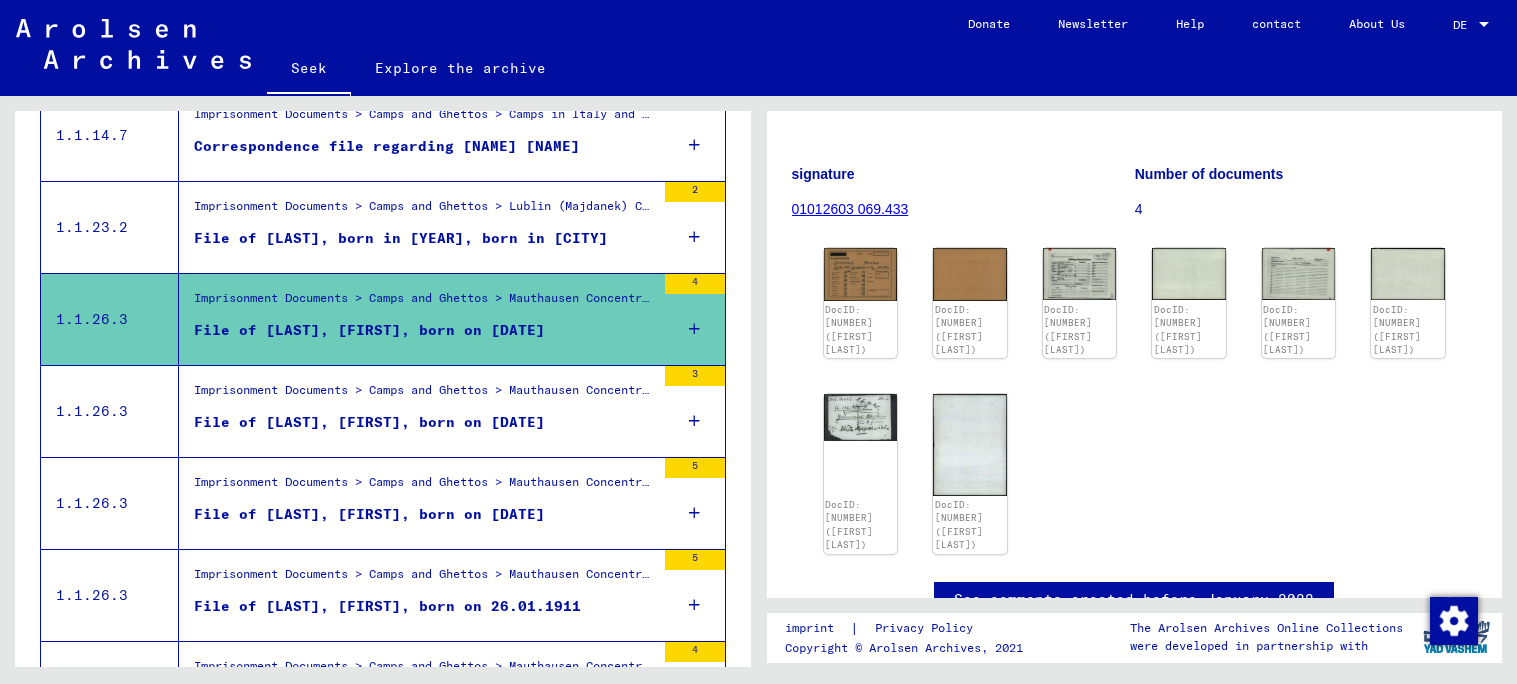 click on "Imprisonment Documents > Camps and Ghettos > Mauthausen Concentration Camp > Individual Documents for Men in Mauthausen > Individual Prisoner Documents - KL Mauthausen > Files with Names from GROSZ onwards" at bounding box center (424, 395) 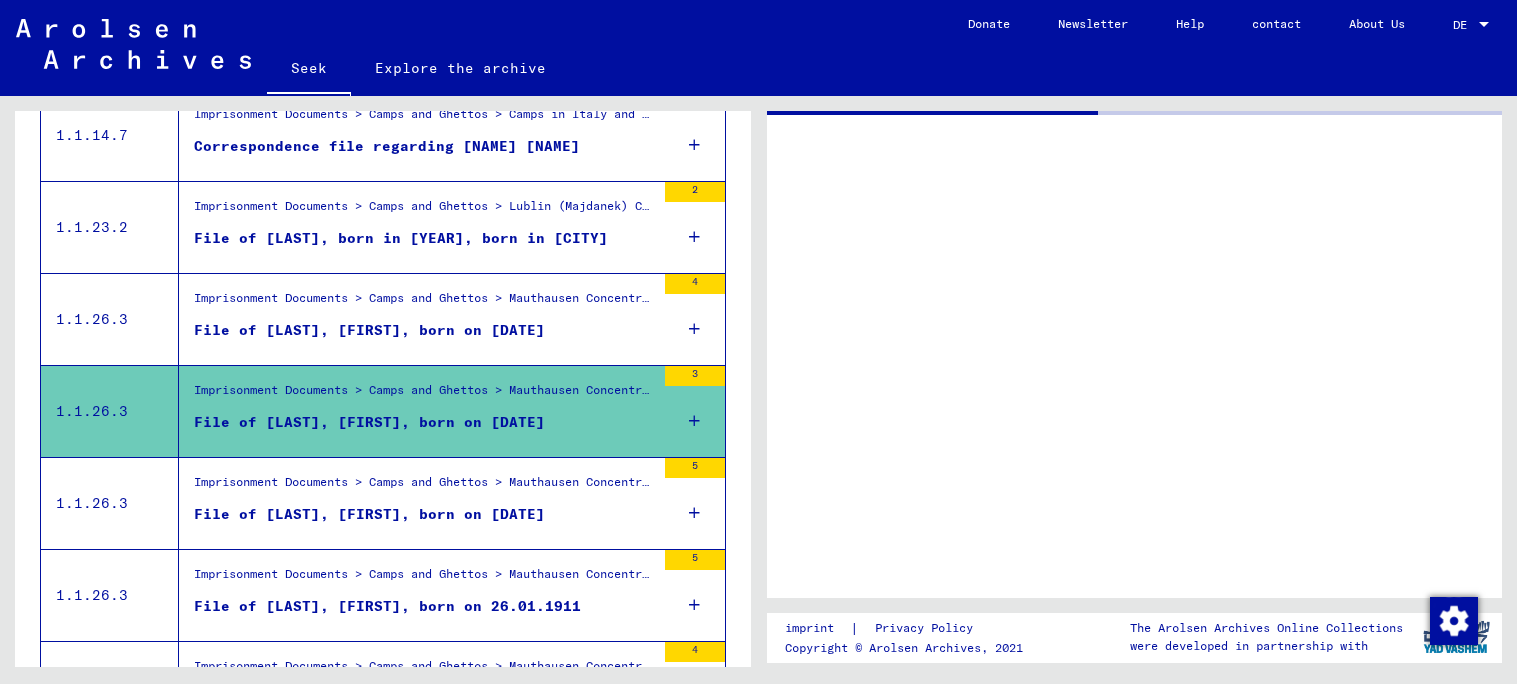 scroll, scrollTop: 0, scrollLeft: 0, axis: both 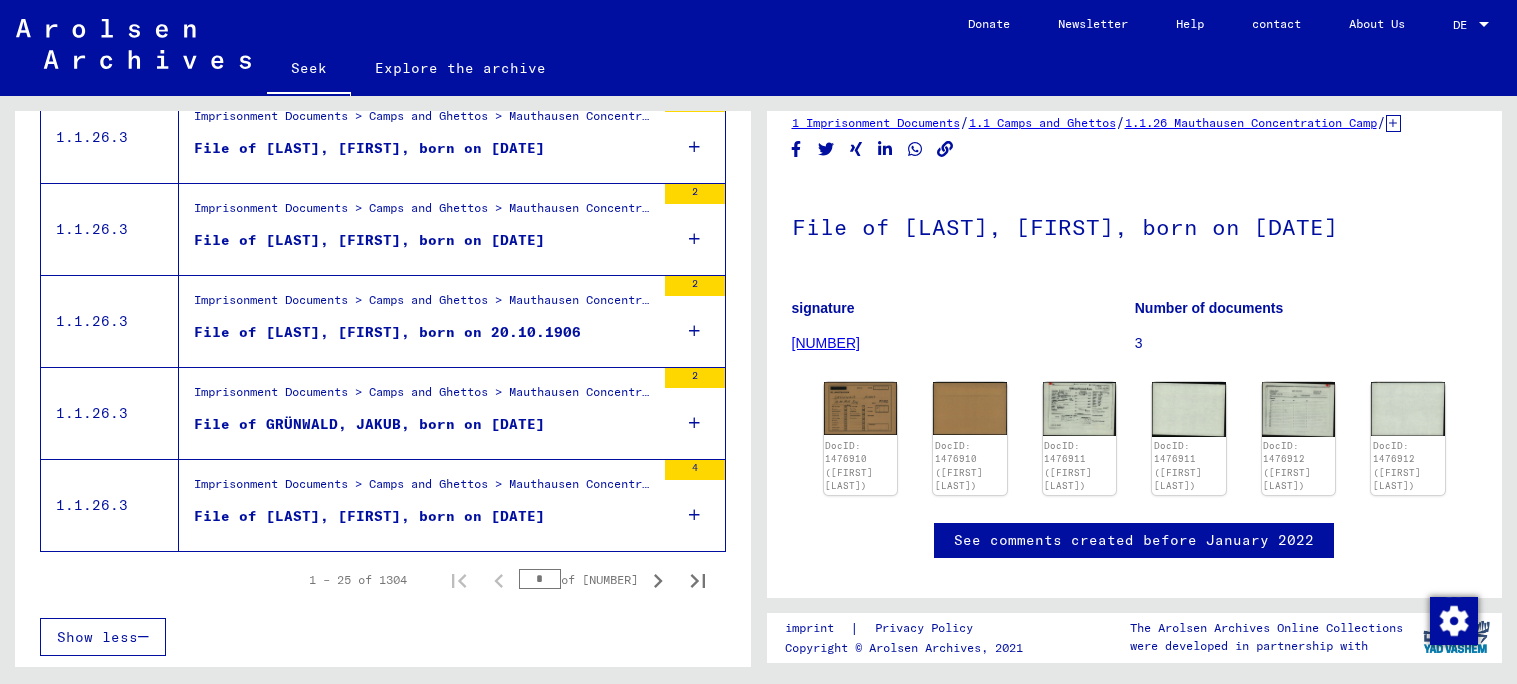click on "File of [LAST], [FIRST], born on 20.10.1906" at bounding box center (424, 337) 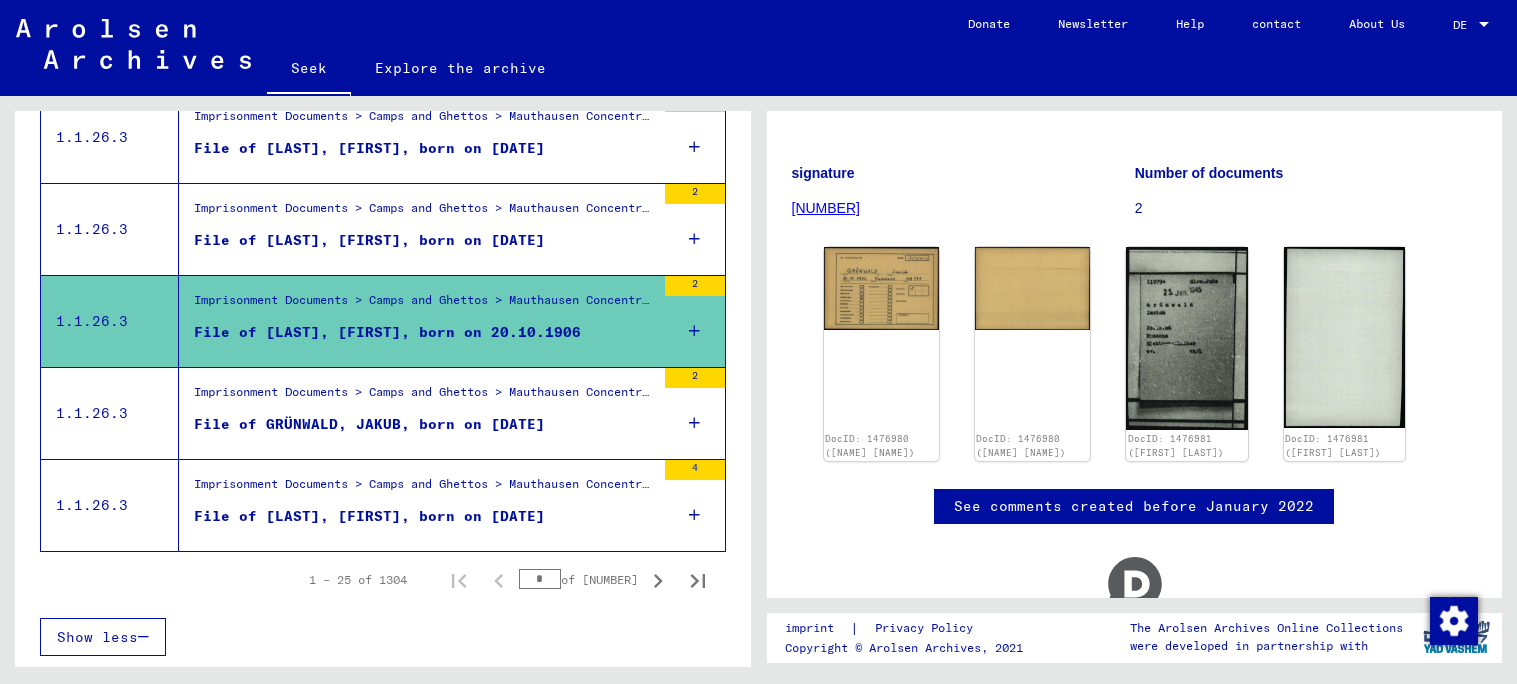 scroll, scrollTop: 161, scrollLeft: 0, axis: vertical 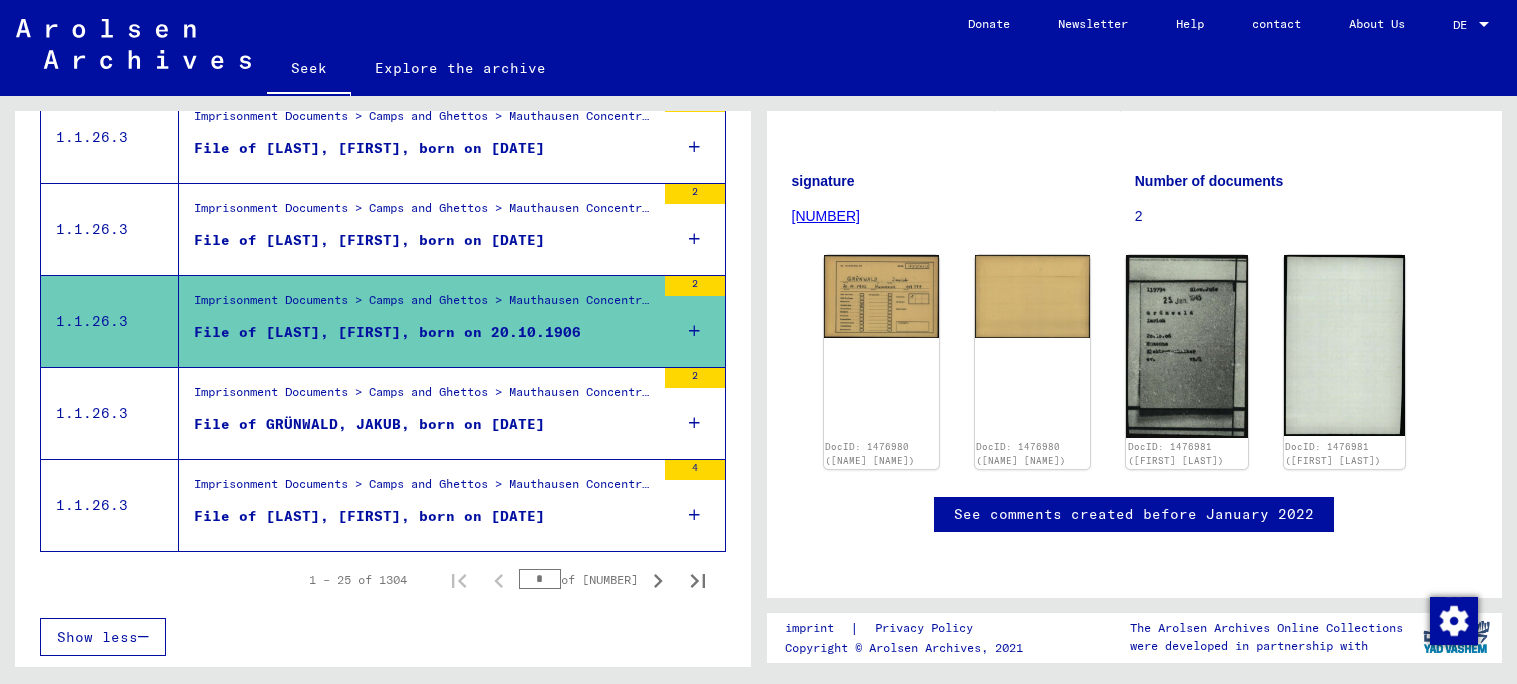 click on "Imprisonment Documents > Camps and Ghettos > Mauthausen Concentration Camp > Individual Documents for Men in Mauthausen > Individual Prisoner Documents - KL Mauthausen > Files with Names from GROSZ onwards" at bounding box center (424, 489) 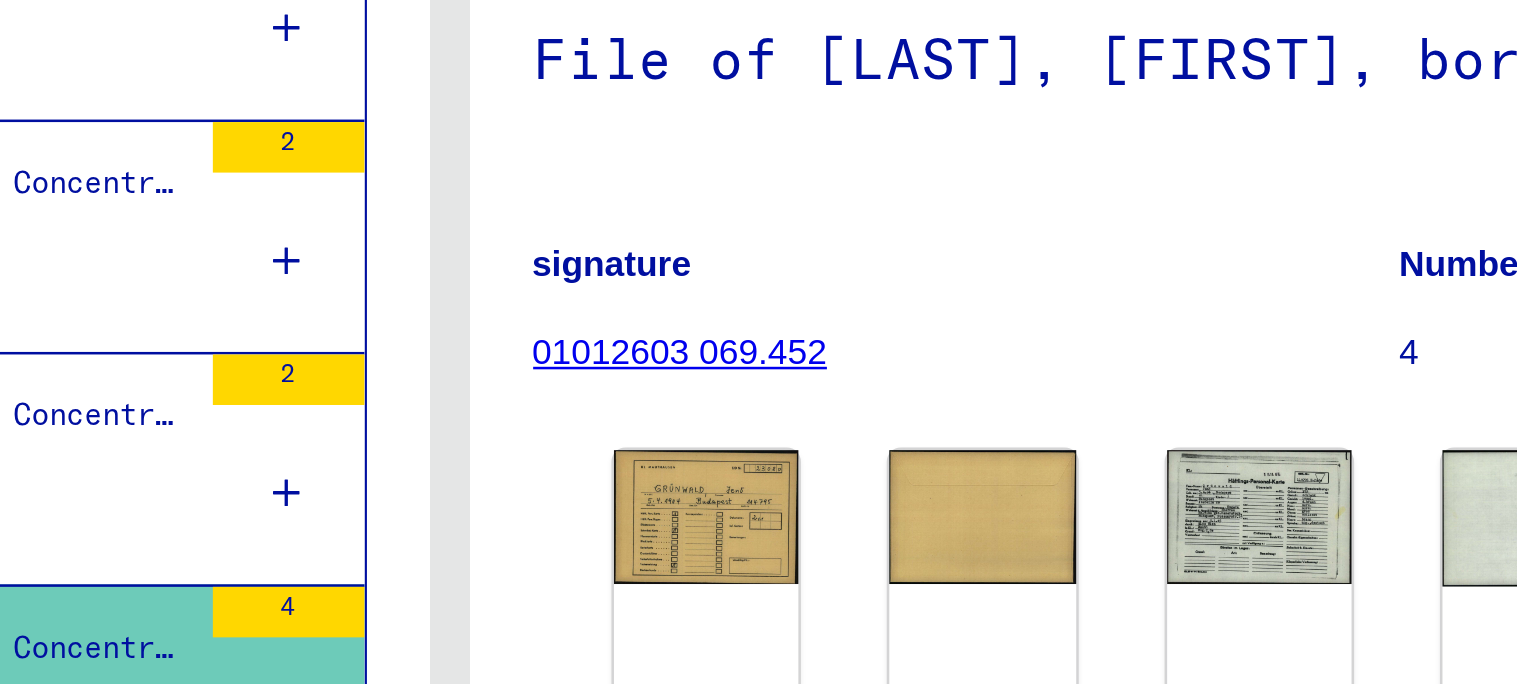 scroll, scrollTop: 111, scrollLeft: 0, axis: vertical 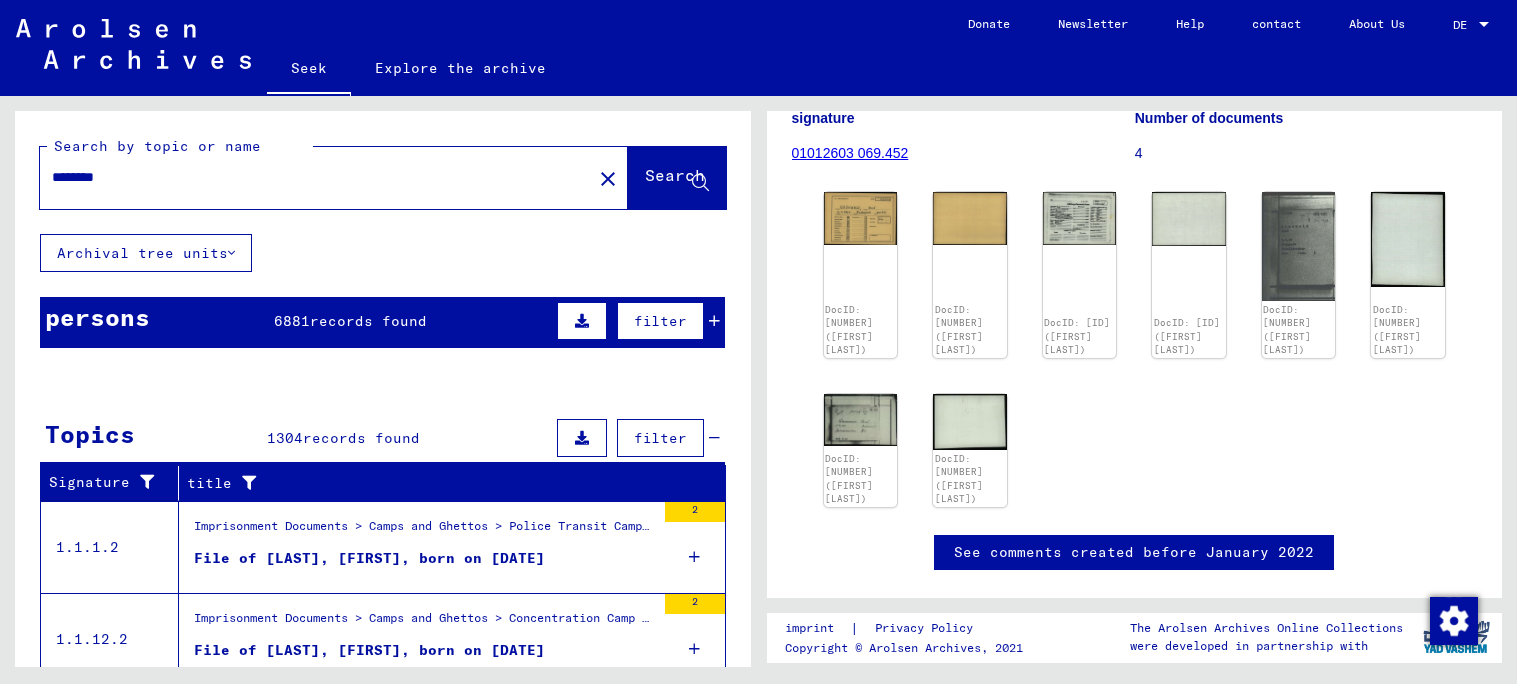 click on "********" 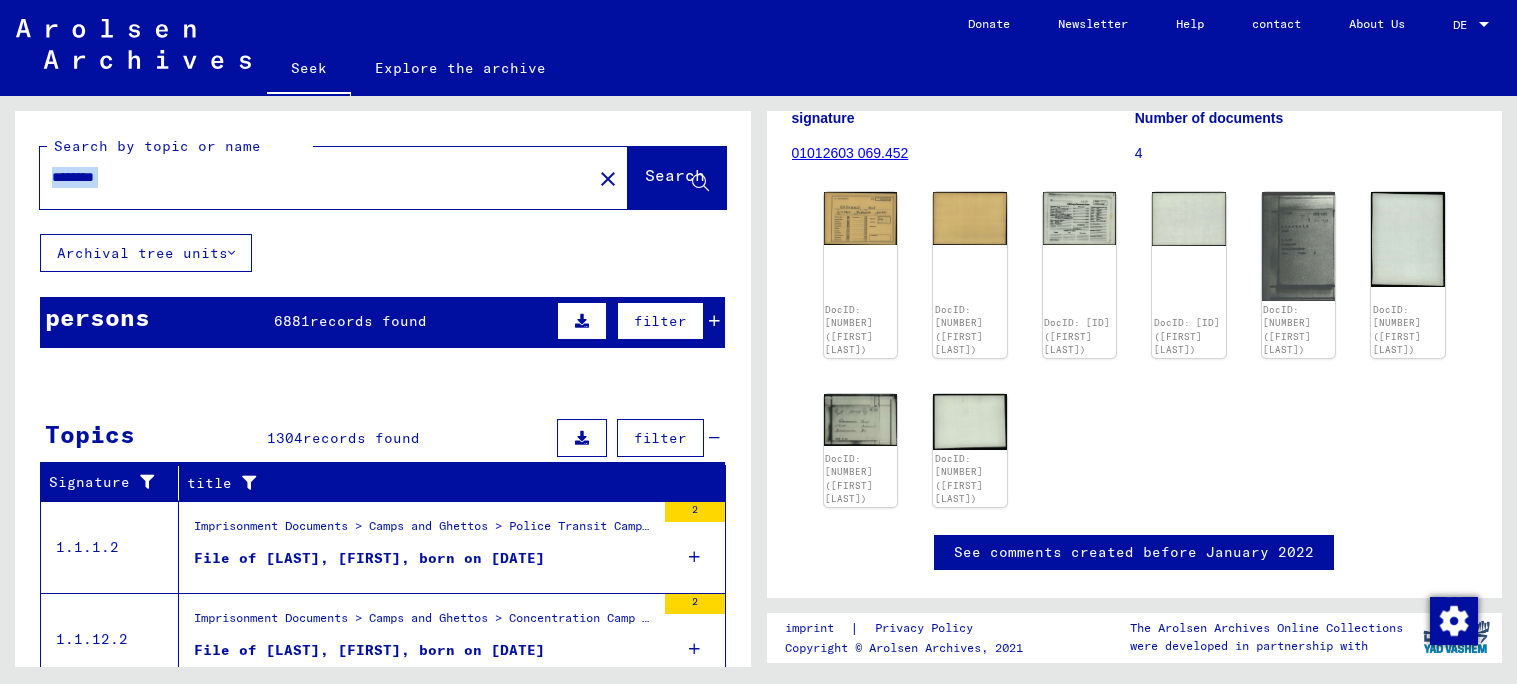 click on "********" at bounding box center [316, 177] 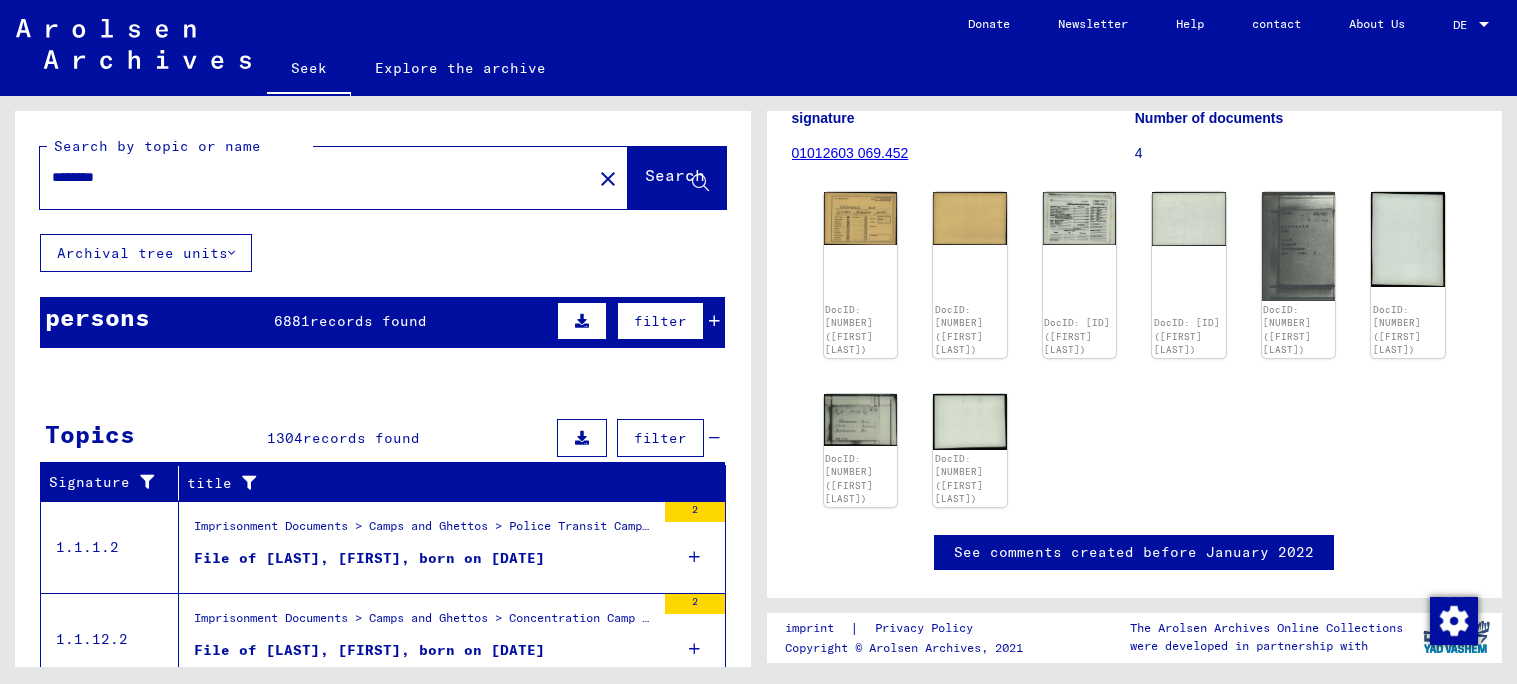 click on "********" at bounding box center [316, 177] 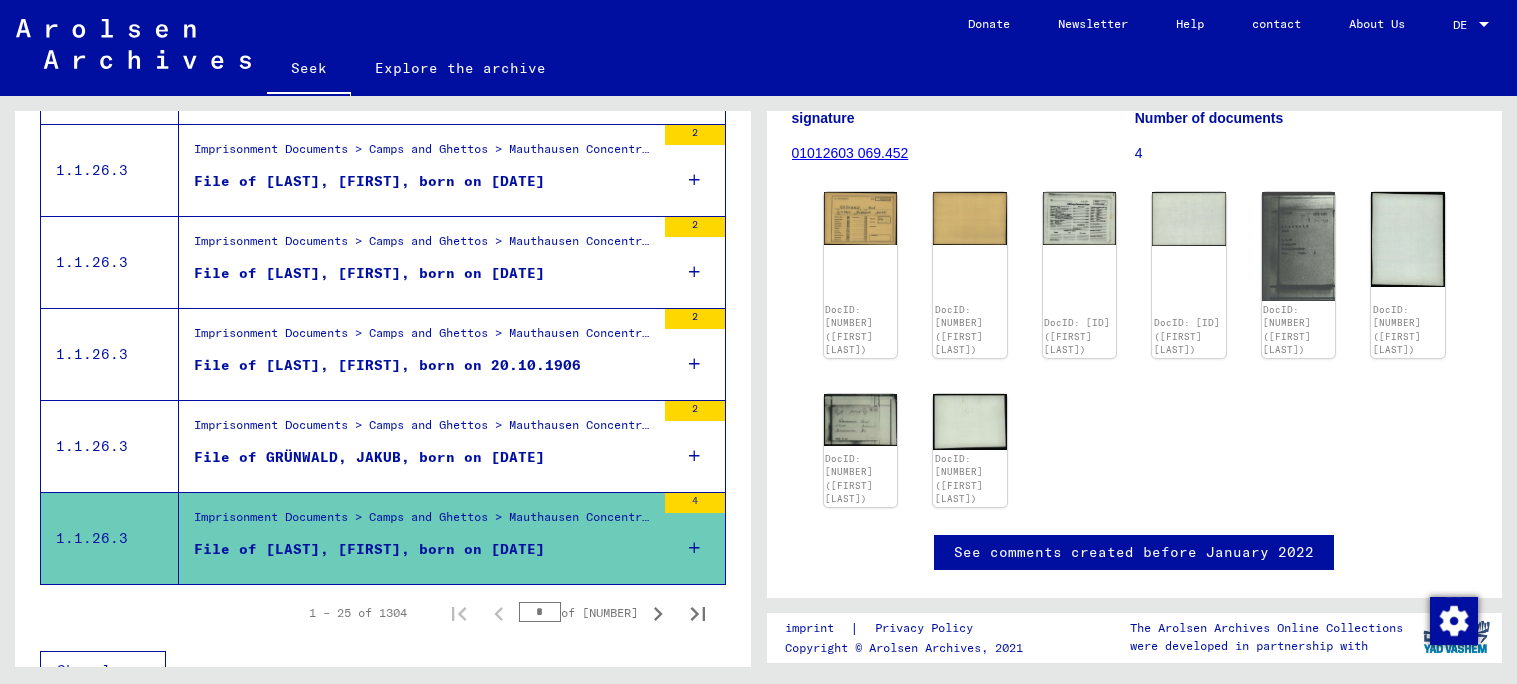 scroll, scrollTop: 2215, scrollLeft: 0, axis: vertical 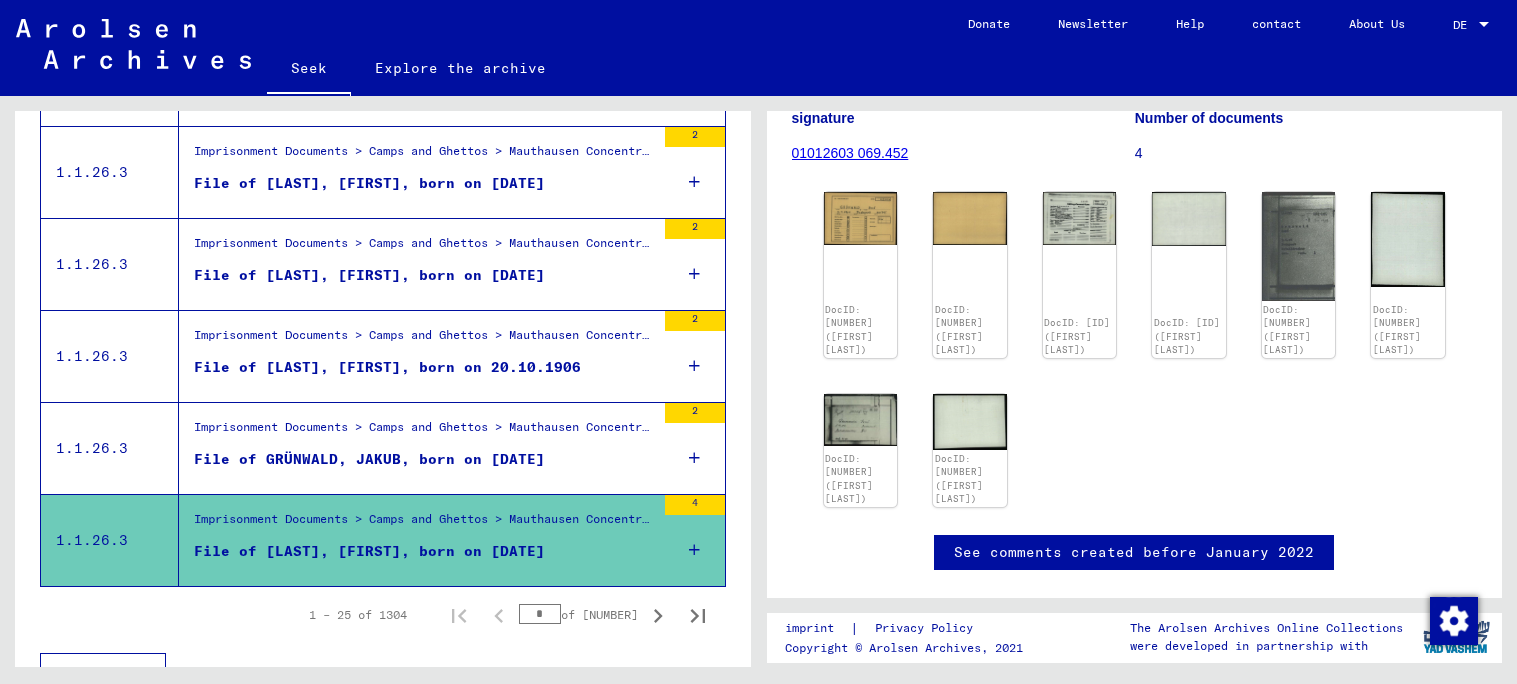 click on "File of GRÜNWALD, JAKUB, born on [DATE]" at bounding box center (424, 464) 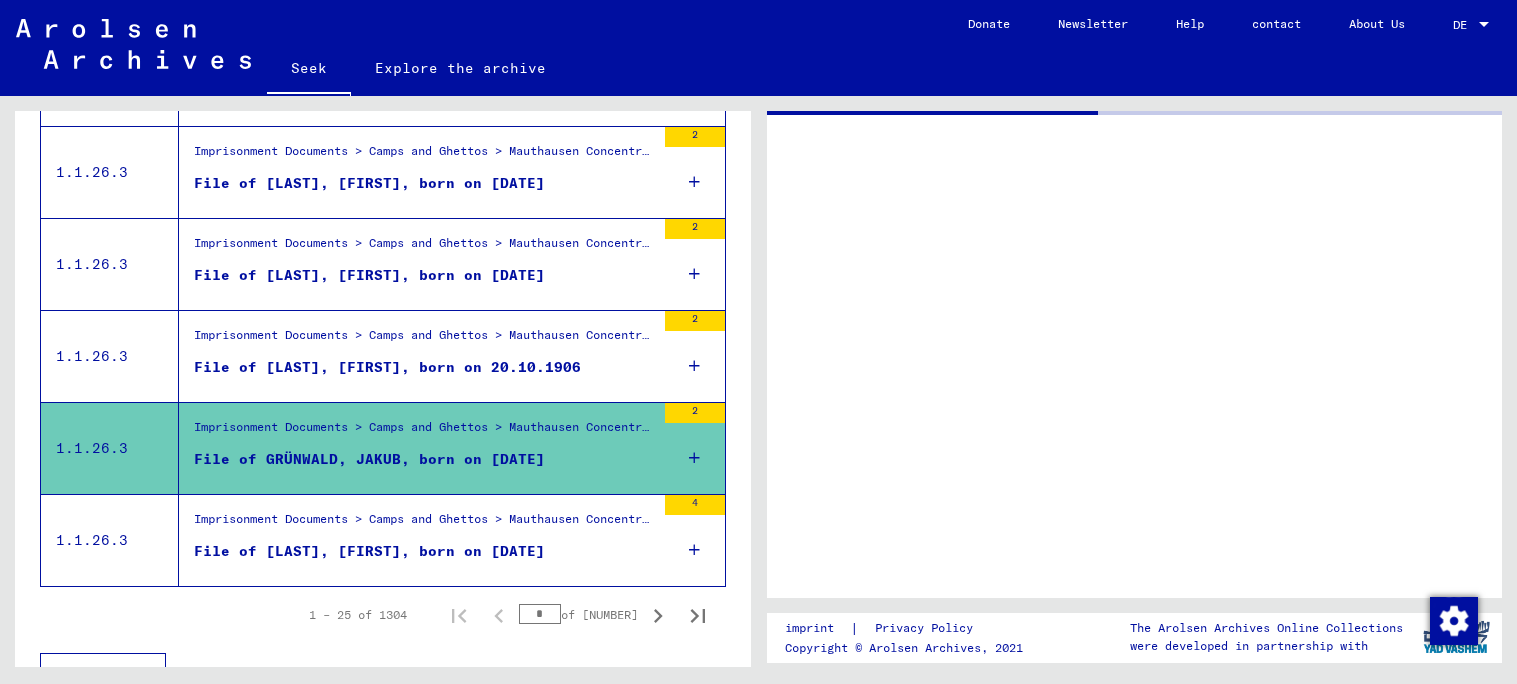 scroll, scrollTop: 0, scrollLeft: 0, axis: both 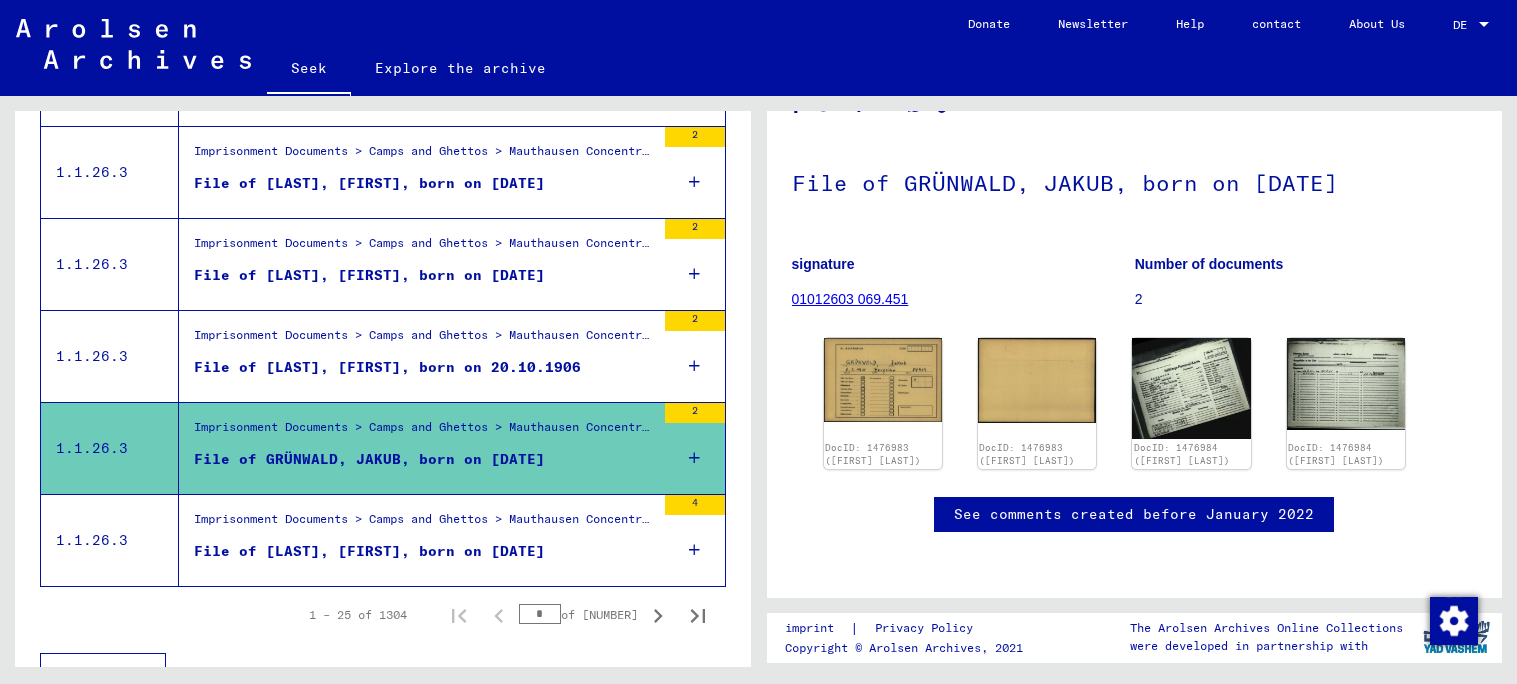 click on "Imprisonment Documents > Camps and Ghettos > Mauthausen Concentration Camp > Individual Documents for Men in Mauthausen > Individual Prisoner Documents - KL Mauthausen > Files with Names from GROSZ onwards" at bounding box center (911, 242) 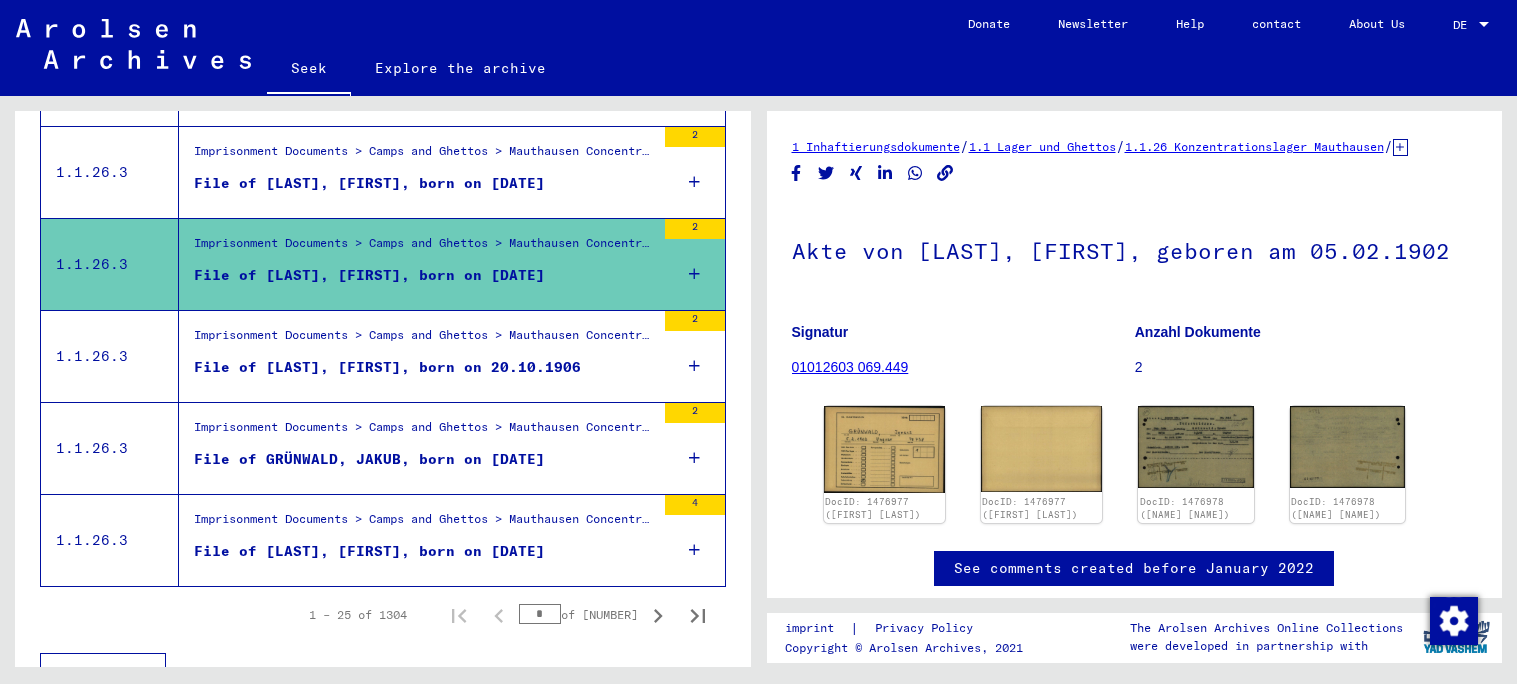 scroll, scrollTop: 2121, scrollLeft: 0, axis: vertical 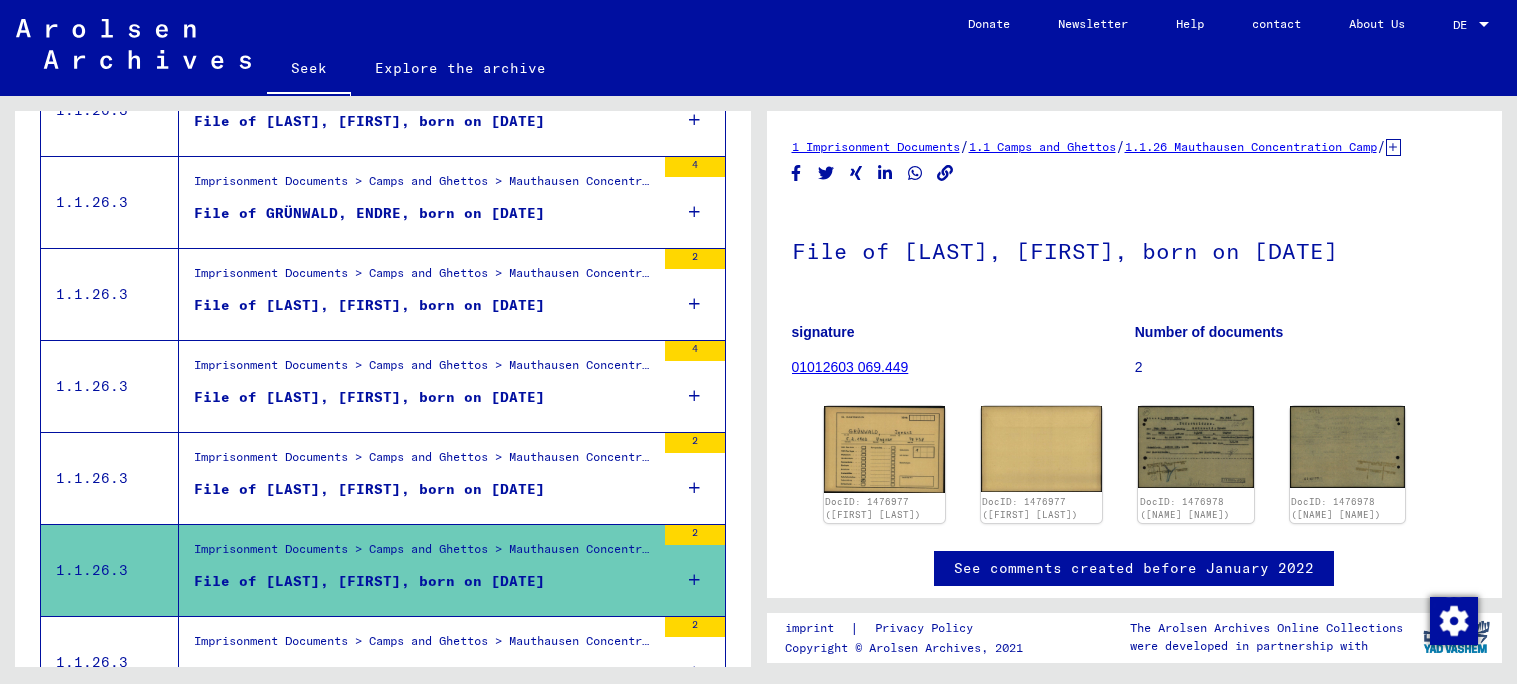 click on "Imprisonment Documents > Camps and Ghettos > Mauthausen Concentration Camp > Individual Documents for Men in Mauthausen > Individual Prisoner Documents - KL Mauthausen > Files with Names from GROSZ onwards File of [LAST], [FIRST], born on February 26, 1893" at bounding box center [417, 478] 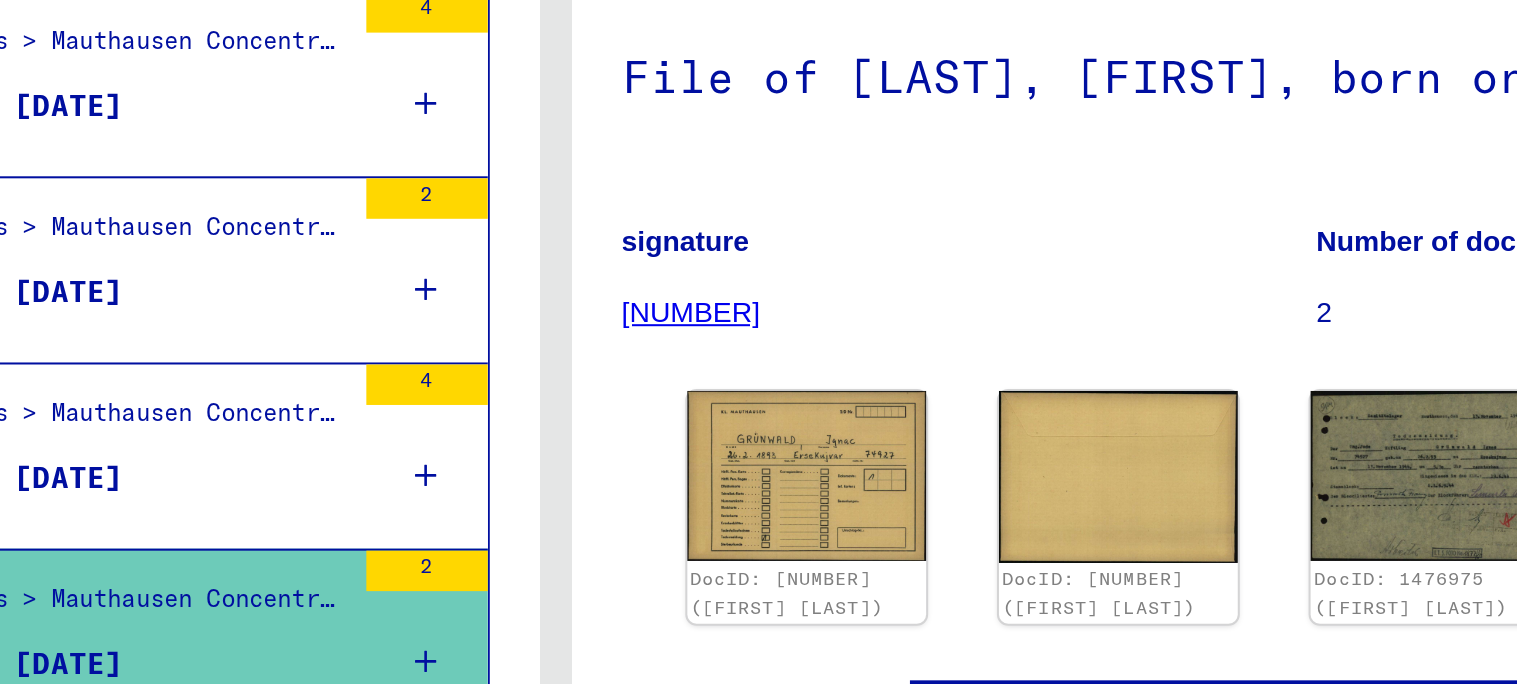 scroll, scrollTop: 143, scrollLeft: 0, axis: vertical 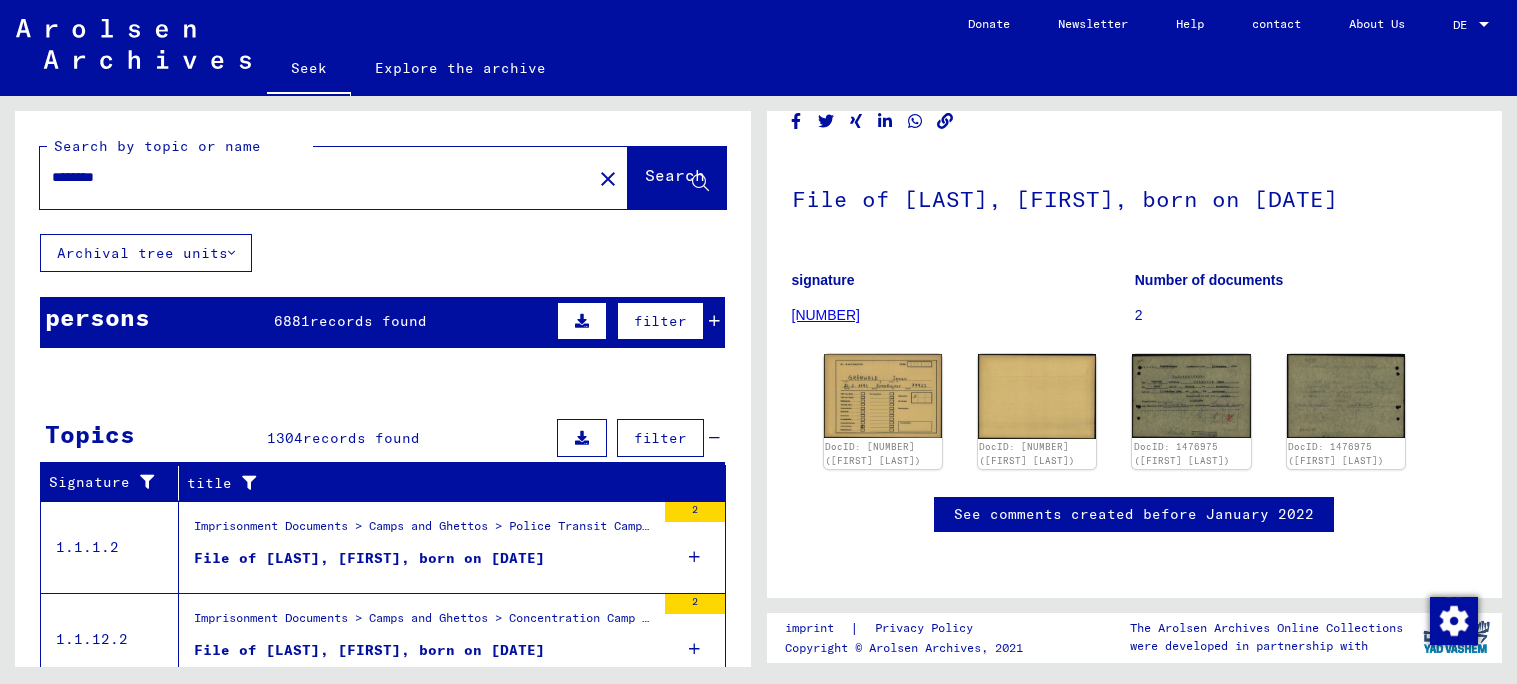 click on "********" 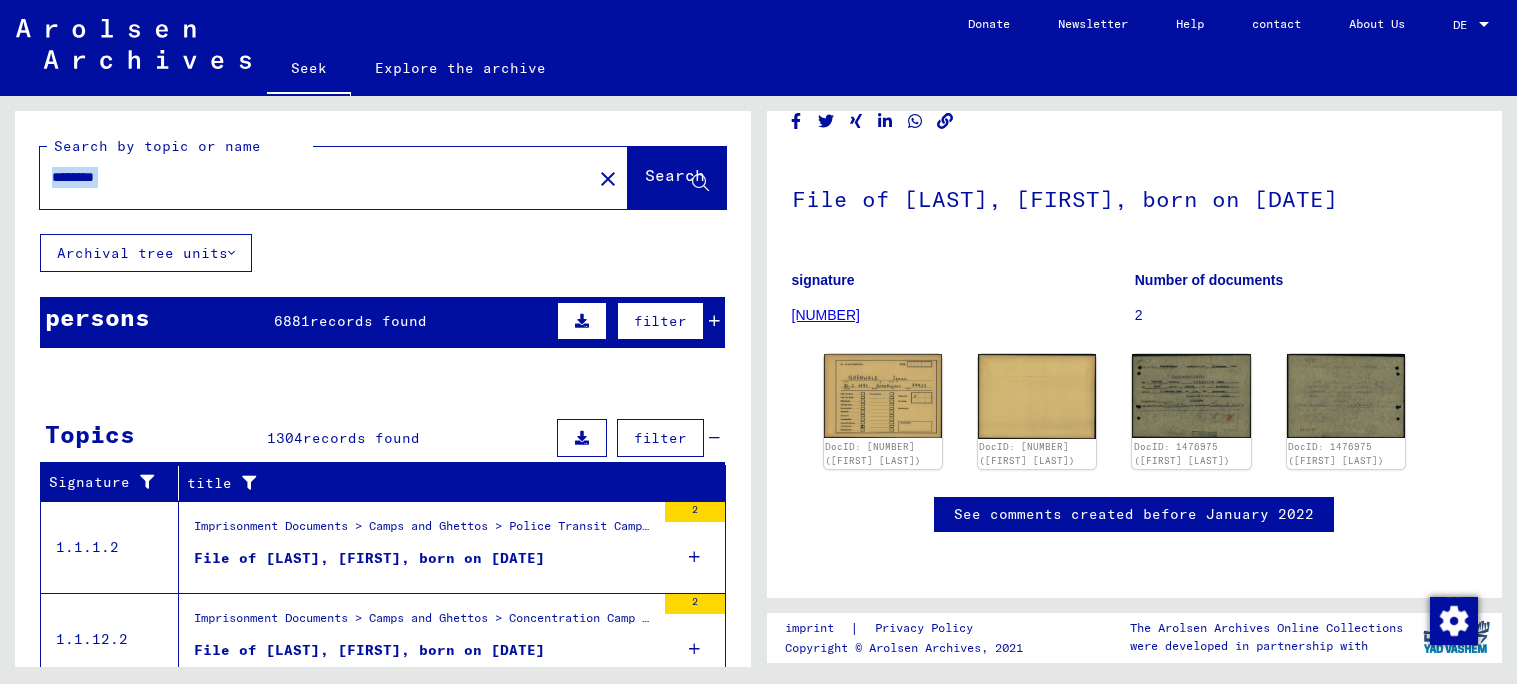 click on "********" at bounding box center [316, 177] 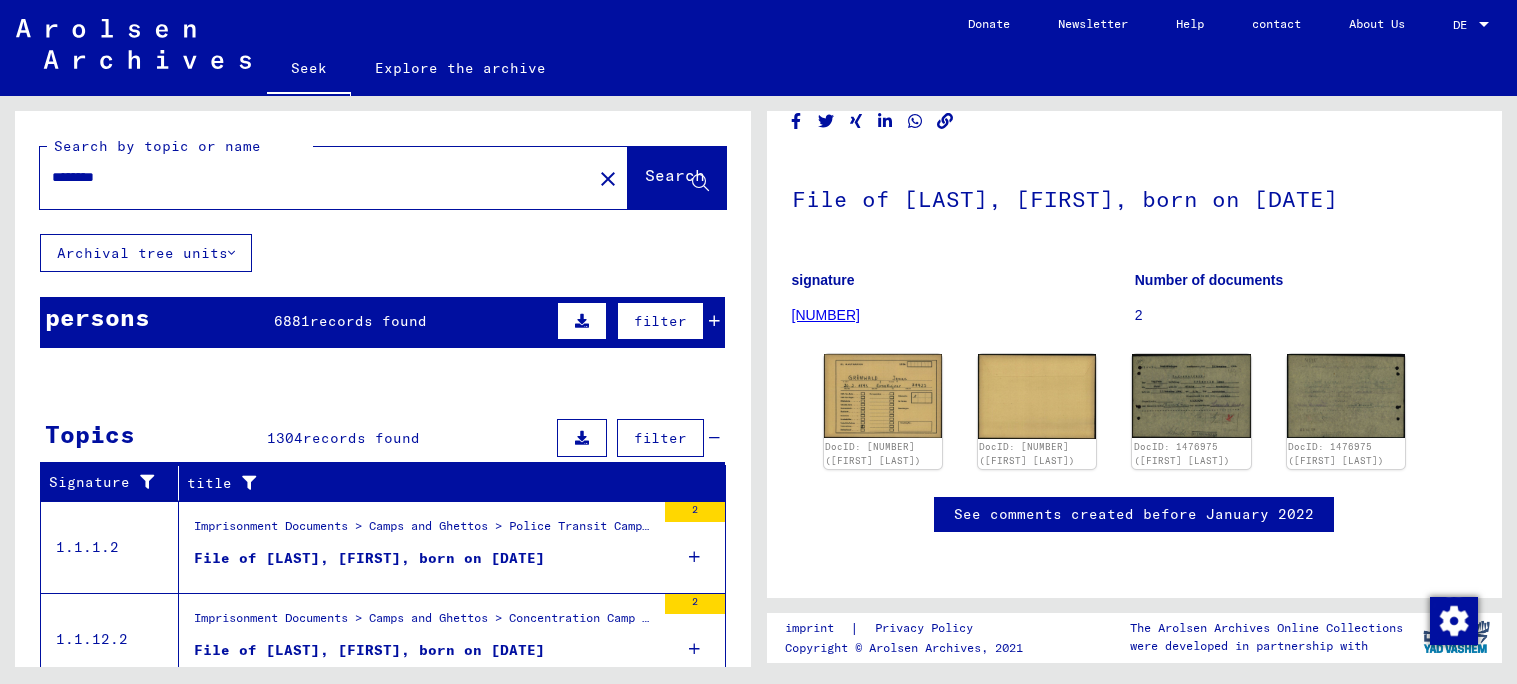 click on "********" at bounding box center [316, 177] 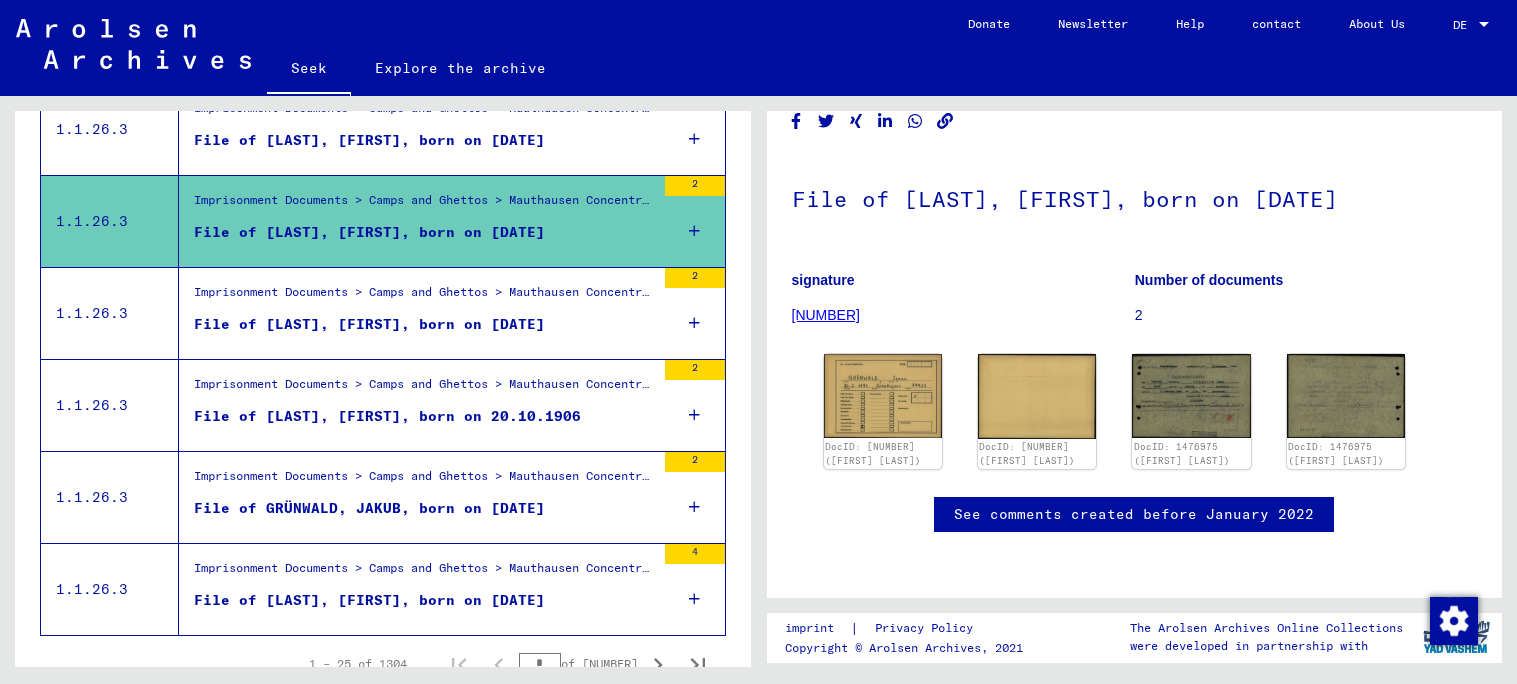 scroll, scrollTop: 2251, scrollLeft: 0, axis: vertical 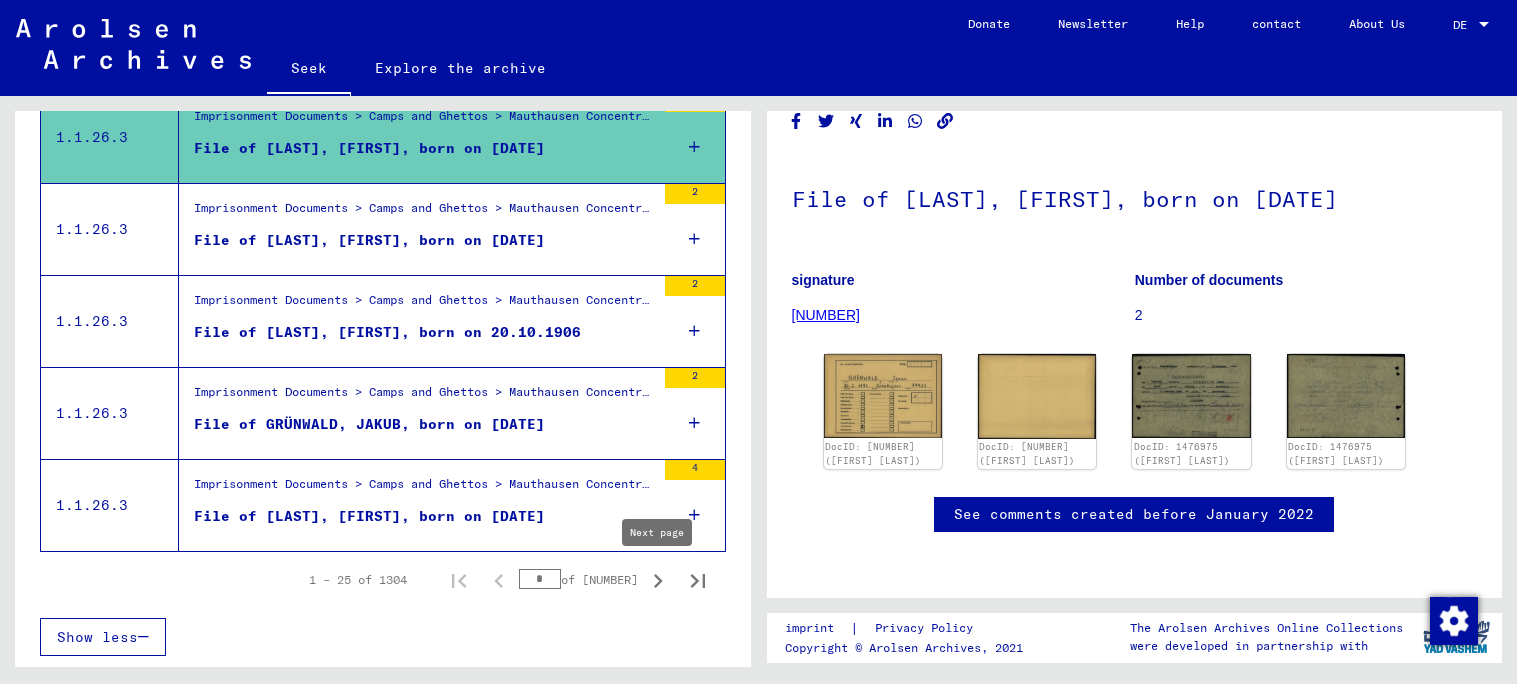 click 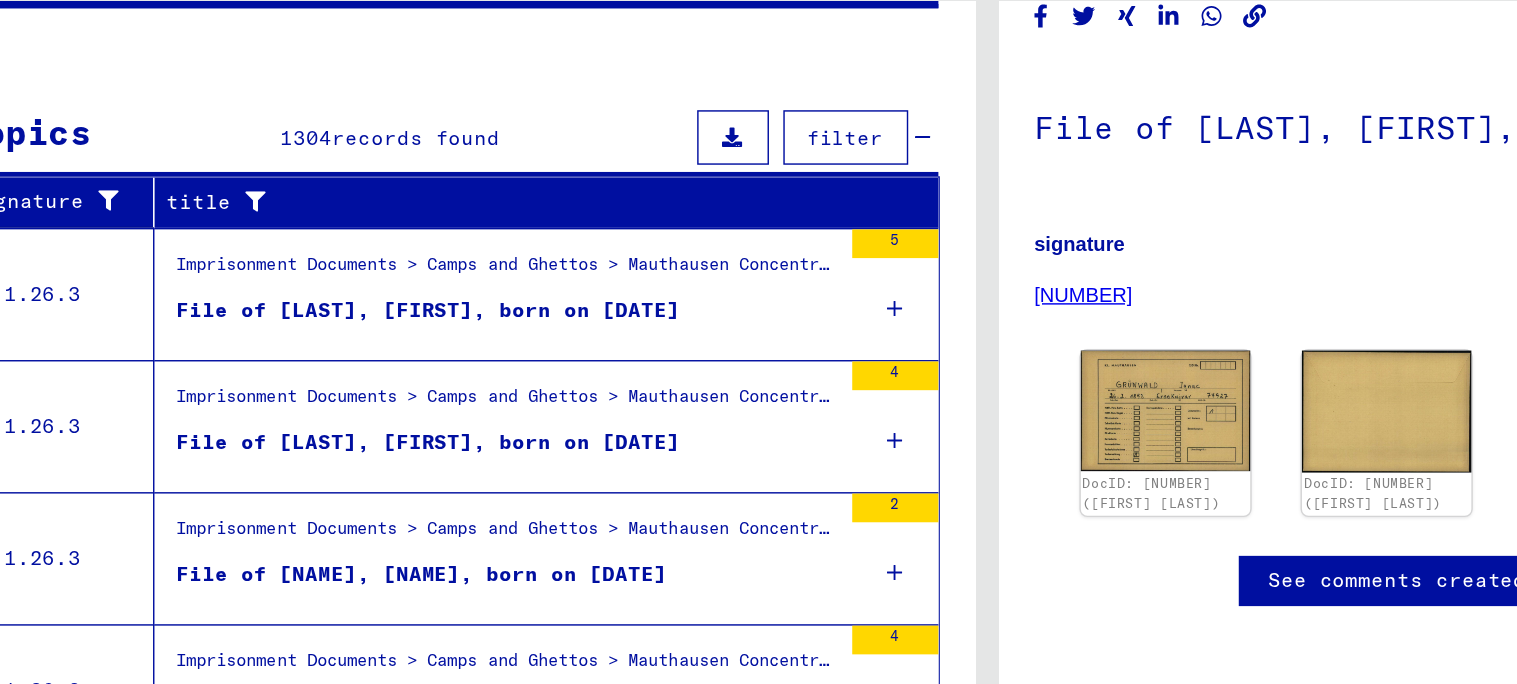 scroll, scrollTop: 226, scrollLeft: 0, axis: vertical 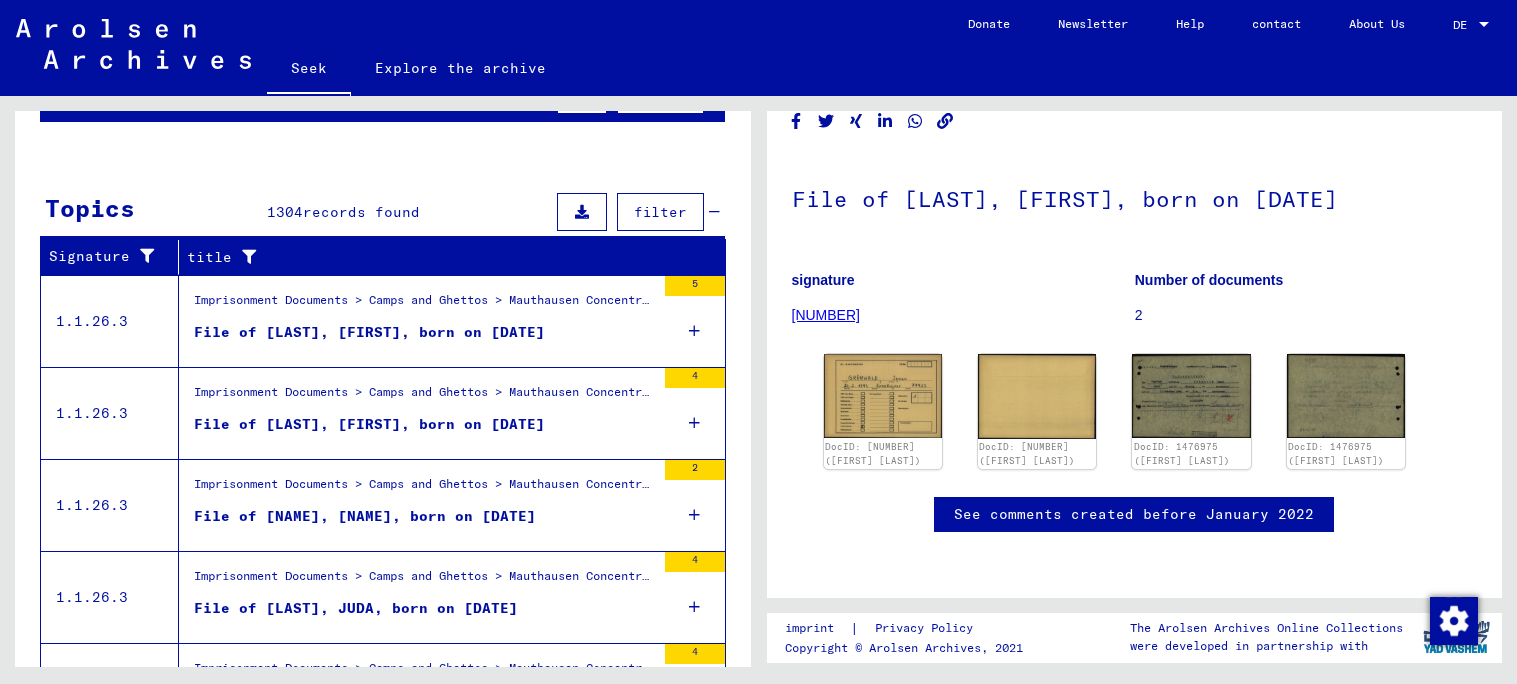 click on "File of [LAST], [FIRST], born on [DATE]" at bounding box center (369, 424) 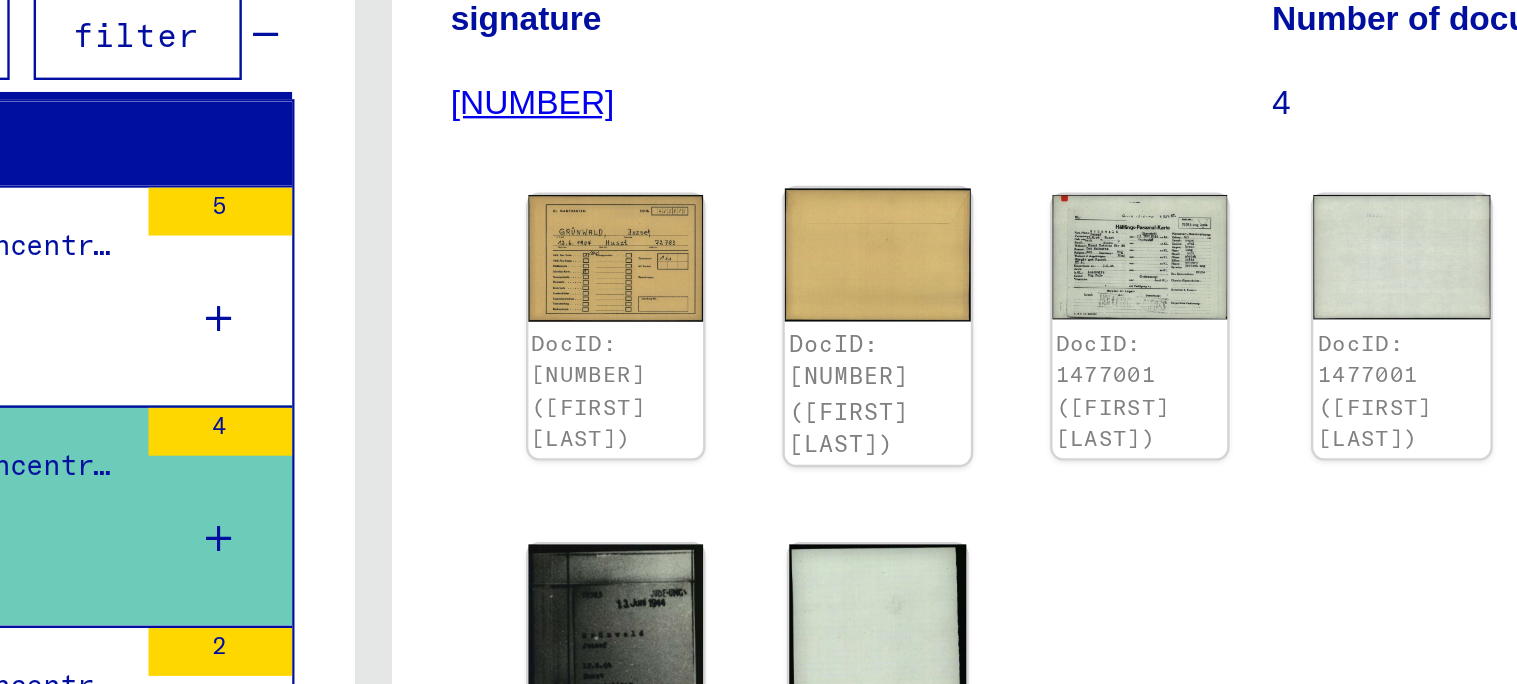 scroll, scrollTop: 0, scrollLeft: 0, axis: both 